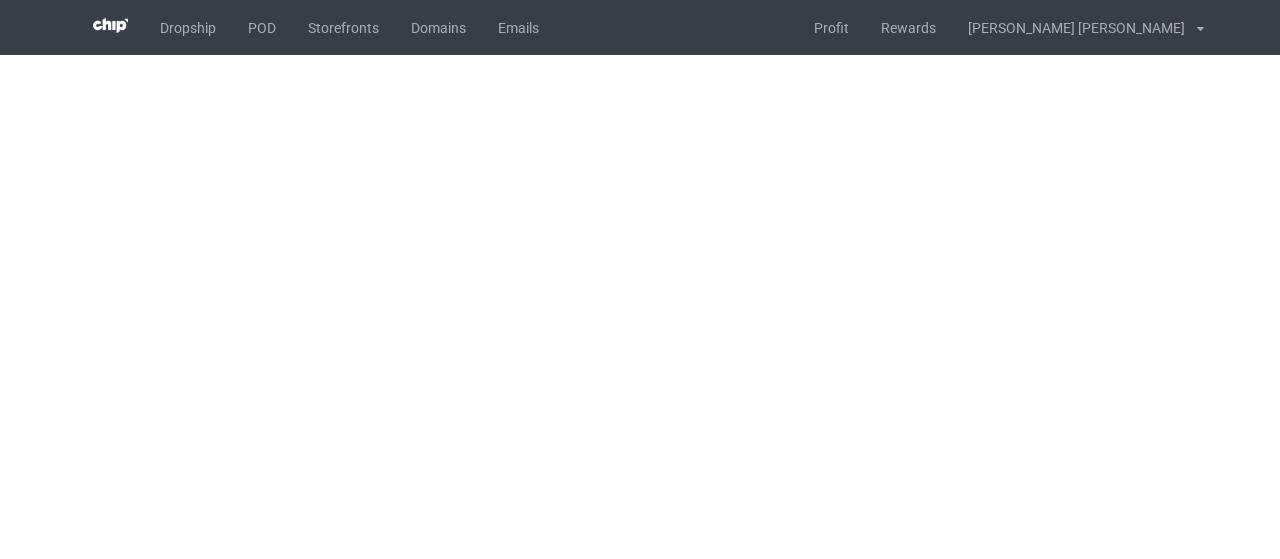 scroll, scrollTop: 0, scrollLeft: 0, axis: both 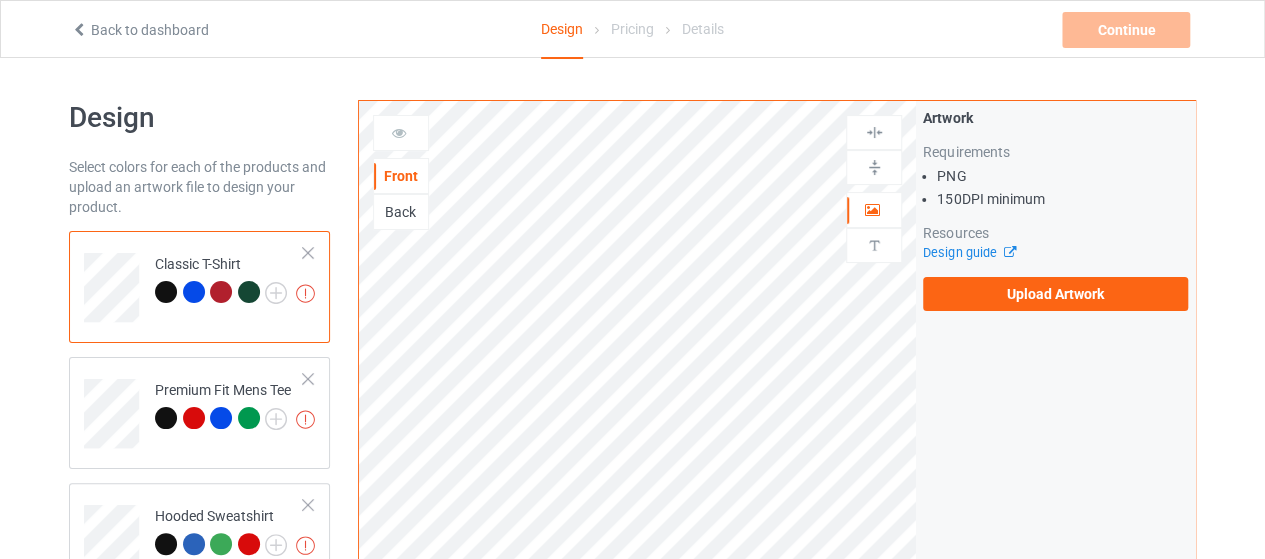 click on "Back" at bounding box center [401, 212] 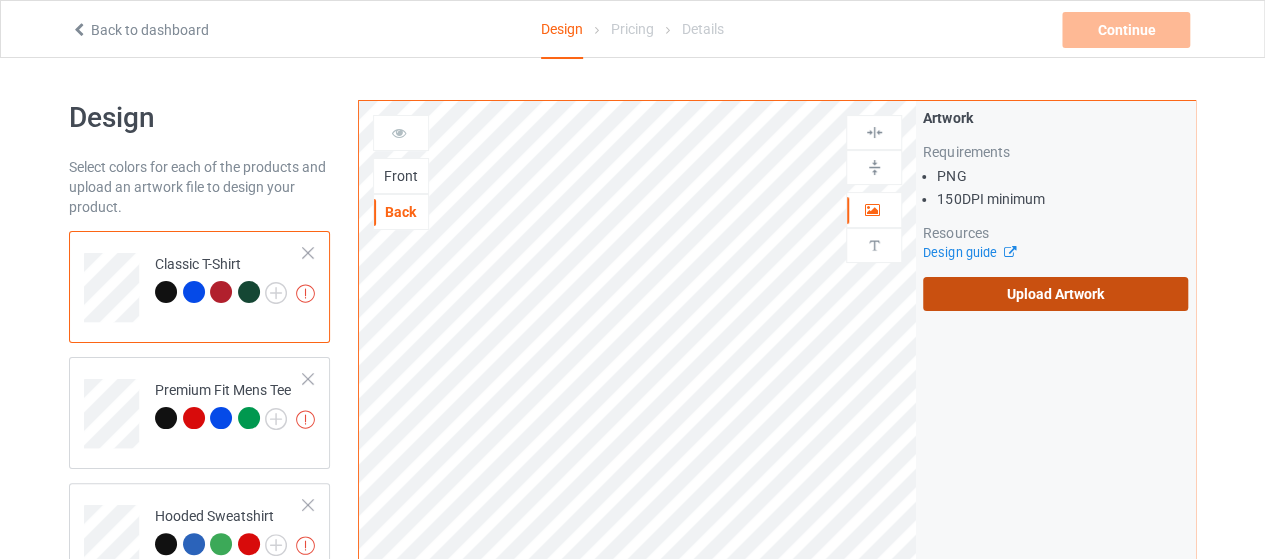 click on "Upload Artwork" at bounding box center (1055, 294) 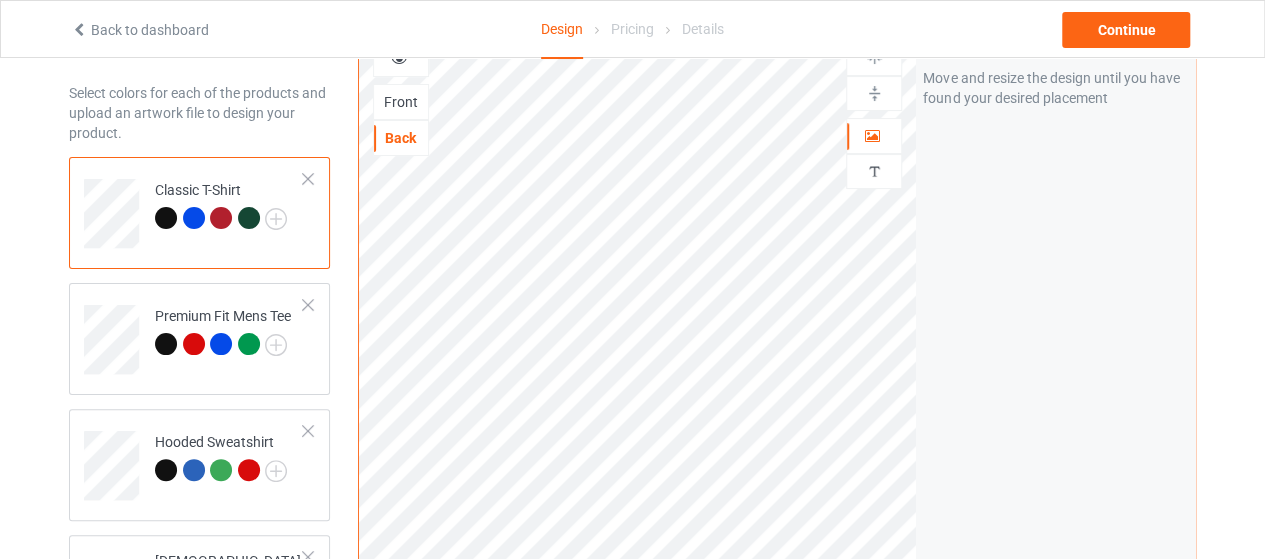 scroll, scrollTop: 100, scrollLeft: 0, axis: vertical 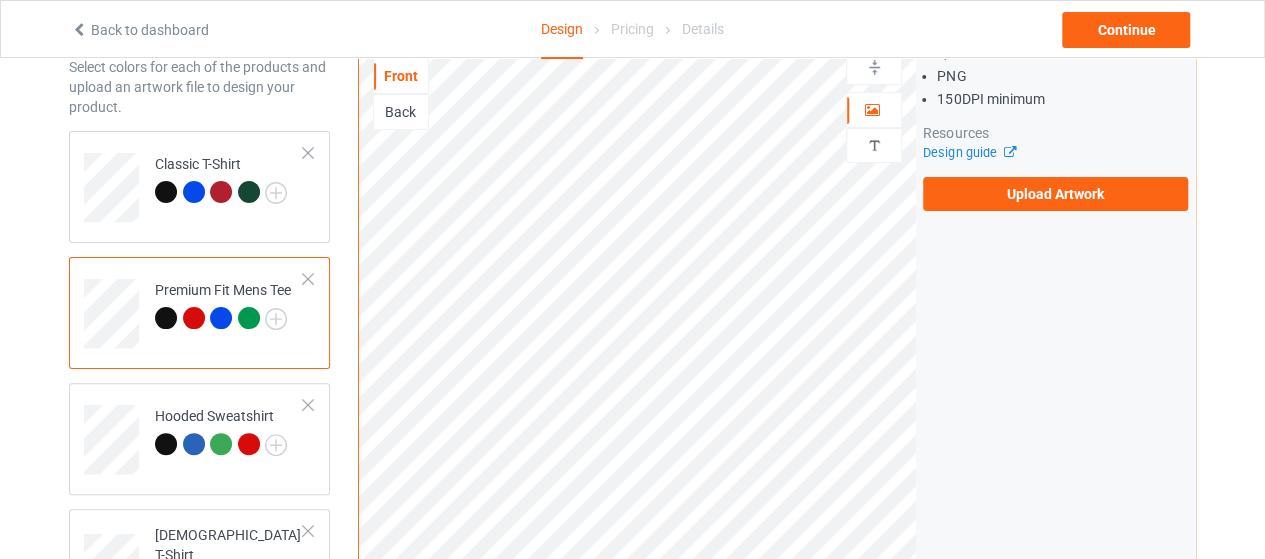click on "Back" at bounding box center [401, 112] 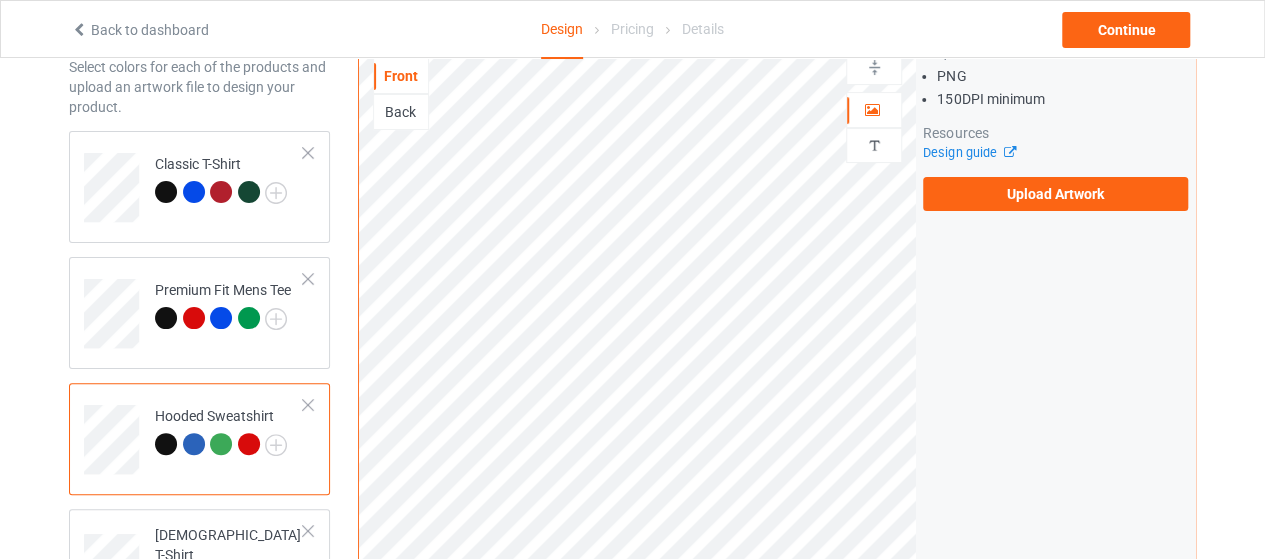 click on "Back" at bounding box center [401, 112] 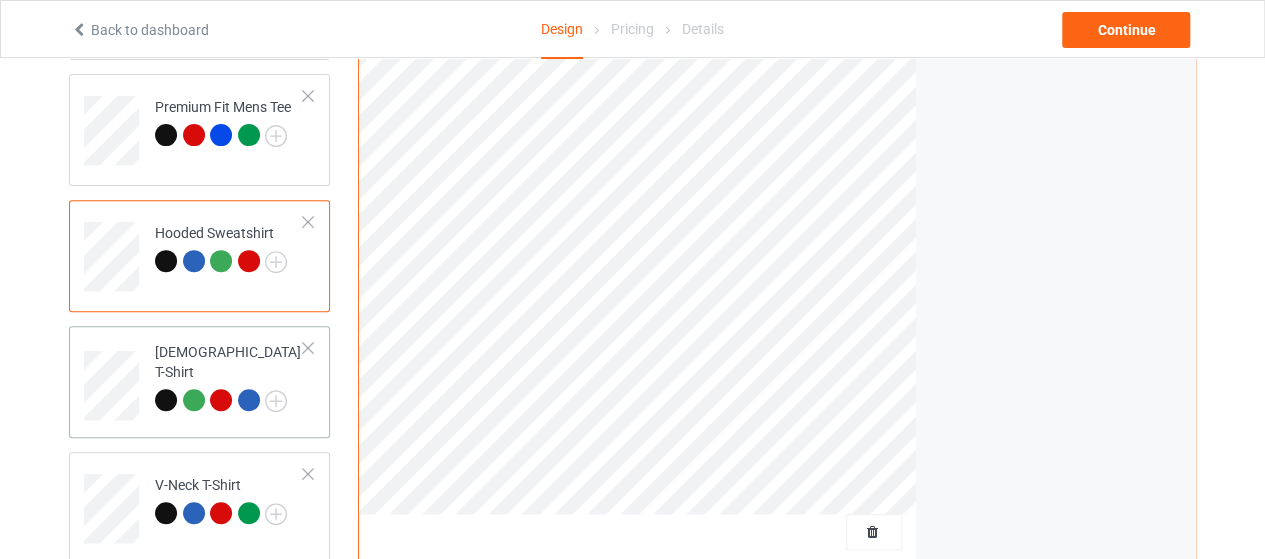 scroll, scrollTop: 300, scrollLeft: 0, axis: vertical 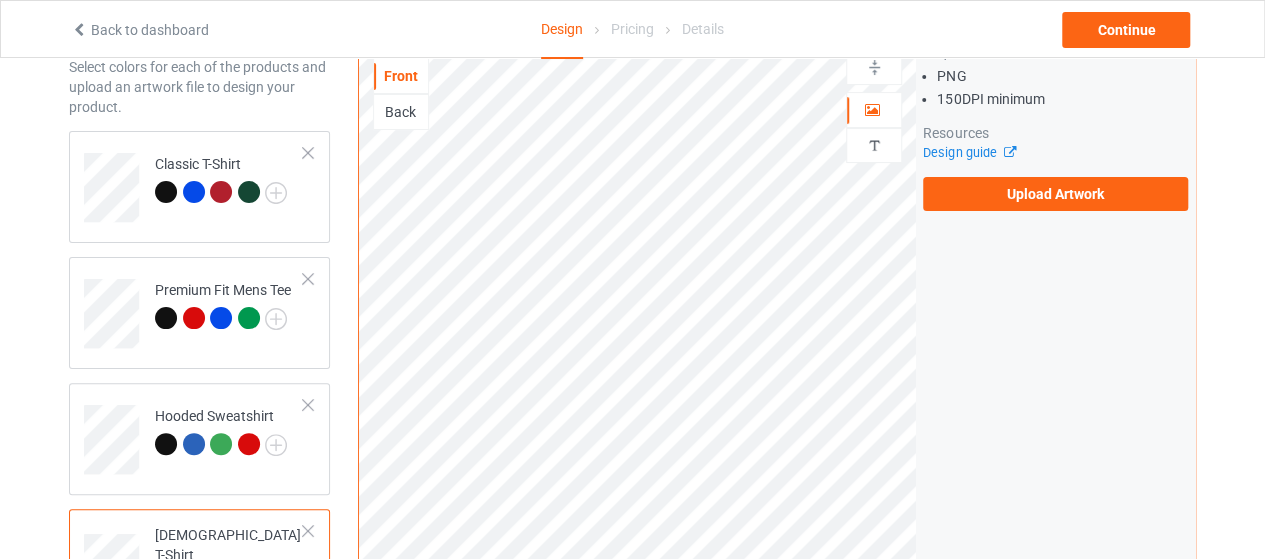click on "Back" at bounding box center [401, 112] 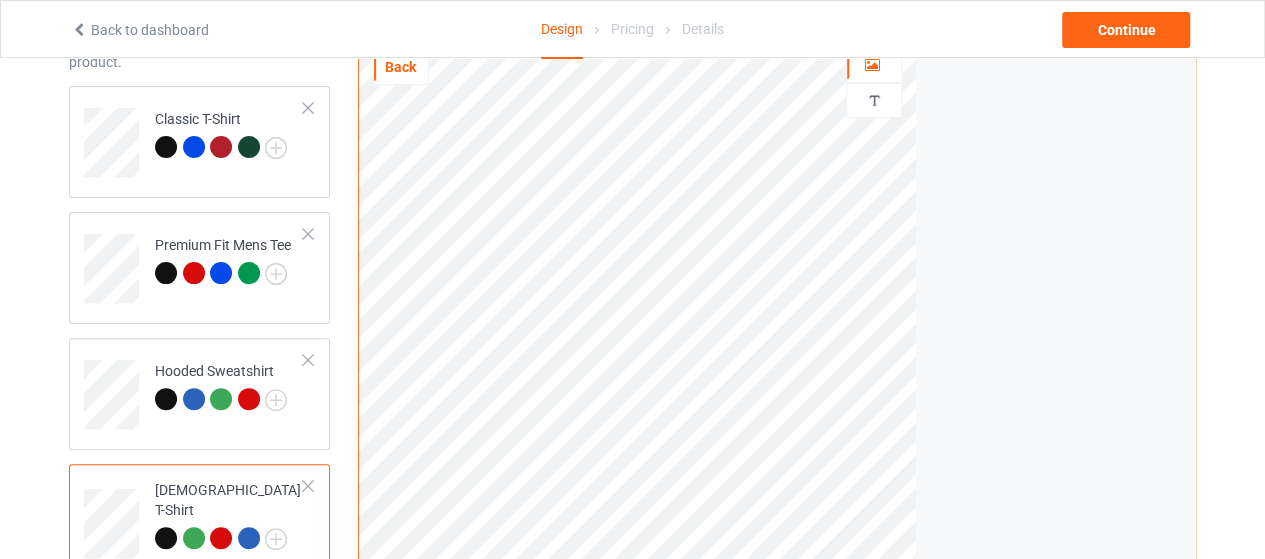 scroll, scrollTop: 100, scrollLeft: 0, axis: vertical 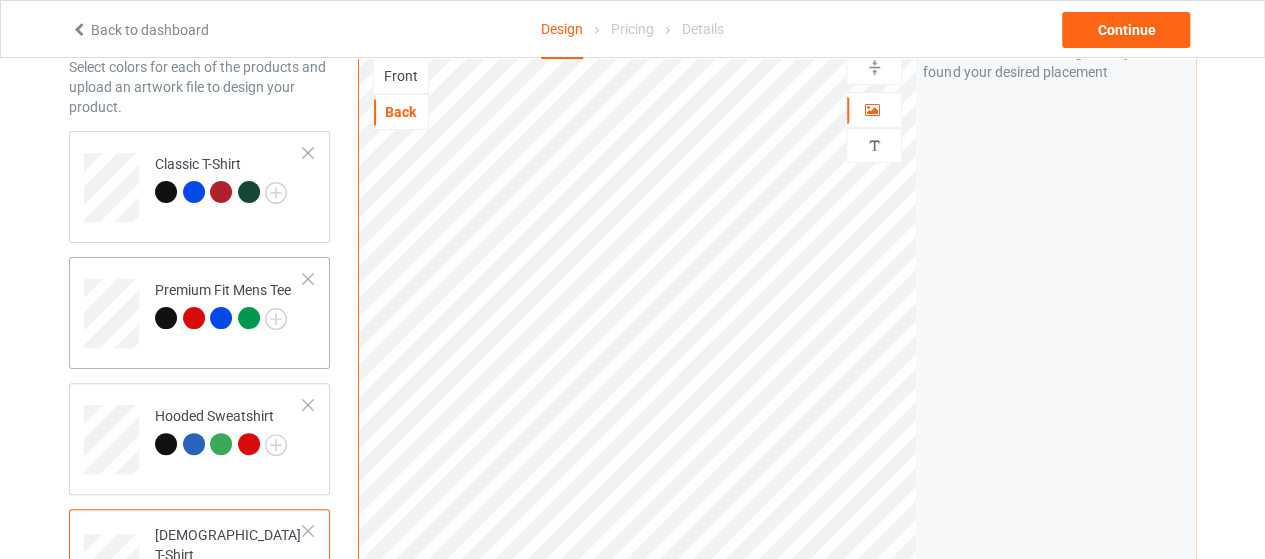 click at bounding box center [308, 279] 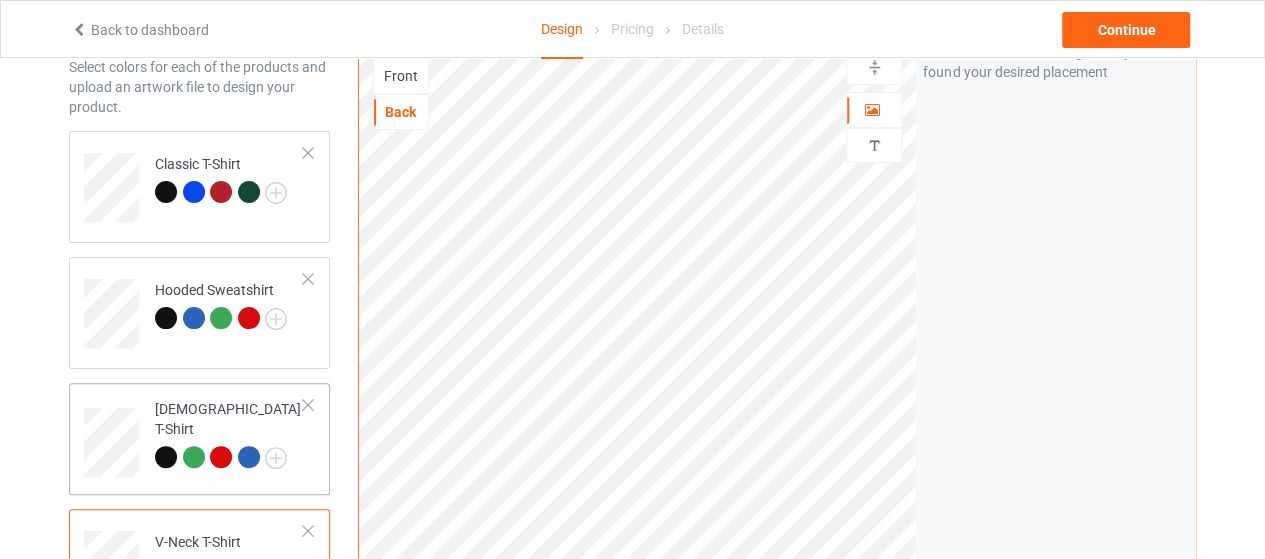 click at bounding box center (308, 405) 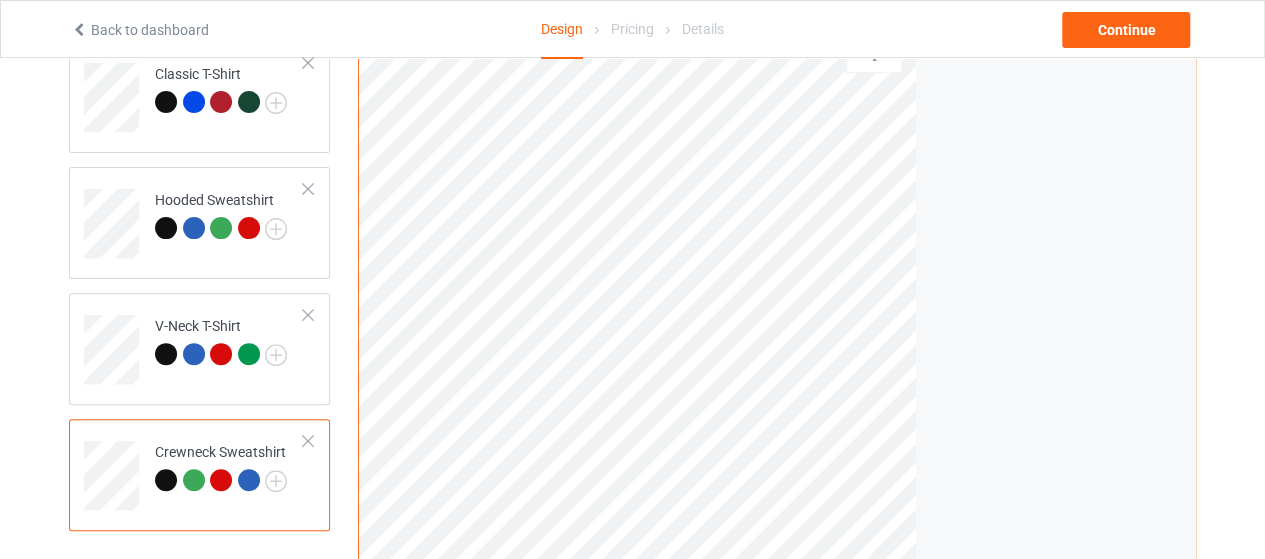 scroll, scrollTop: 200, scrollLeft: 0, axis: vertical 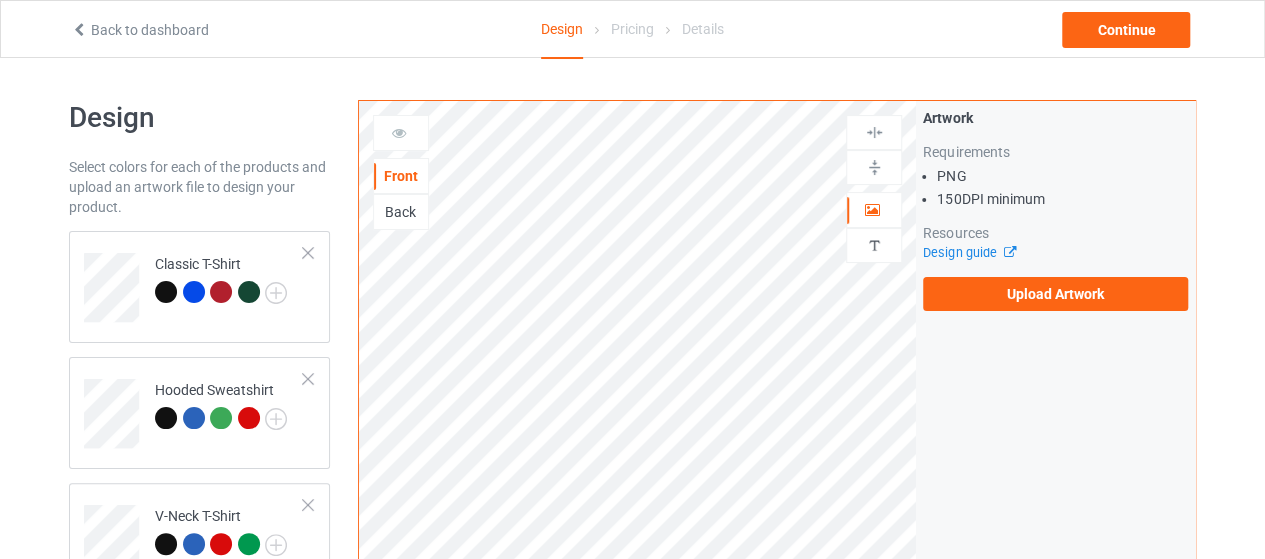 click on "Back" at bounding box center [401, 212] 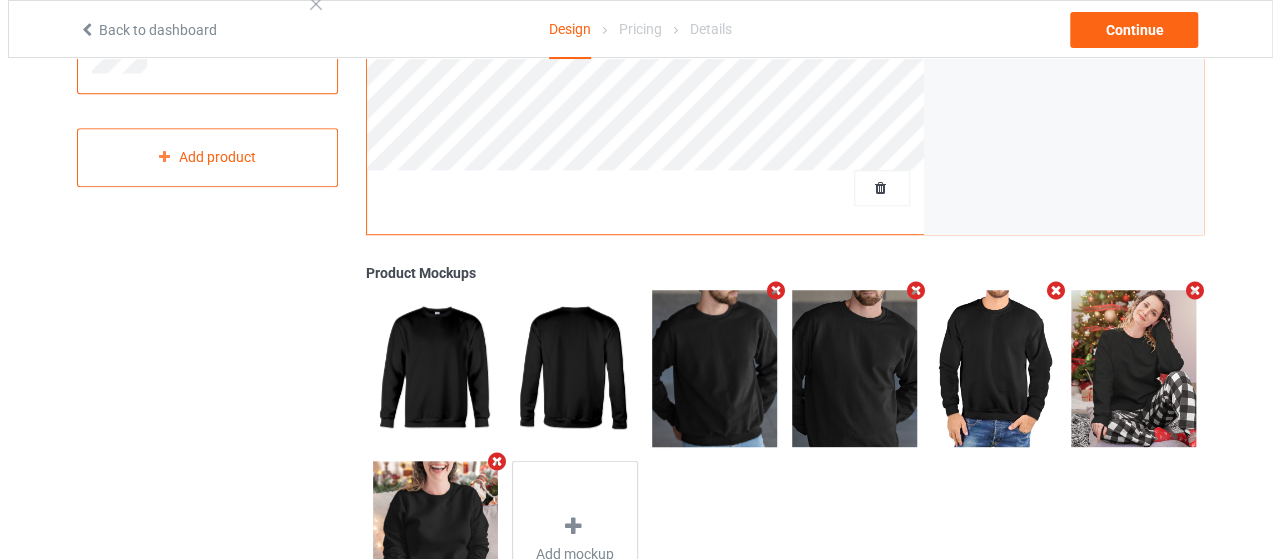 scroll, scrollTop: 732, scrollLeft: 0, axis: vertical 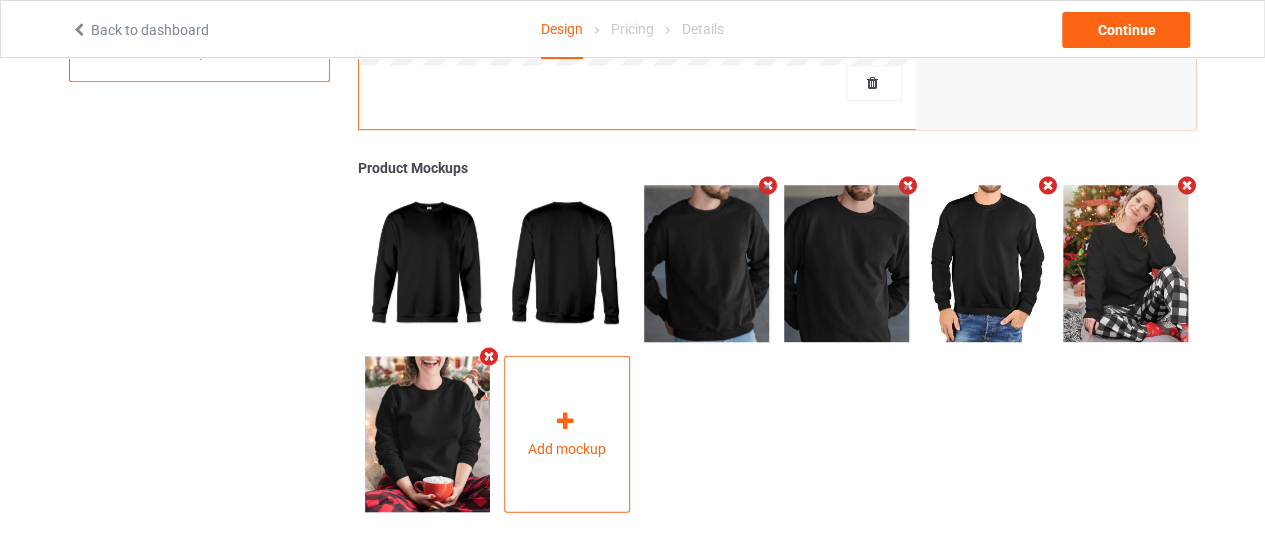 click at bounding box center [567, 424] 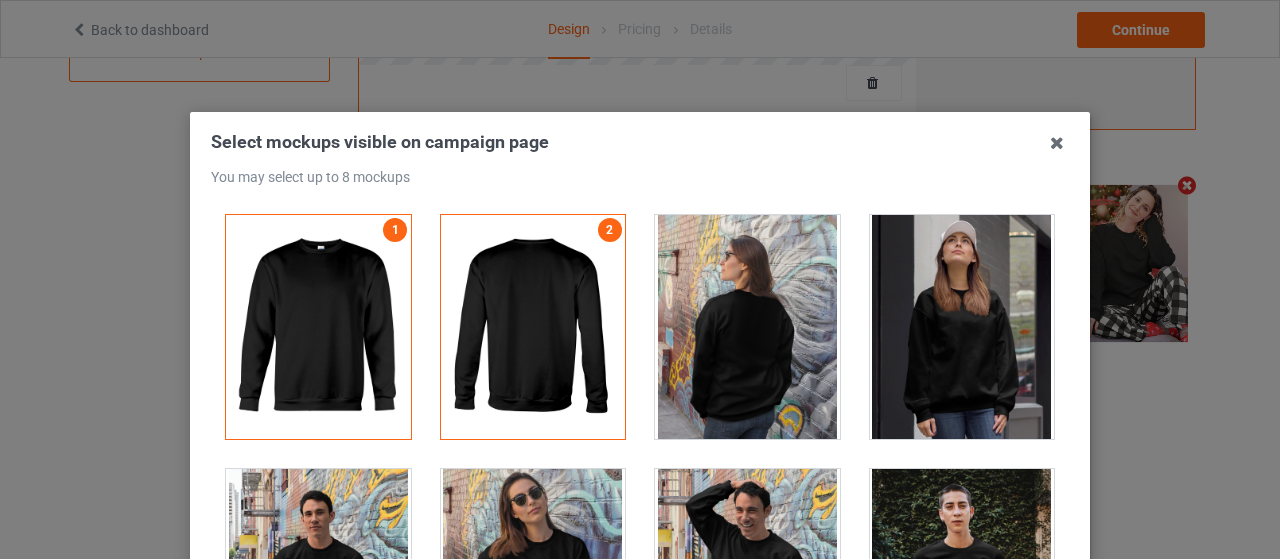 click at bounding box center (747, 327) 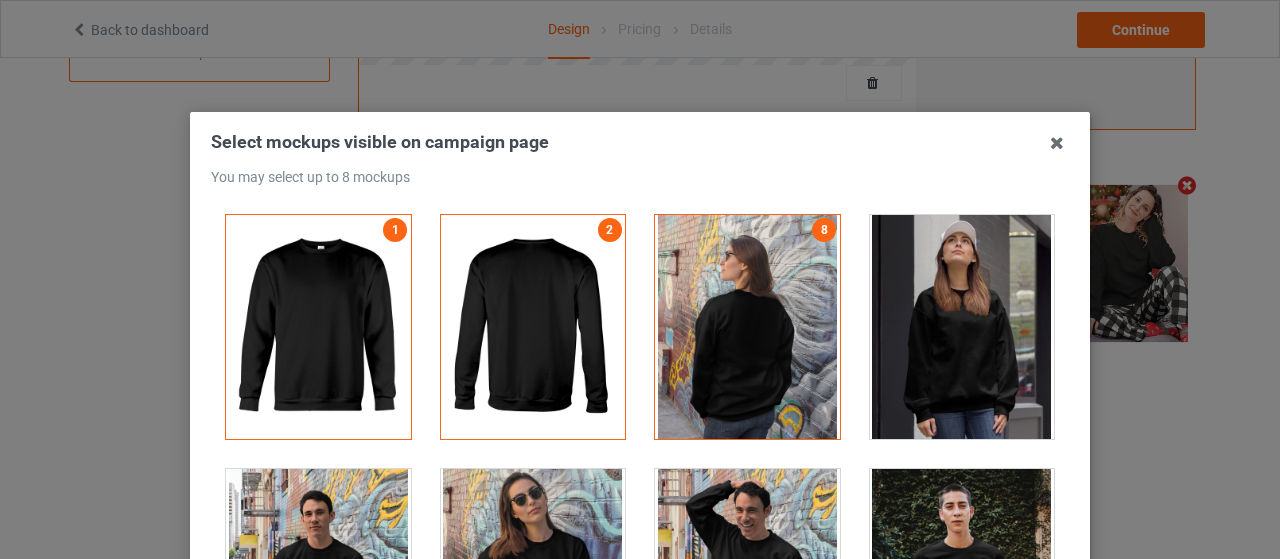 scroll, scrollTop: 732, scrollLeft: 0, axis: vertical 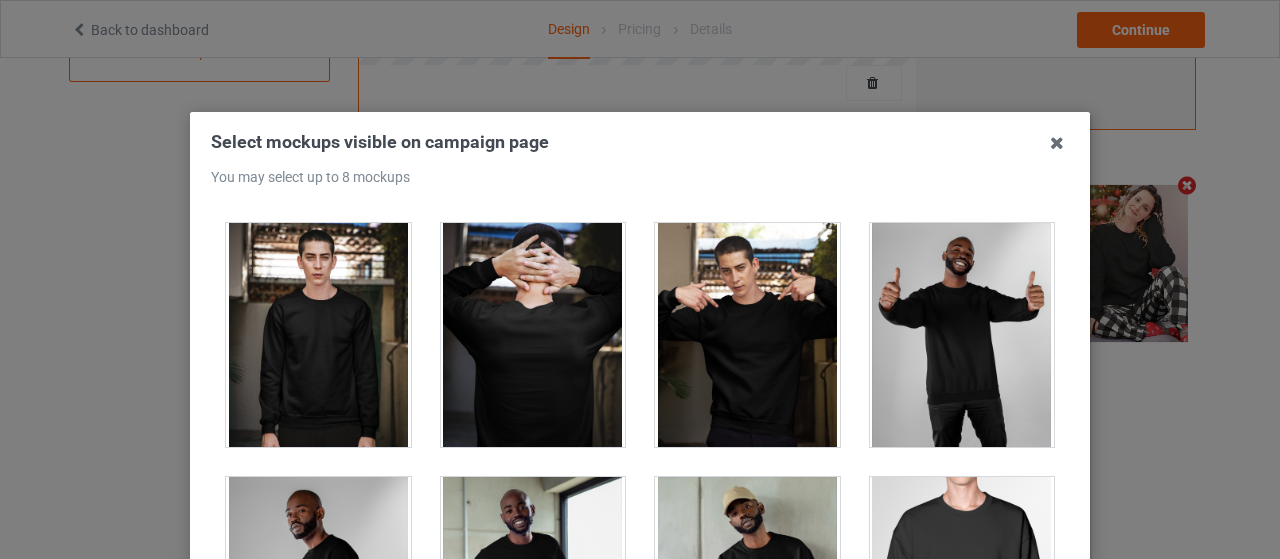 click at bounding box center (533, 335) 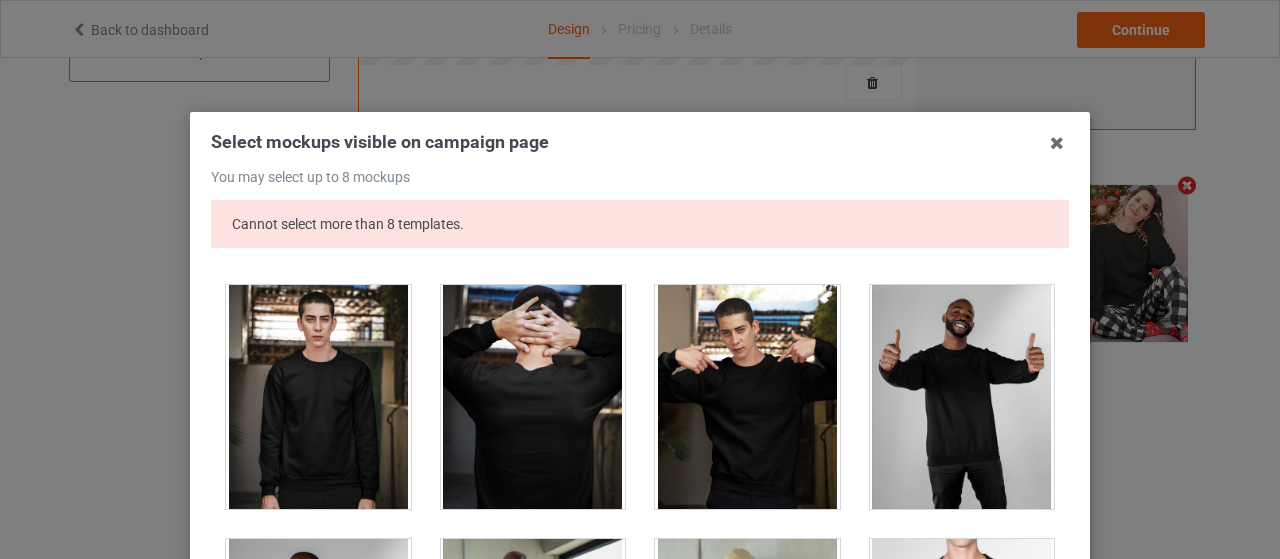click at bounding box center [533, 397] 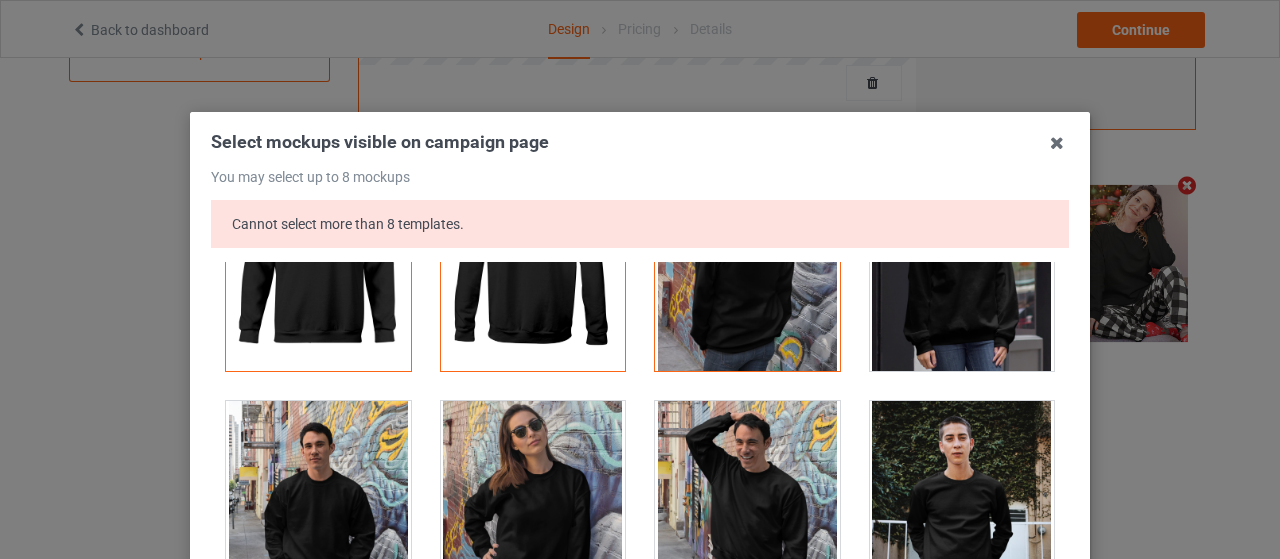scroll, scrollTop: 0, scrollLeft: 0, axis: both 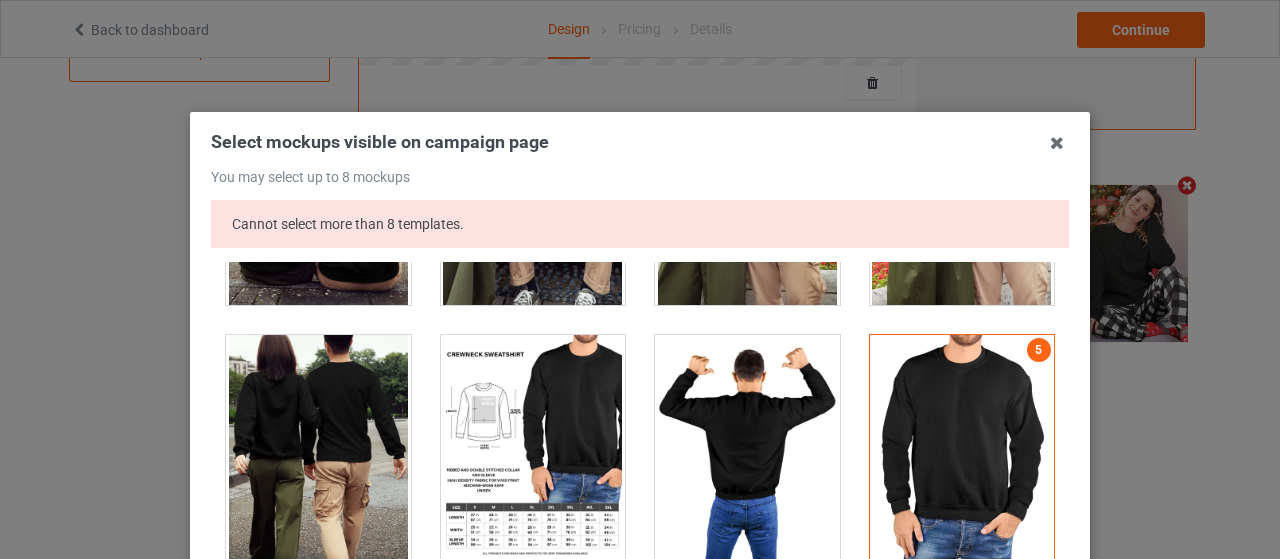 click at bounding box center (962, 447) 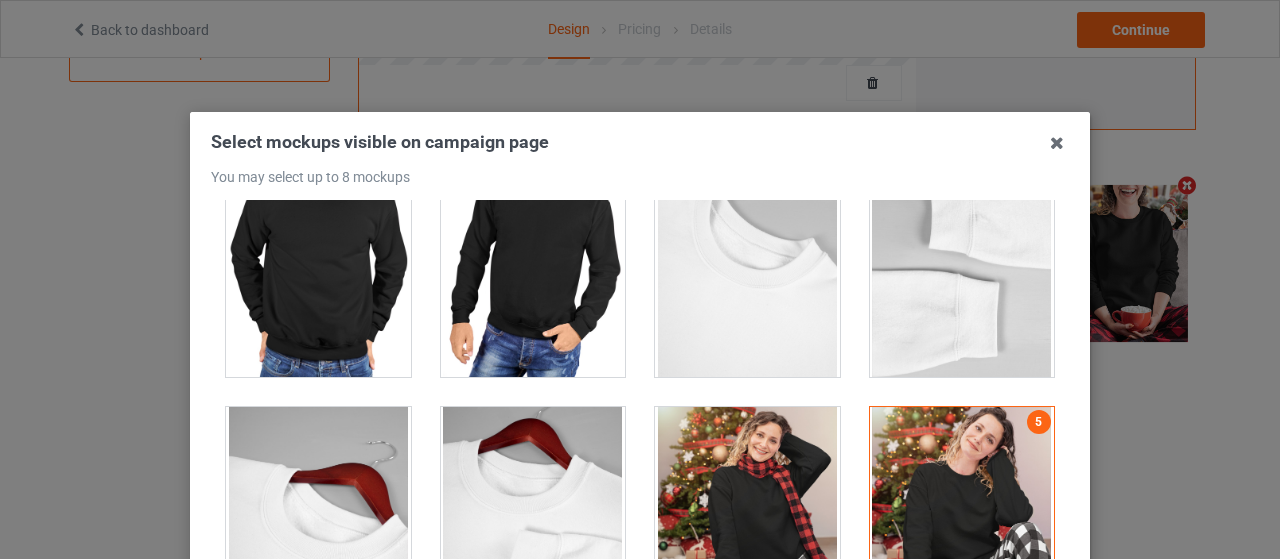 scroll, scrollTop: 7300, scrollLeft: 0, axis: vertical 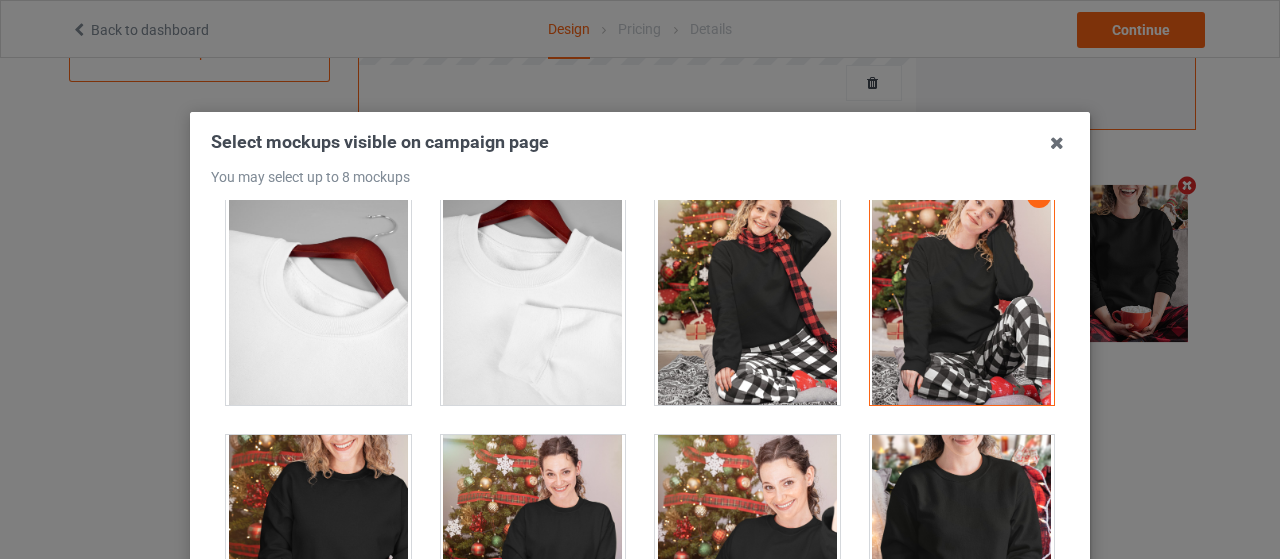 click at bounding box center (962, 293) 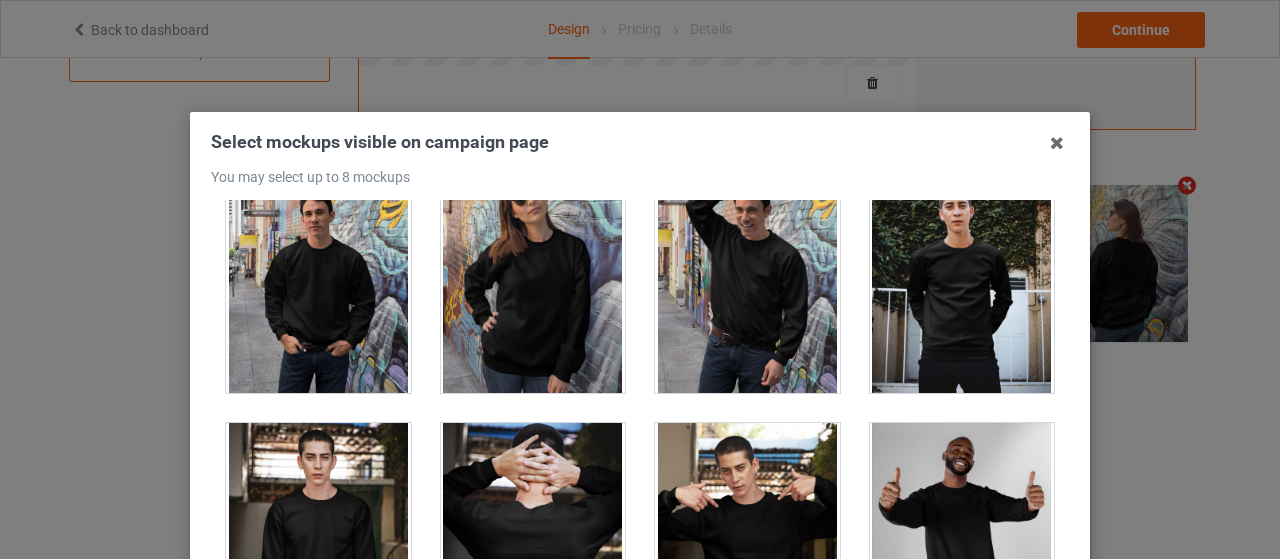 scroll, scrollTop: 400, scrollLeft: 0, axis: vertical 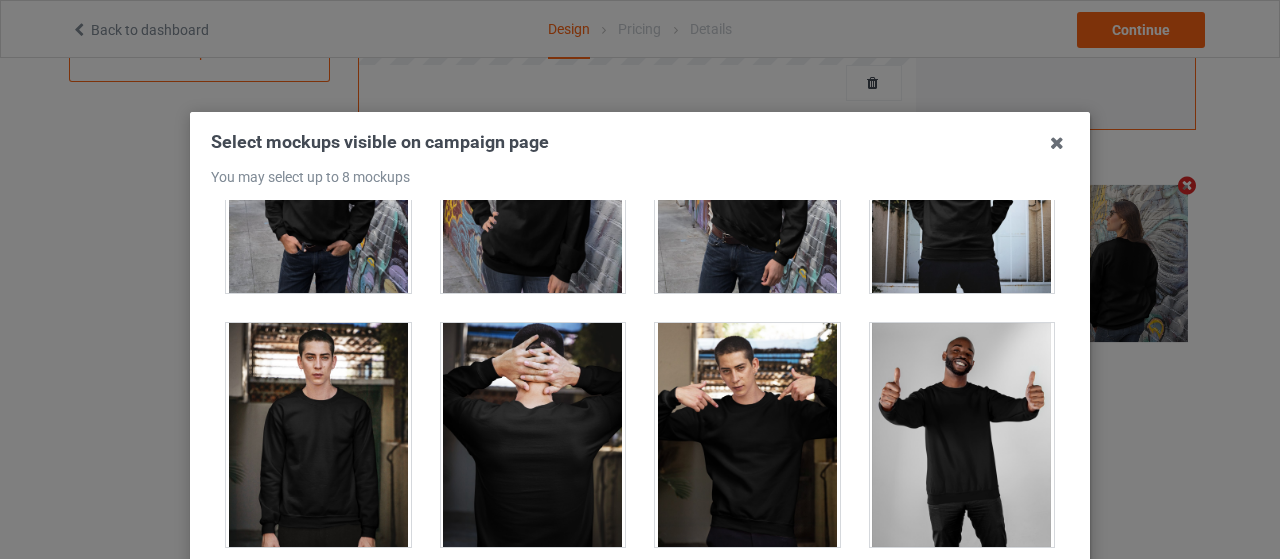 click at bounding box center (533, 435) 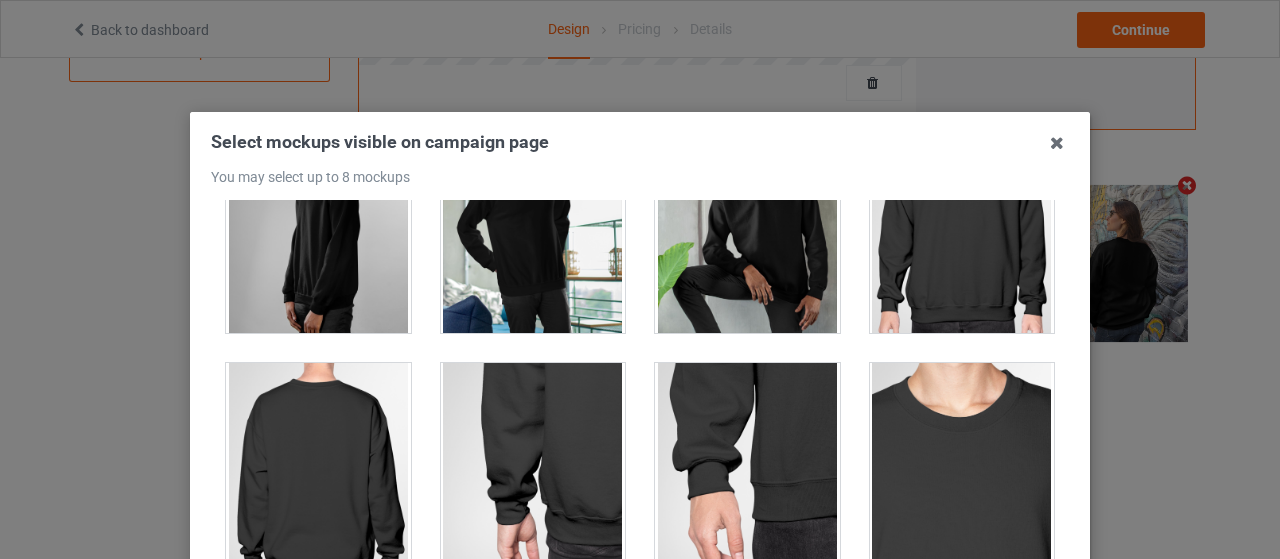 scroll, scrollTop: 900, scrollLeft: 0, axis: vertical 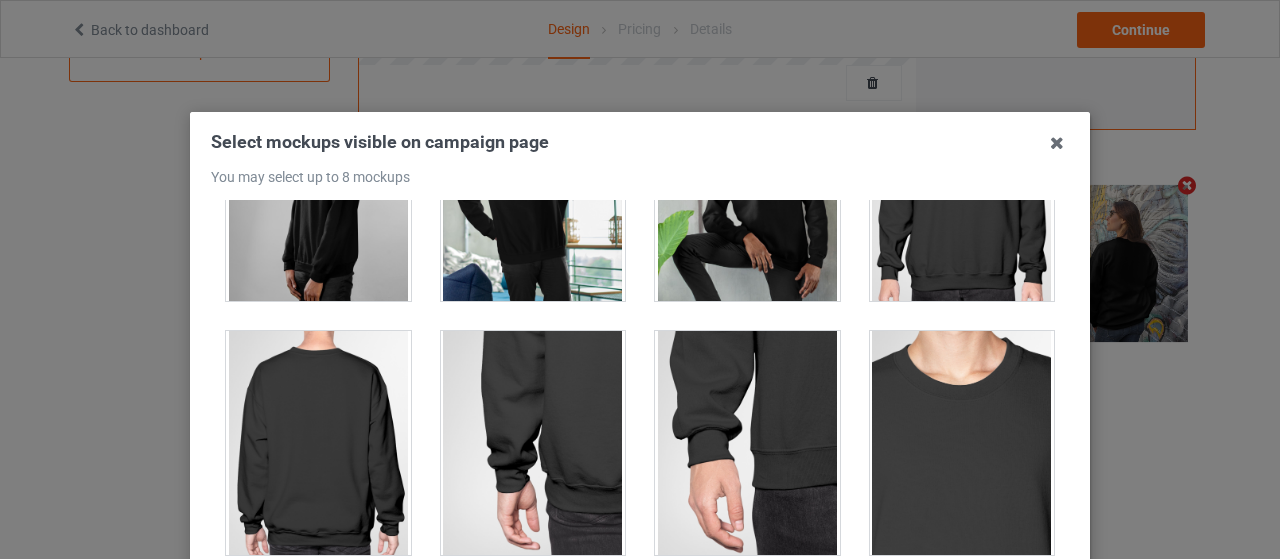 click at bounding box center [318, 443] 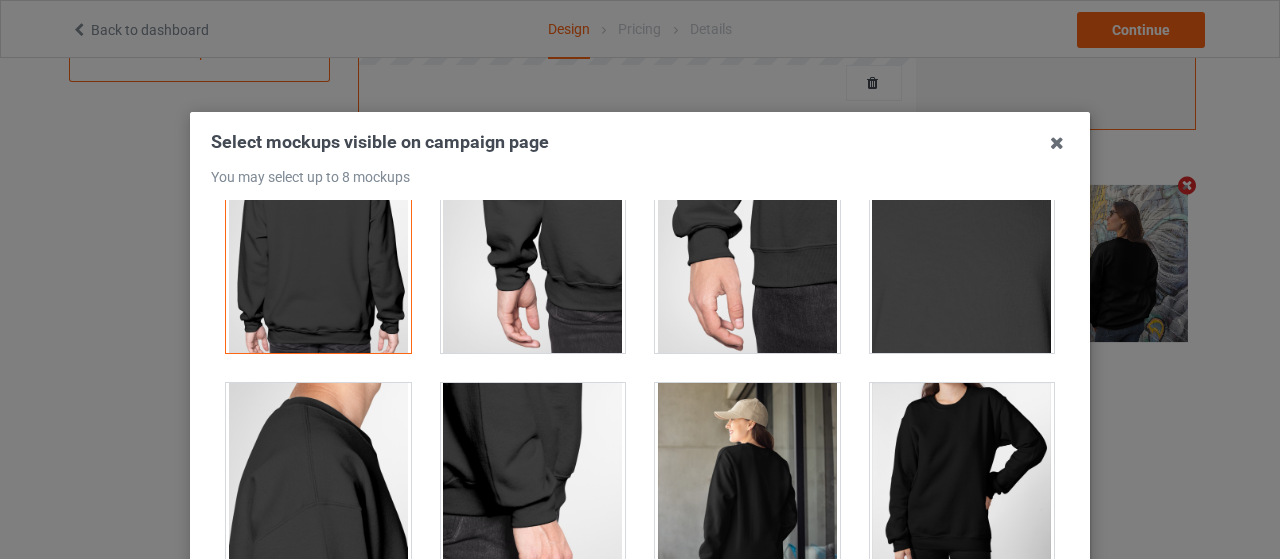 scroll, scrollTop: 1200, scrollLeft: 0, axis: vertical 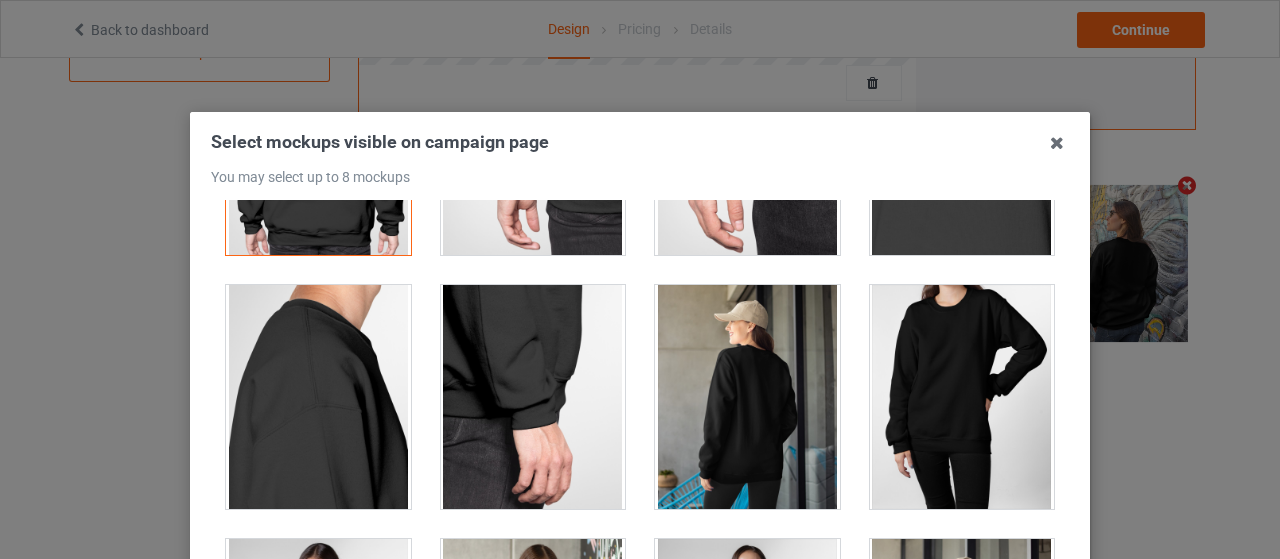 click at bounding box center [747, 397] 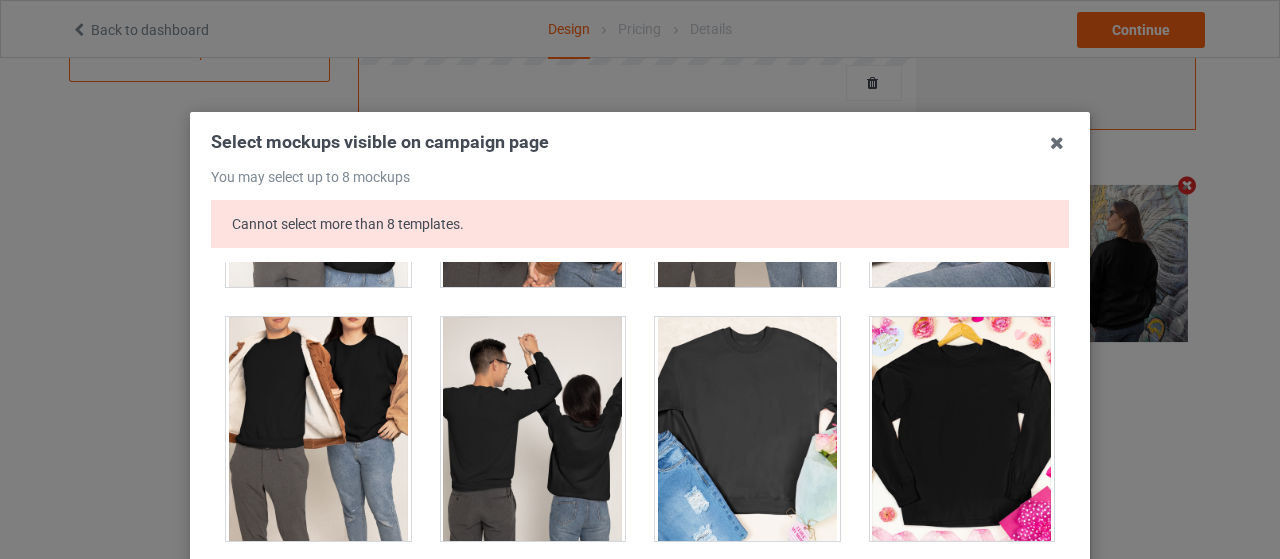 scroll, scrollTop: 4339, scrollLeft: 0, axis: vertical 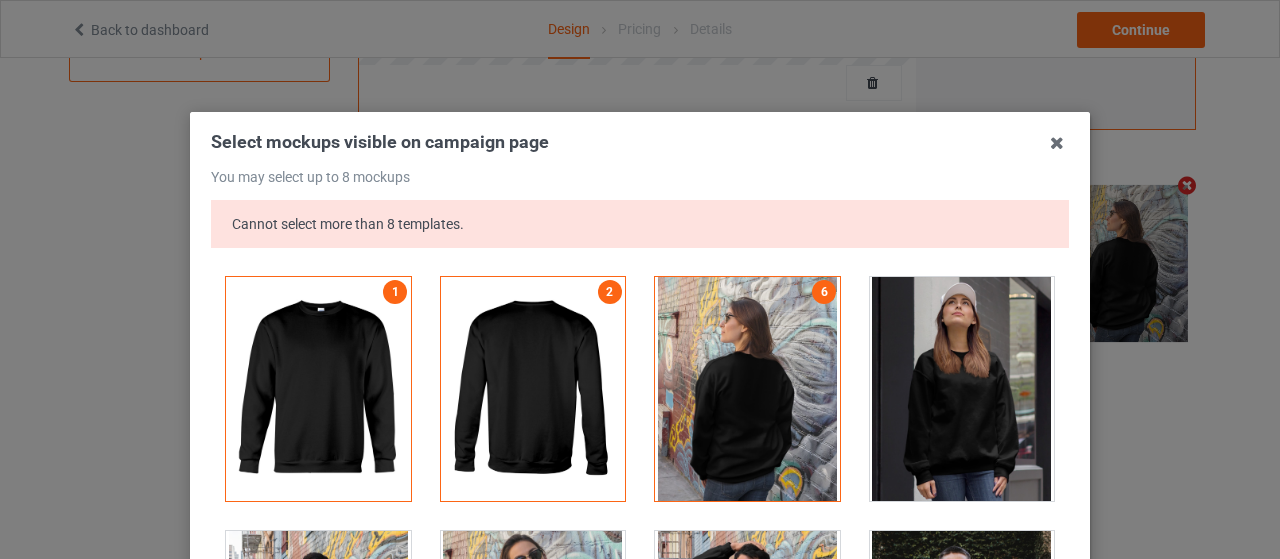 click at bounding box center (318, 389) 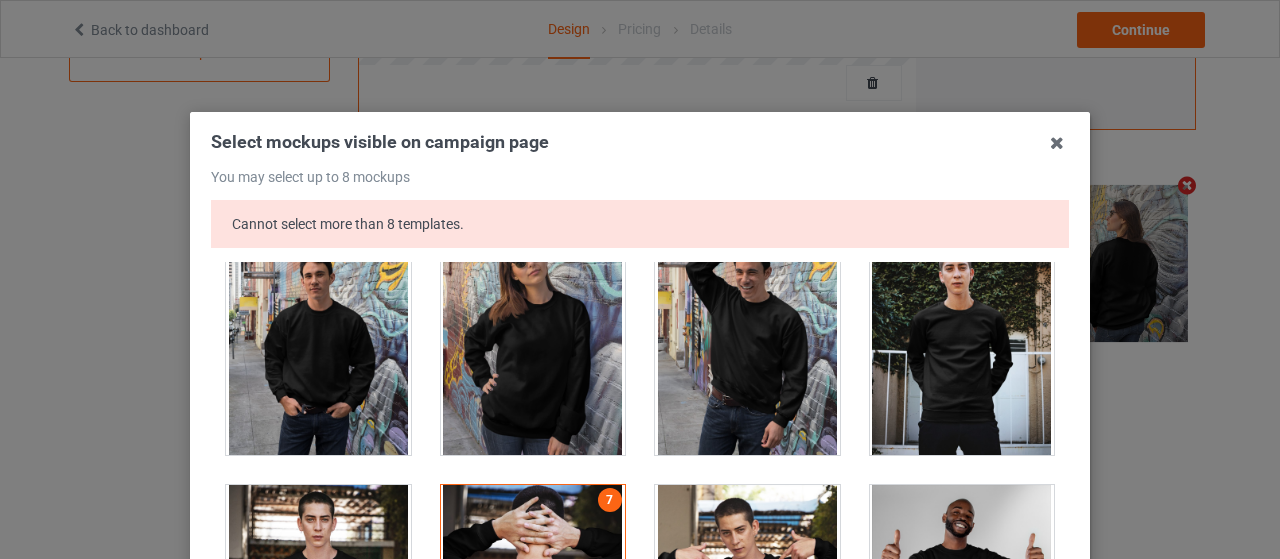 scroll, scrollTop: 500, scrollLeft: 0, axis: vertical 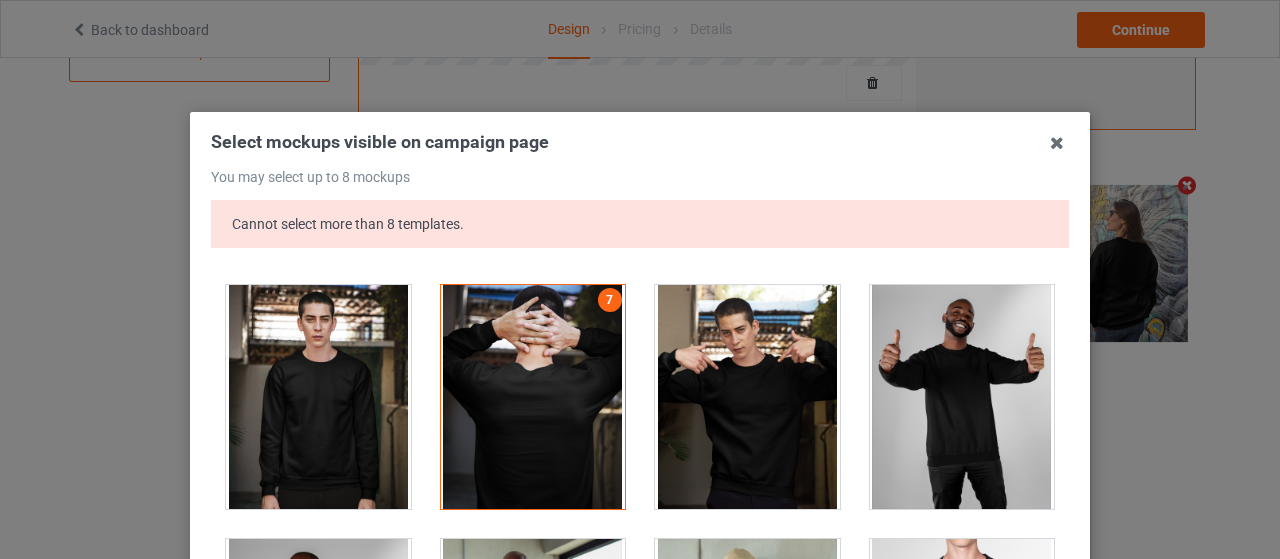 click at bounding box center [533, 397] 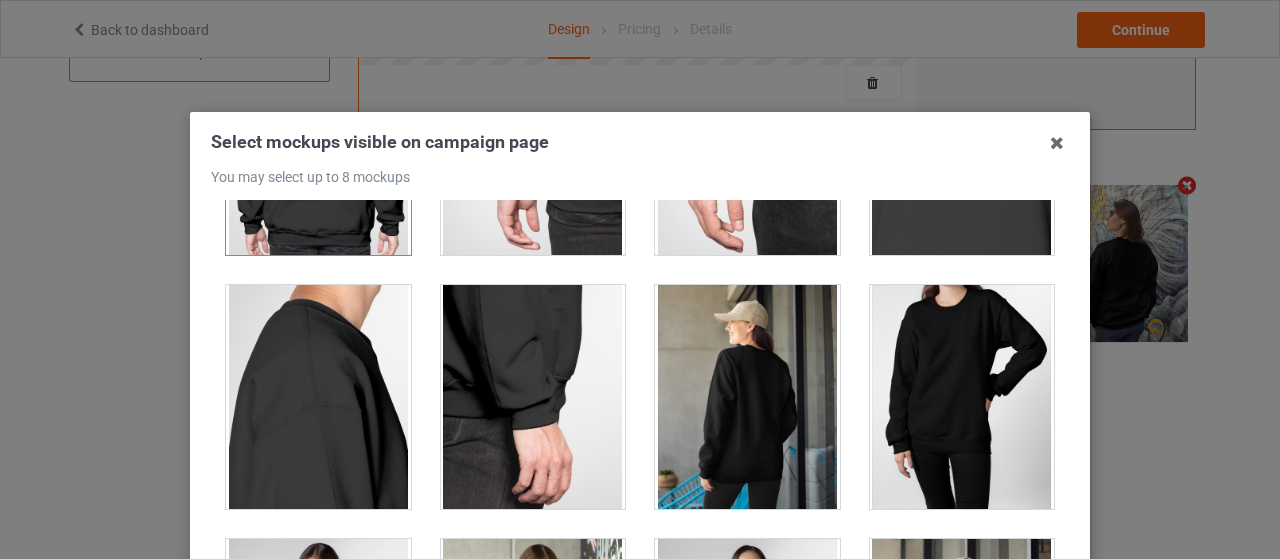 scroll, scrollTop: 1300, scrollLeft: 0, axis: vertical 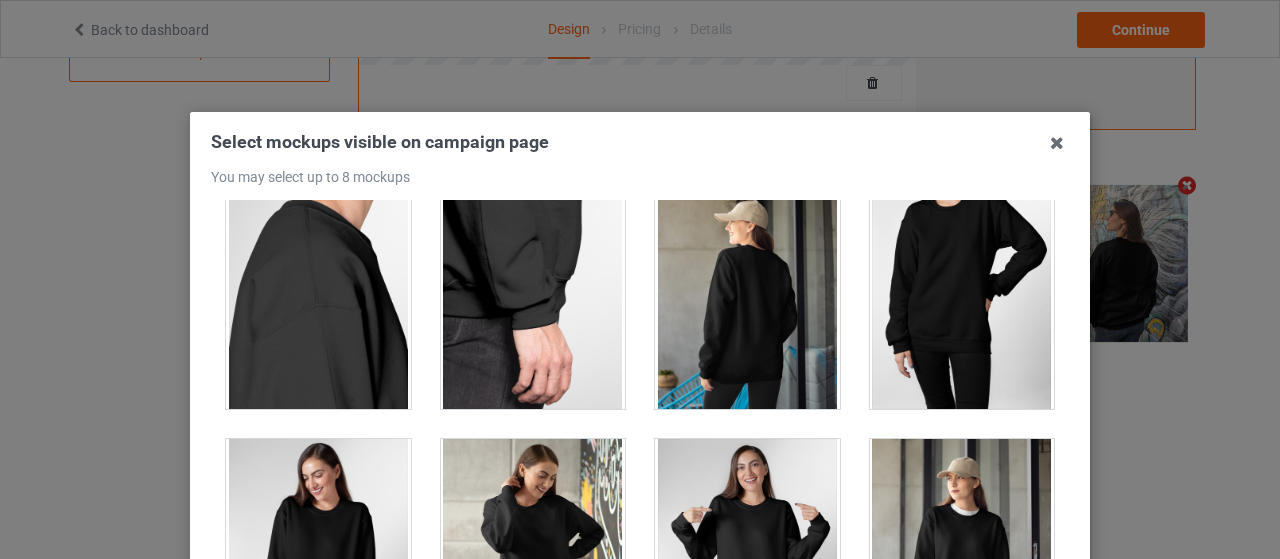 click at bounding box center (747, 297) 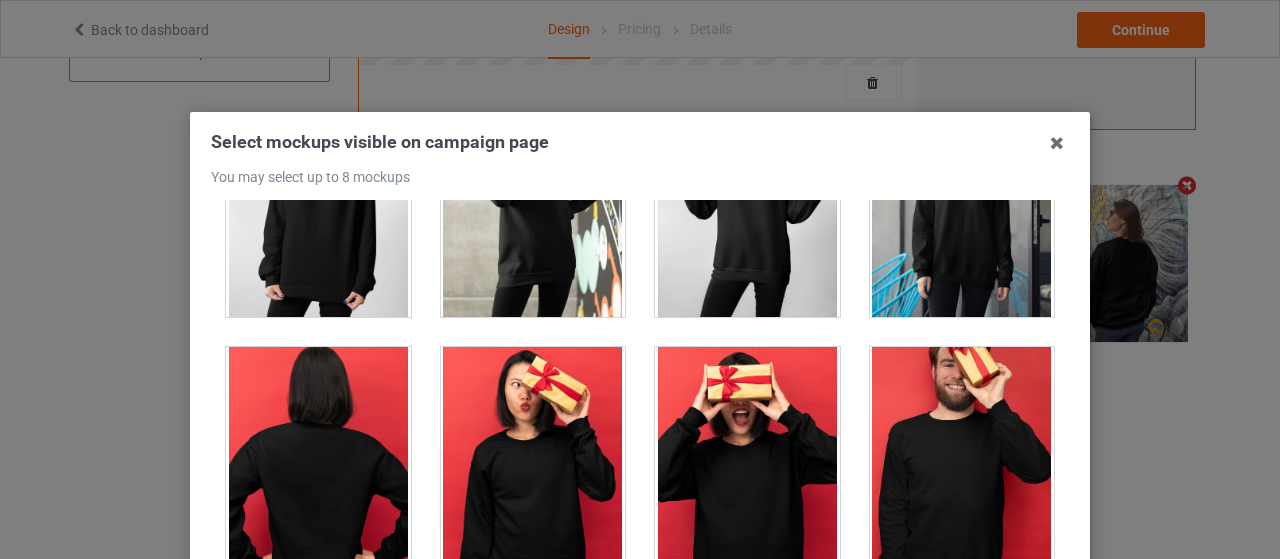 scroll, scrollTop: 1700, scrollLeft: 0, axis: vertical 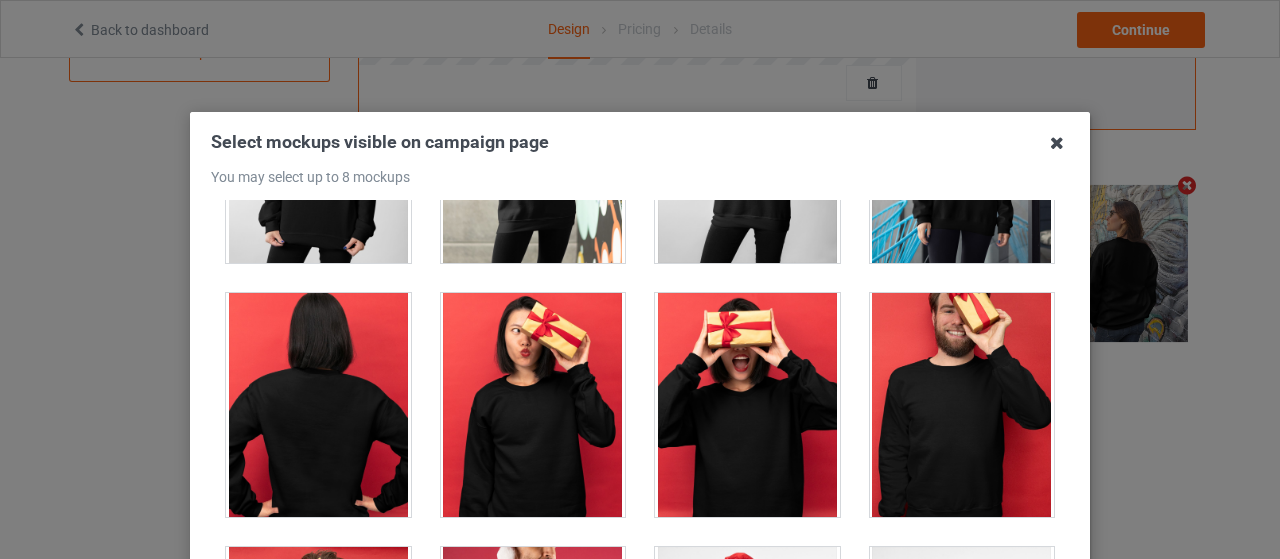 click at bounding box center [1057, 143] 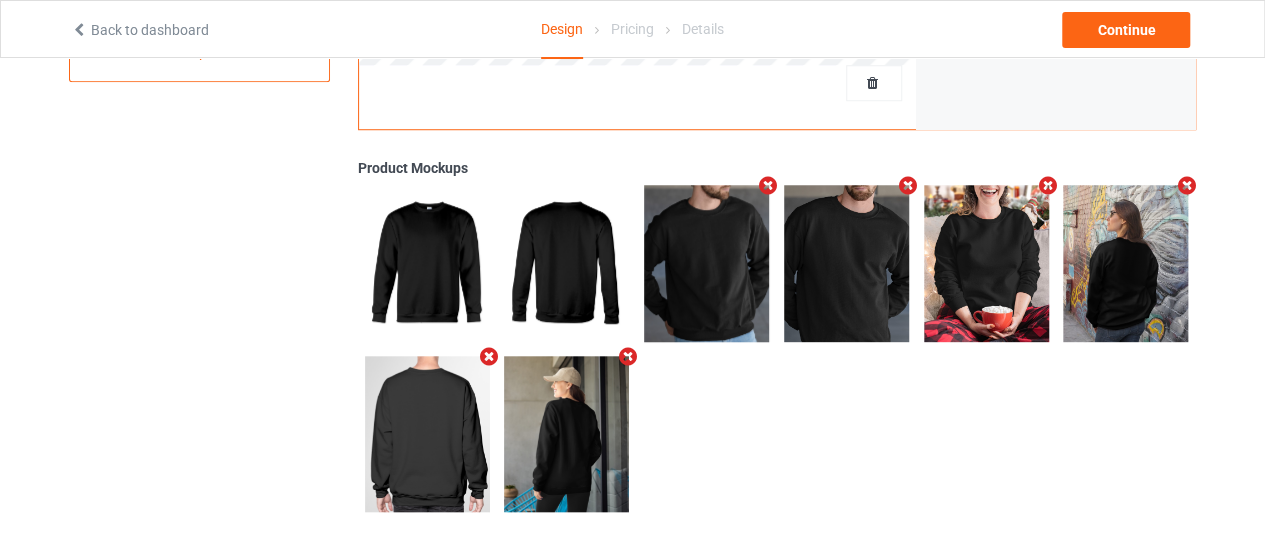 click at bounding box center (907, 185) 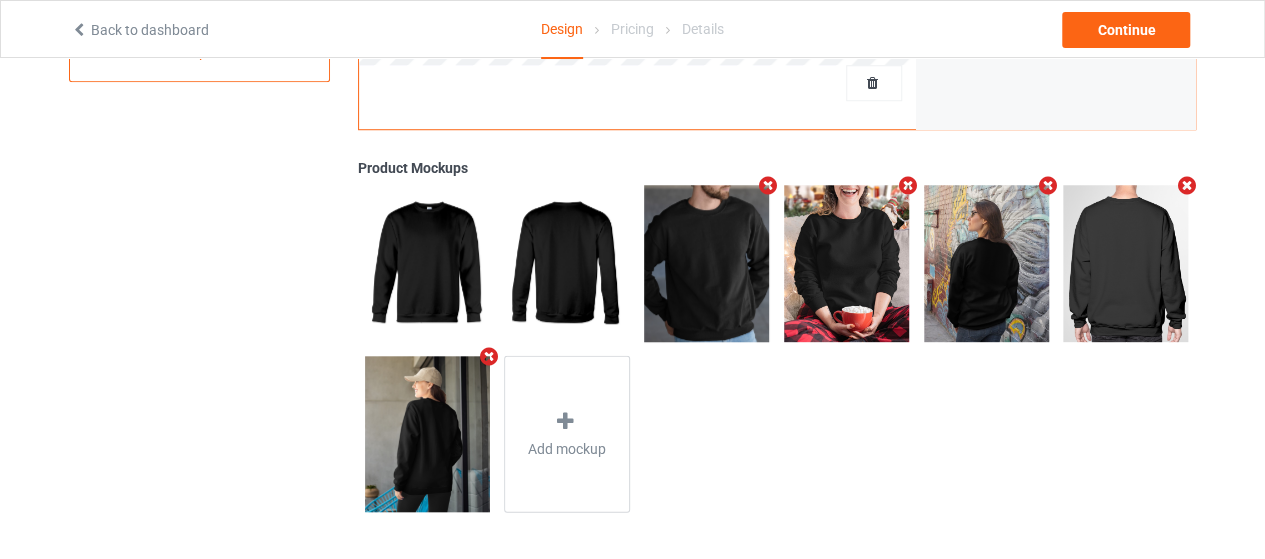 click at bounding box center [907, 185] 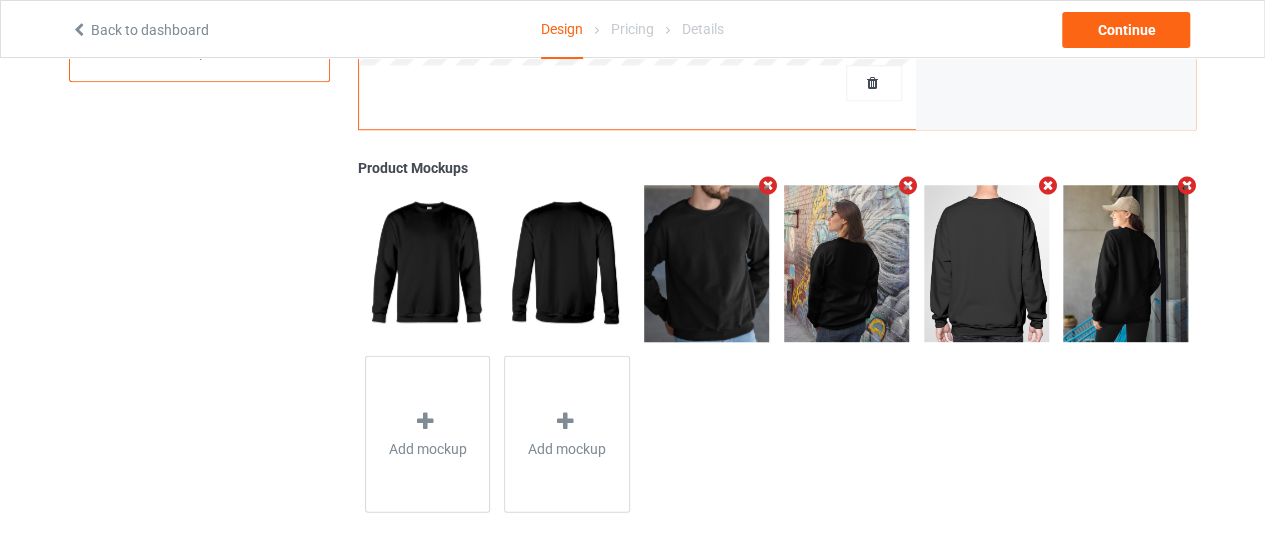 click at bounding box center (768, 185) 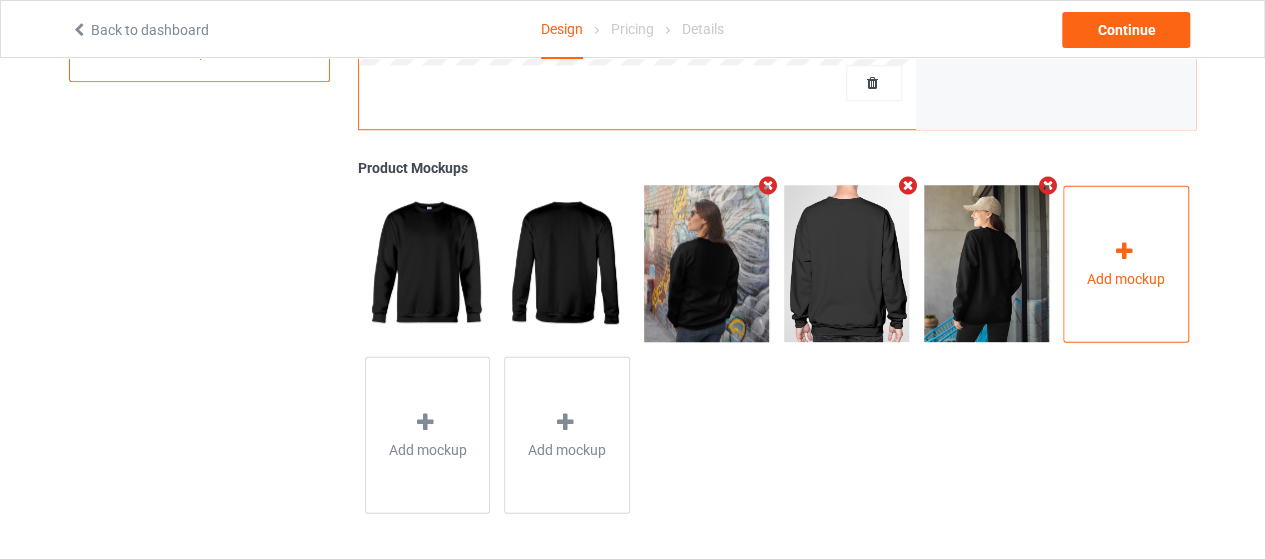 click on "Add mockup" at bounding box center (1126, 278) 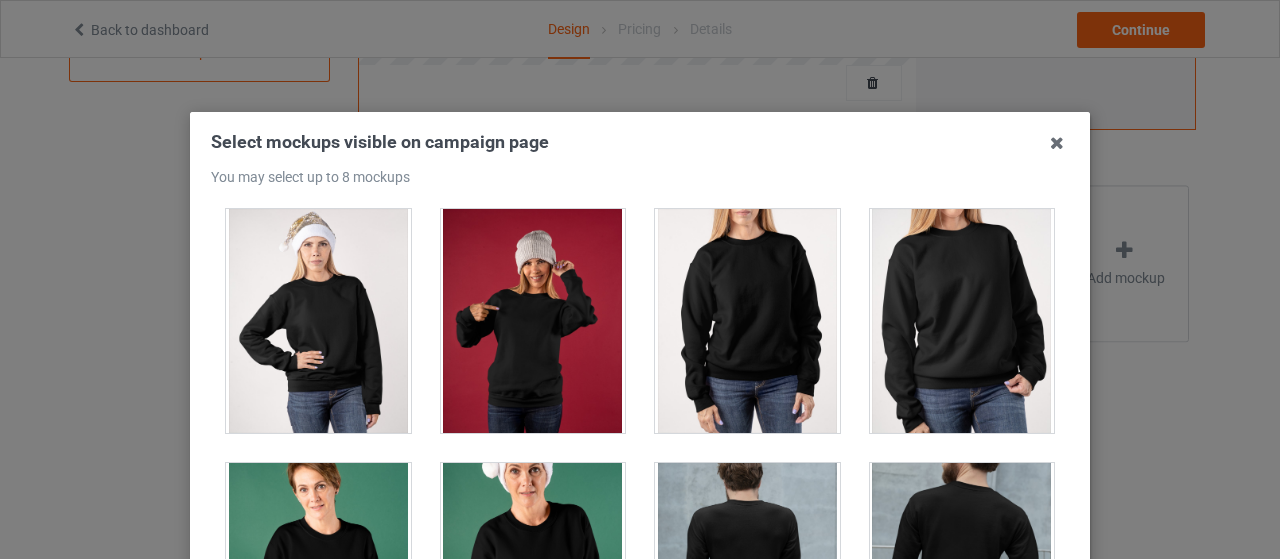 scroll, scrollTop: 2700, scrollLeft: 0, axis: vertical 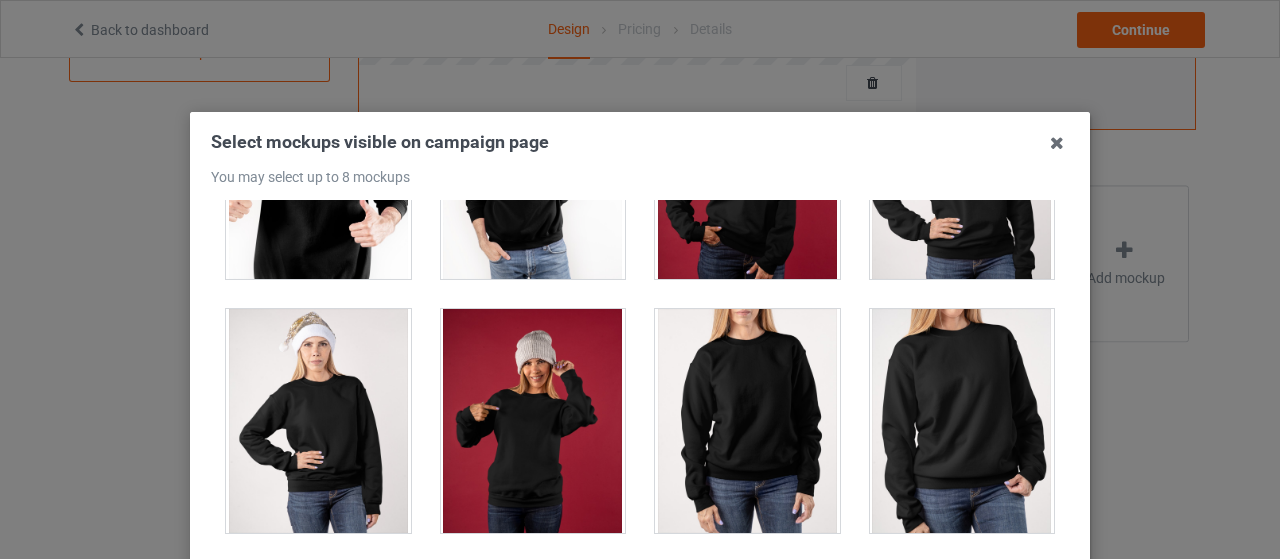 click at bounding box center (962, 421) 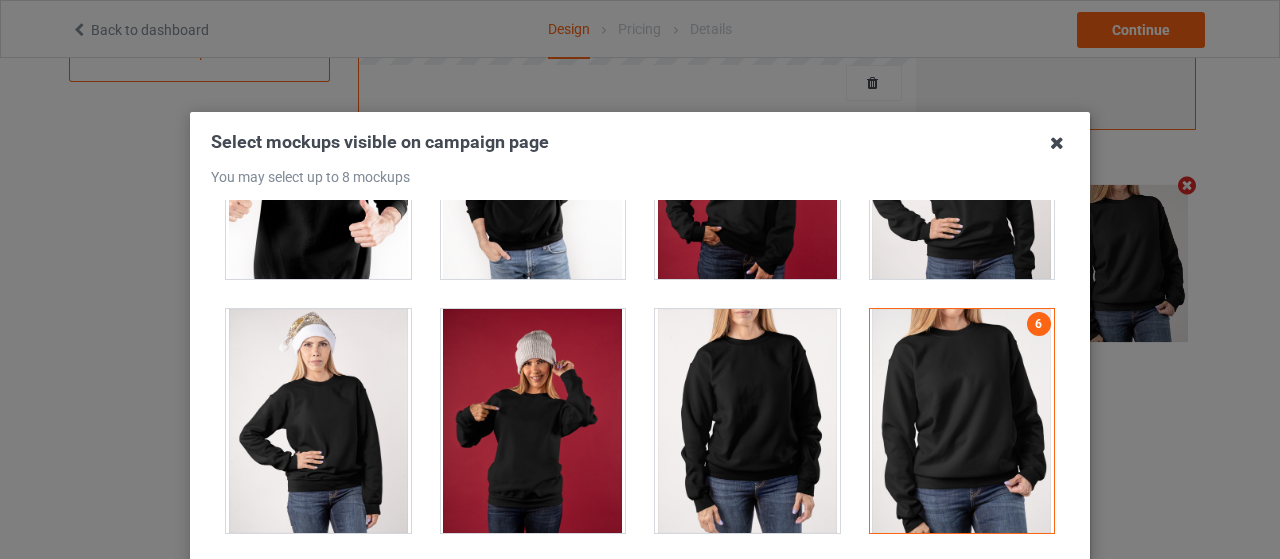 click at bounding box center [1057, 143] 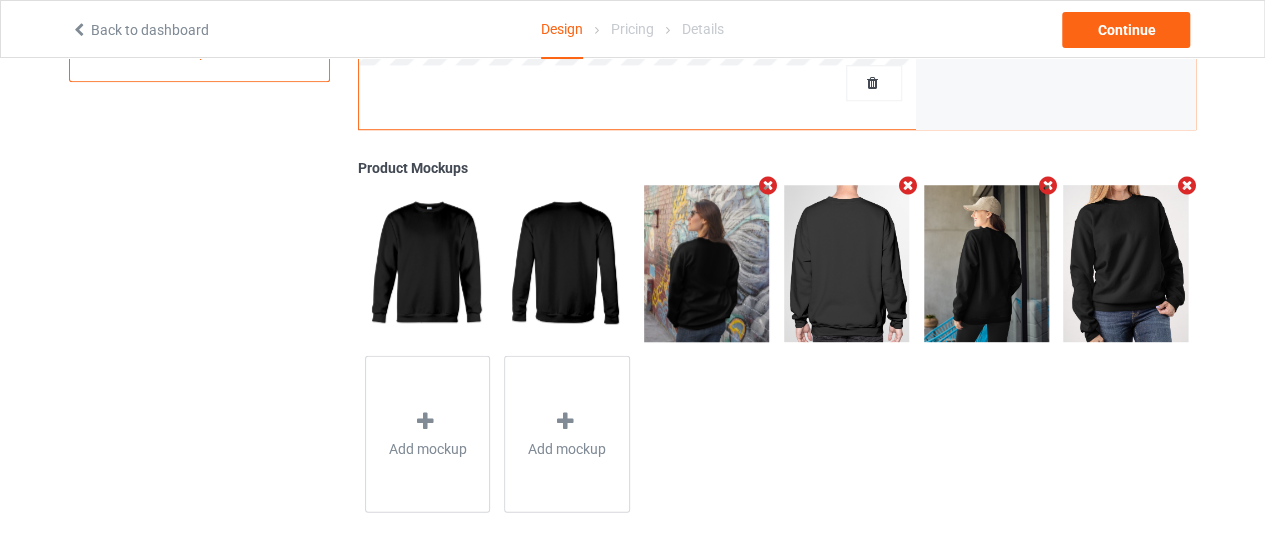 click at bounding box center (1187, 185) 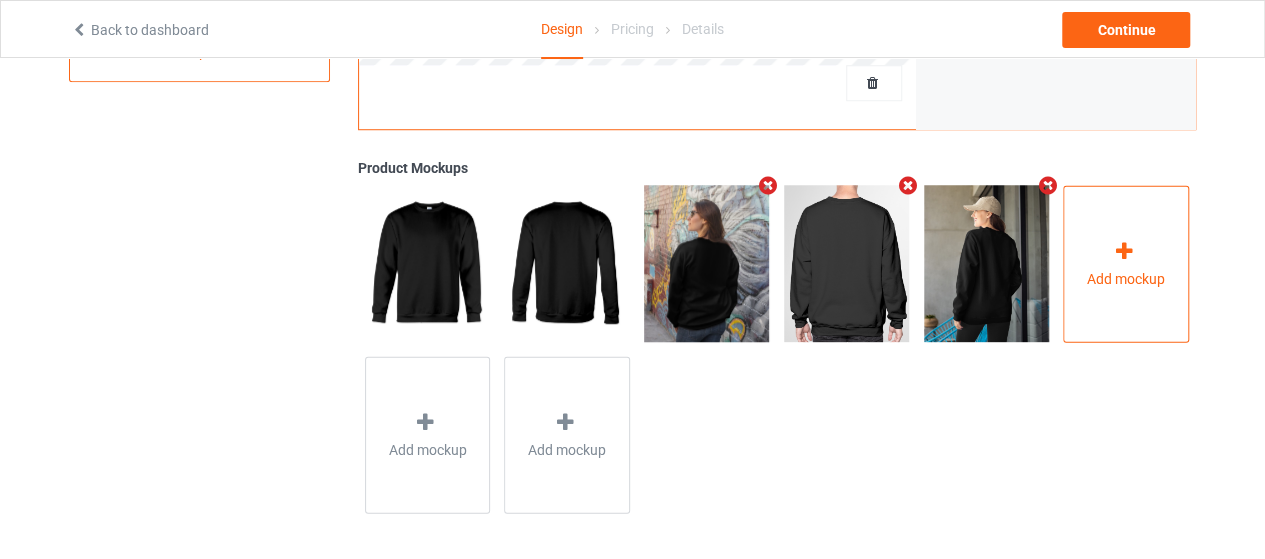 click at bounding box center [1126, 253] 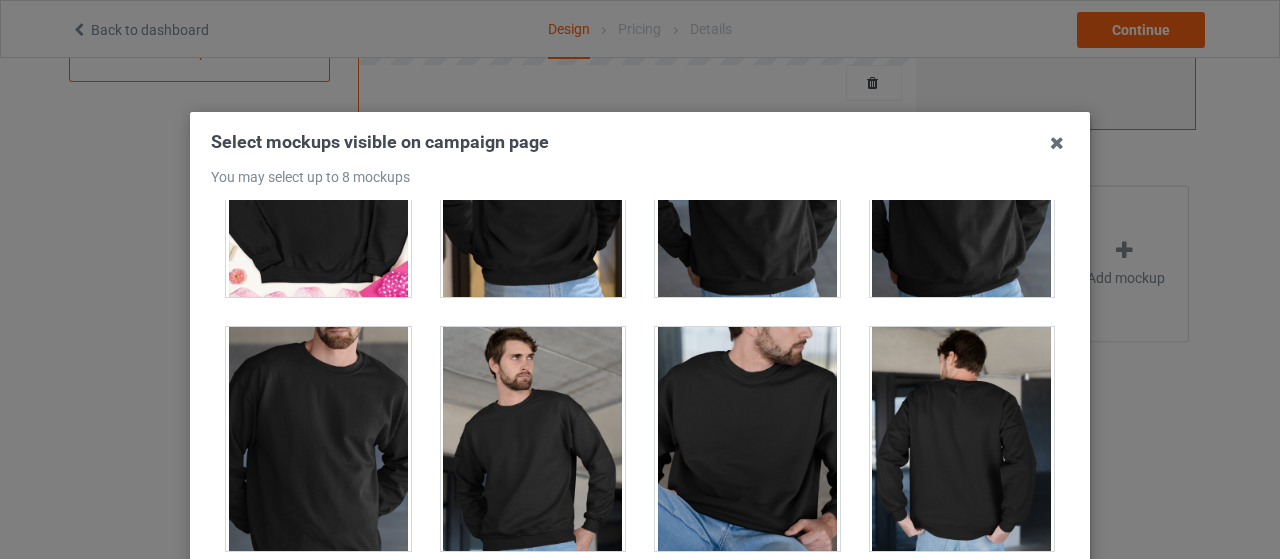scroll, scrollTop: 5000, scrollLeft: 0, axis: vertical 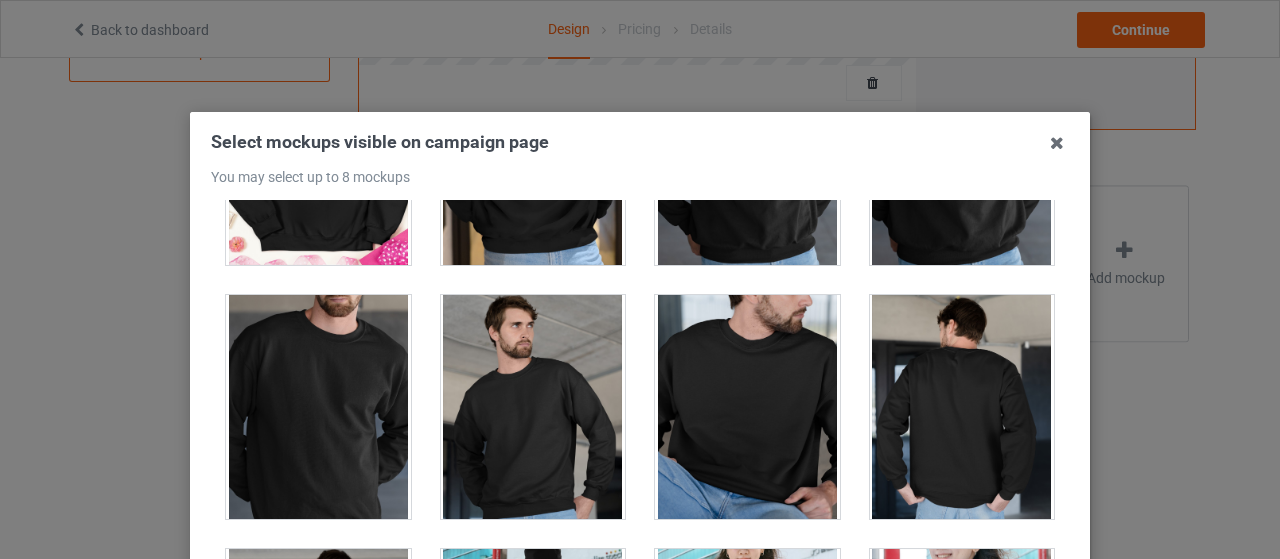 click at bounding box center [962, 407] 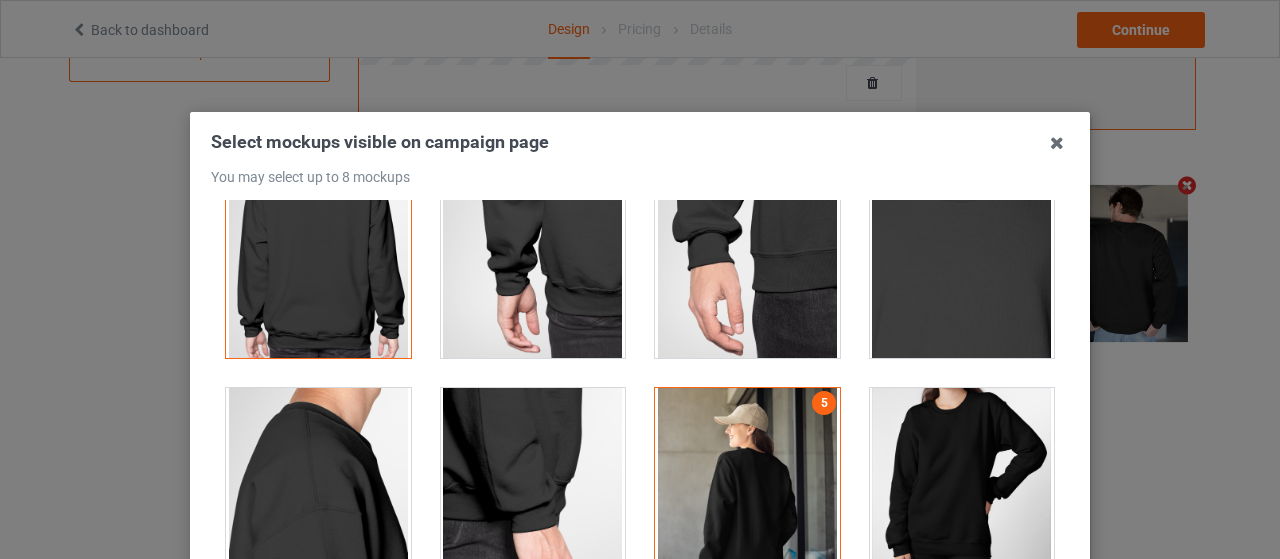 scroll, scrollTop: 1100, scrollLeft: 0, axis: vertical 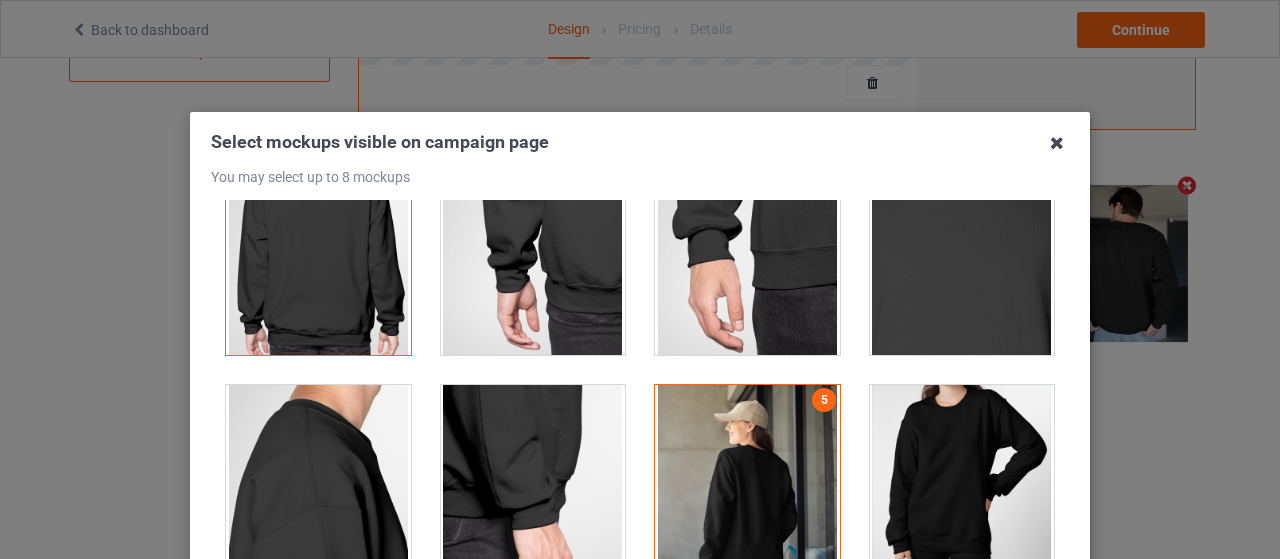 click at bounding box center [1057, 143] 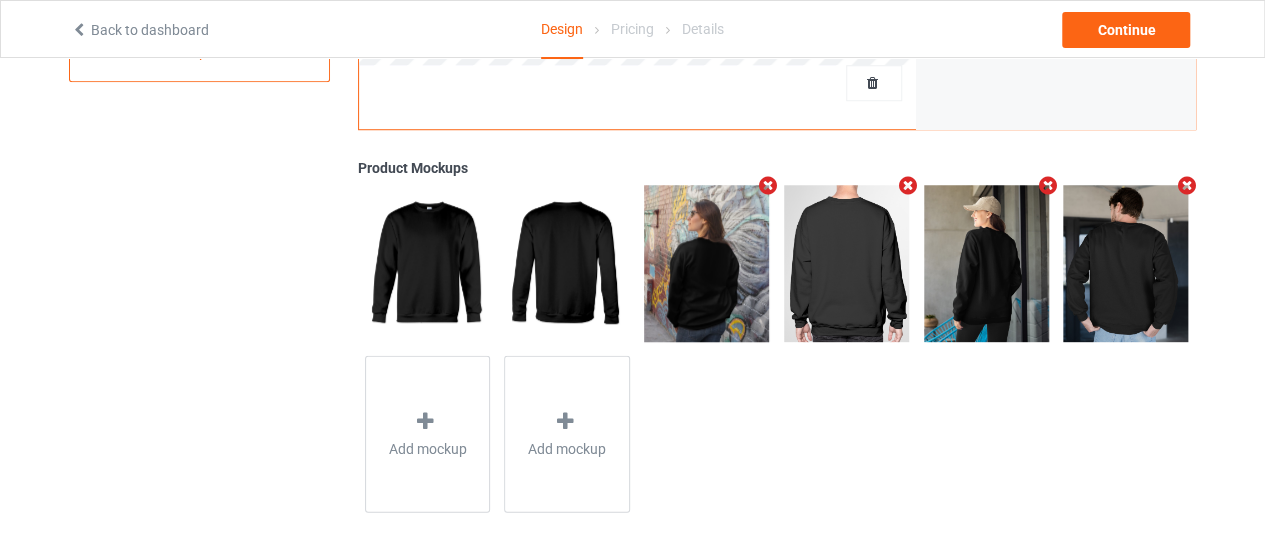 click at bounding box center (1047, 185) 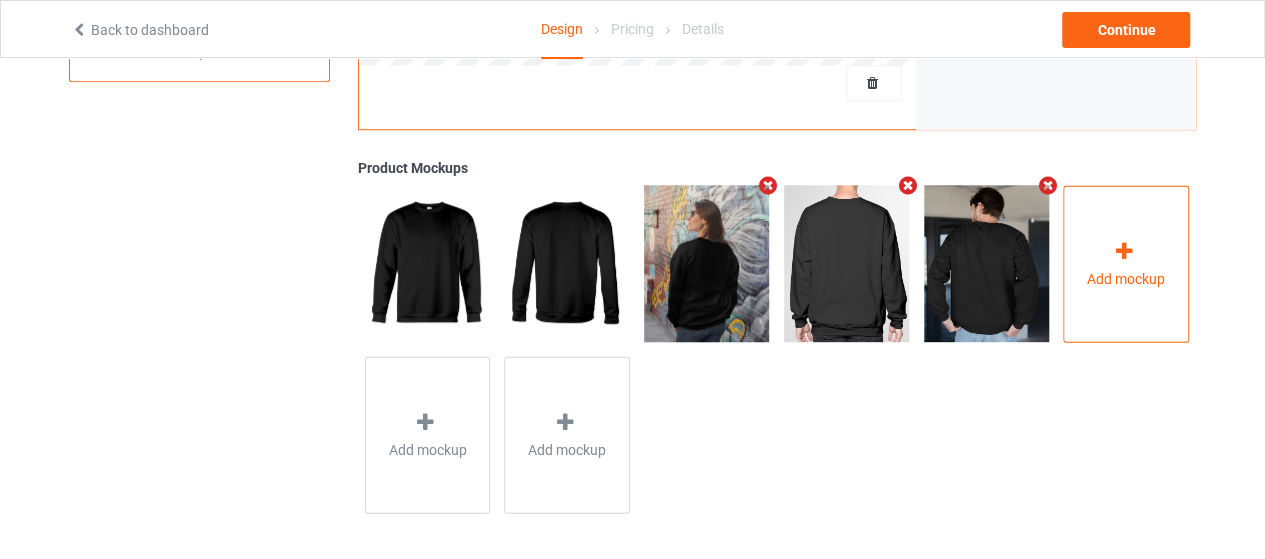click on "Add mockup" at bounding box center (1126, 278) 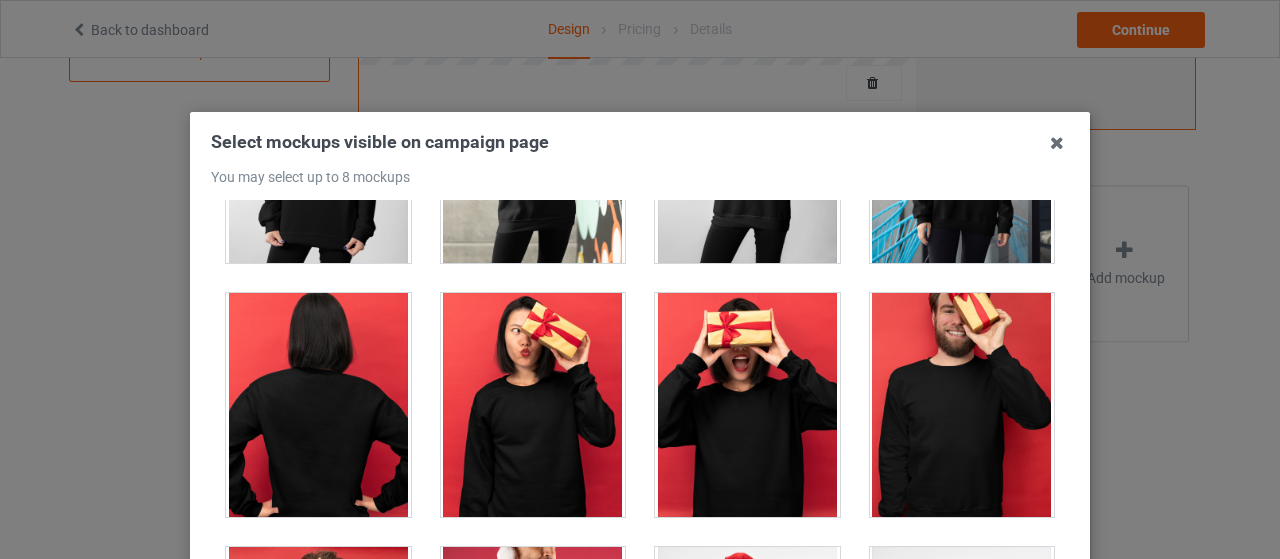 click at bounding box center [318, 405] 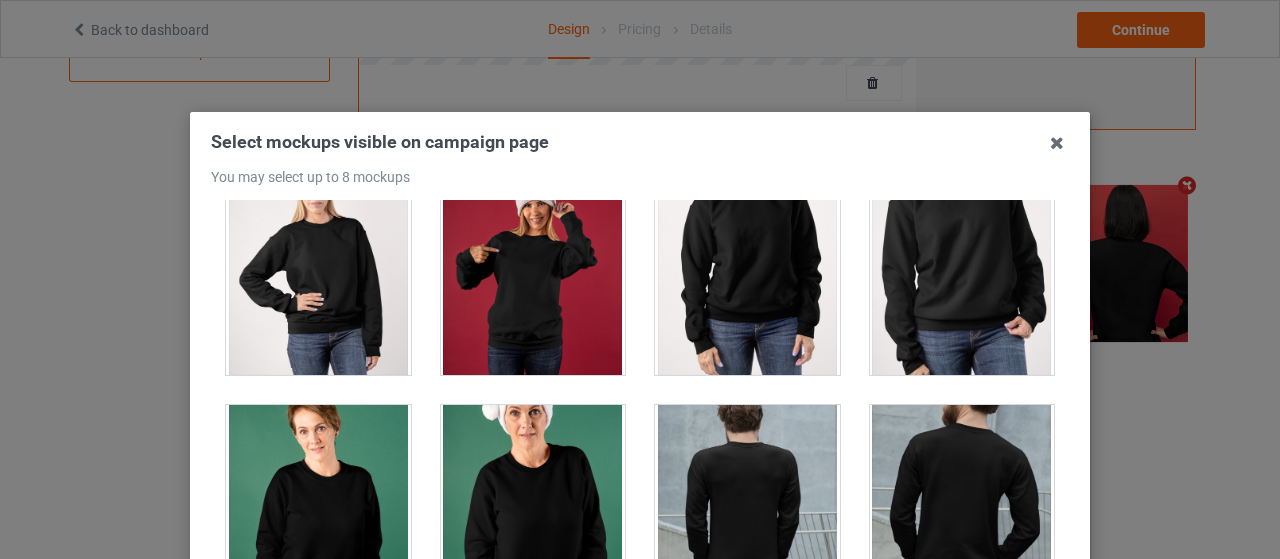 scroll, scrollTop: 2900, scrollLeft: 0, axis: vertical 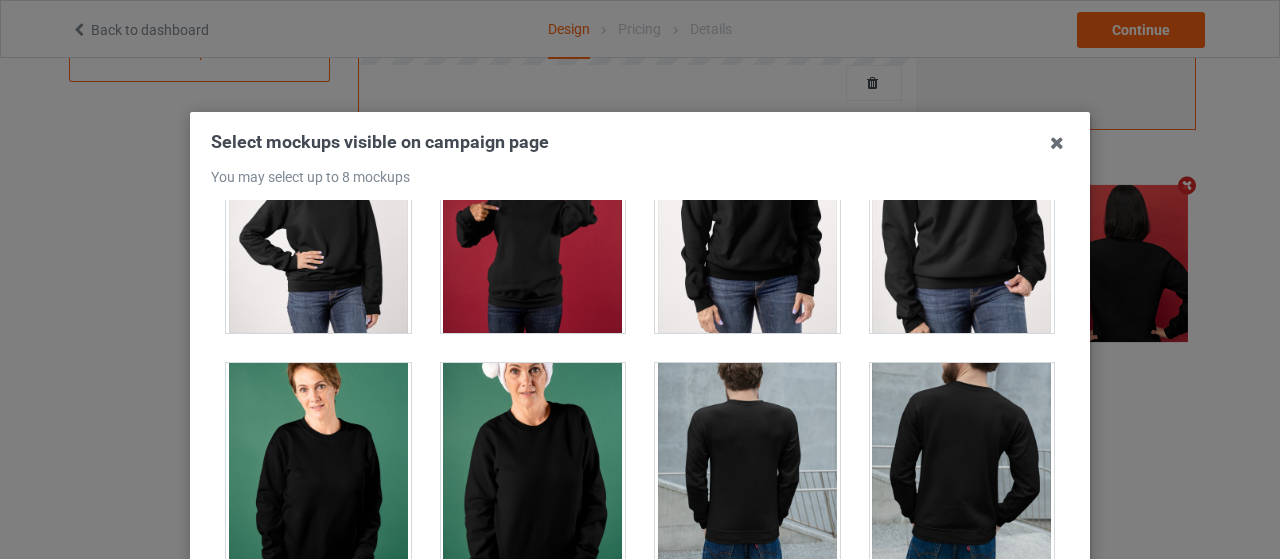 click at bounding box center (962, 475) 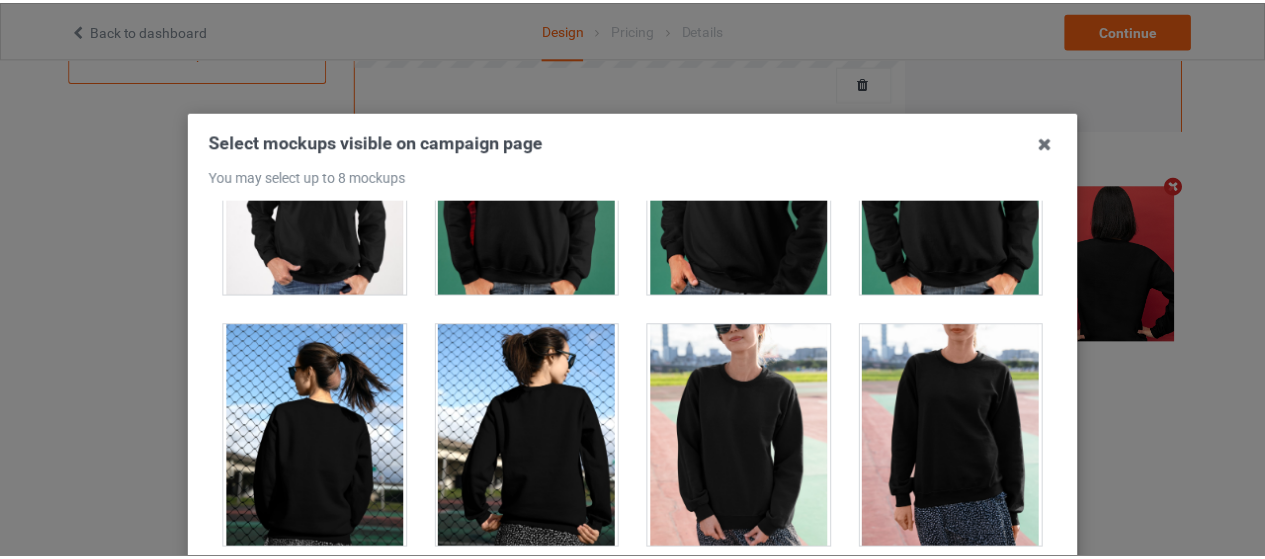 scroll, scrollTop: 3800, scrollLeft: 0, axis: vertical 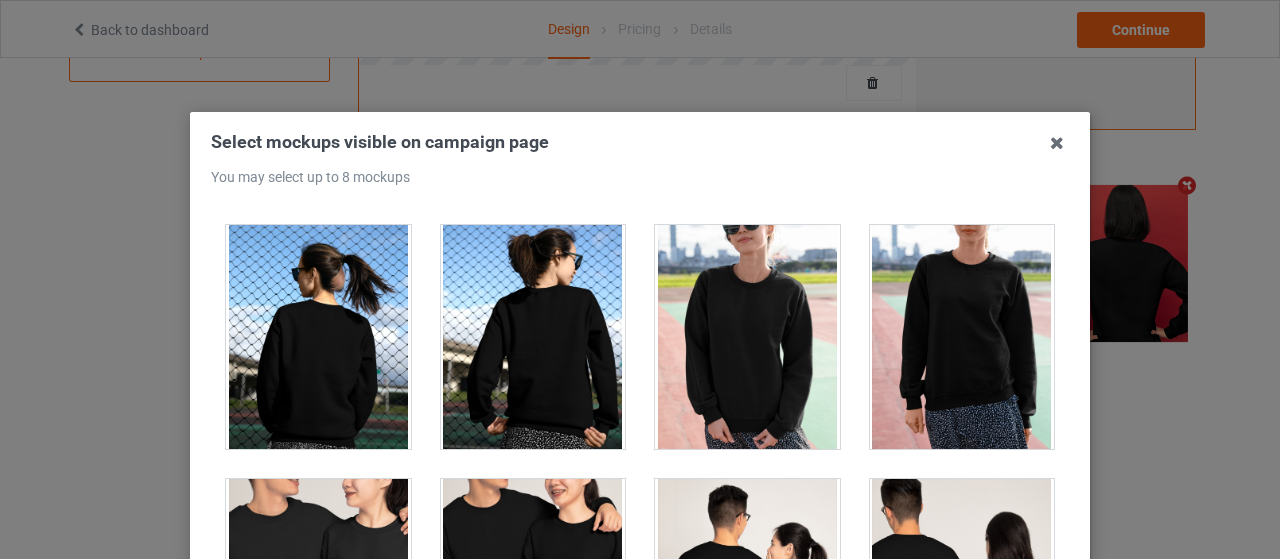 drag, startPoint x: 335, startPoint y: 301, endPoint x: 357, endPoint y: 301, distance: 22 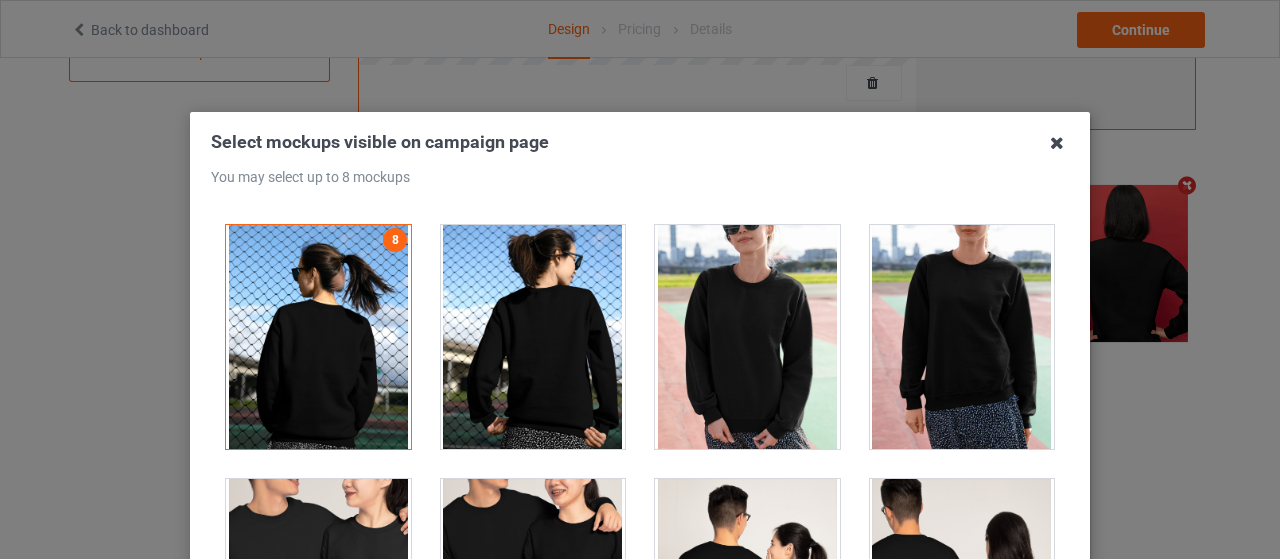 click at bounding box center (1057, 143) 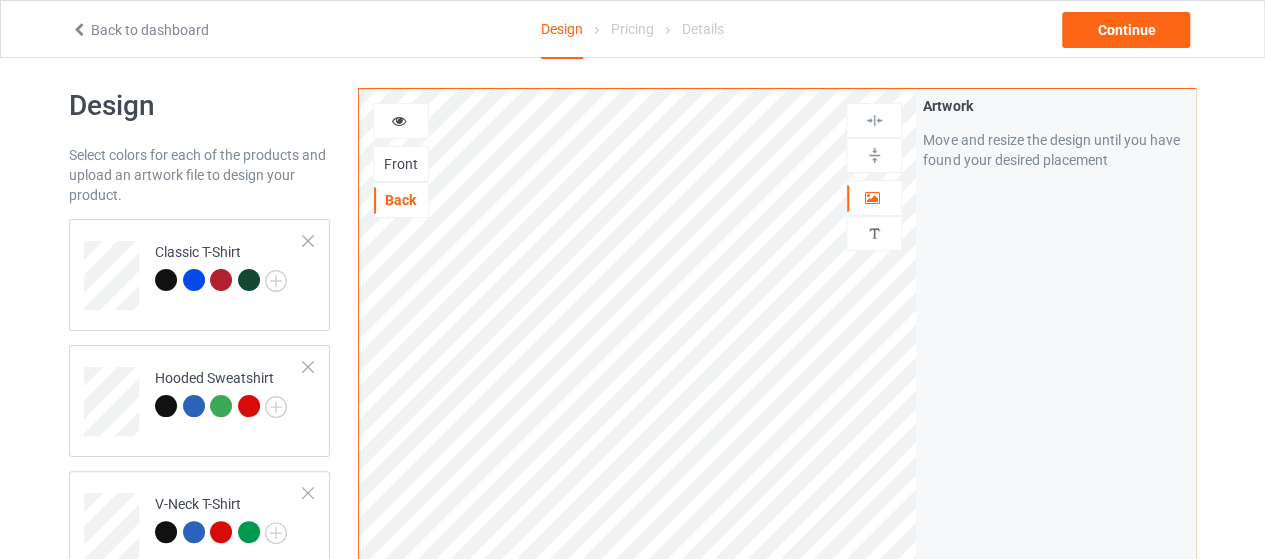 scroll, scrollTop: 0, scrollLeft: 0, axis: both 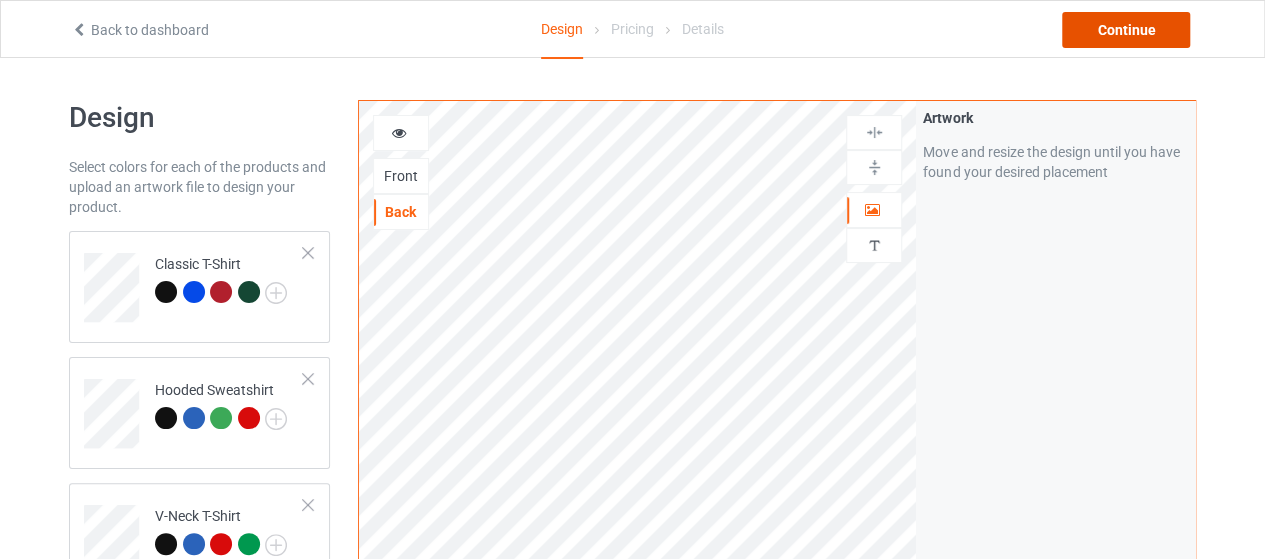 click on "Continue" at bounding box center (1126, 30) 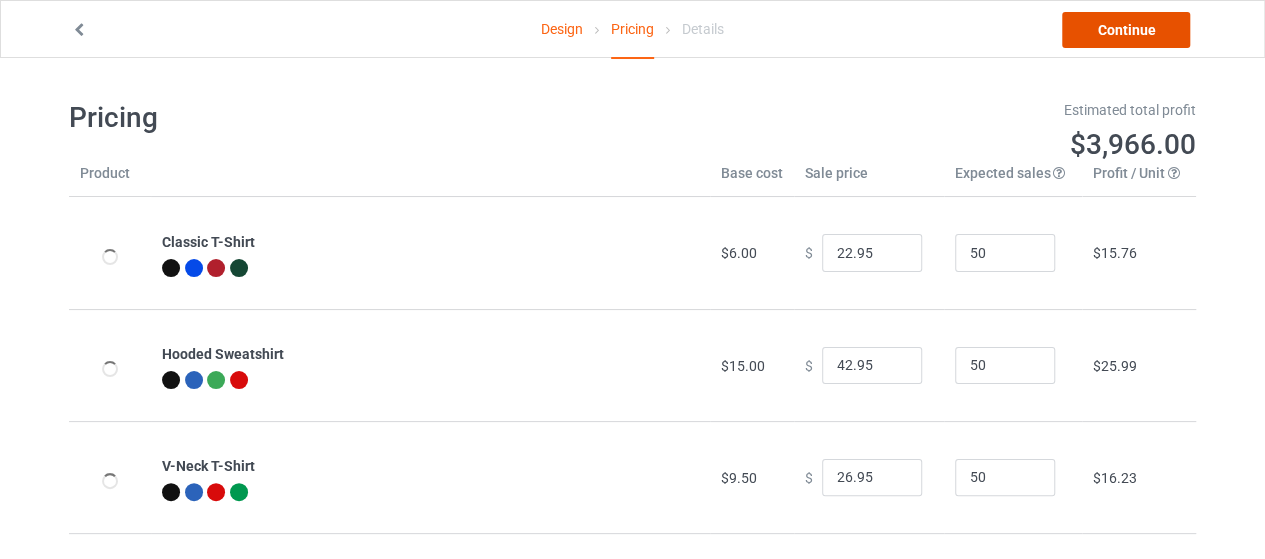 click on "Continue" at bounding box center (1126, 30) 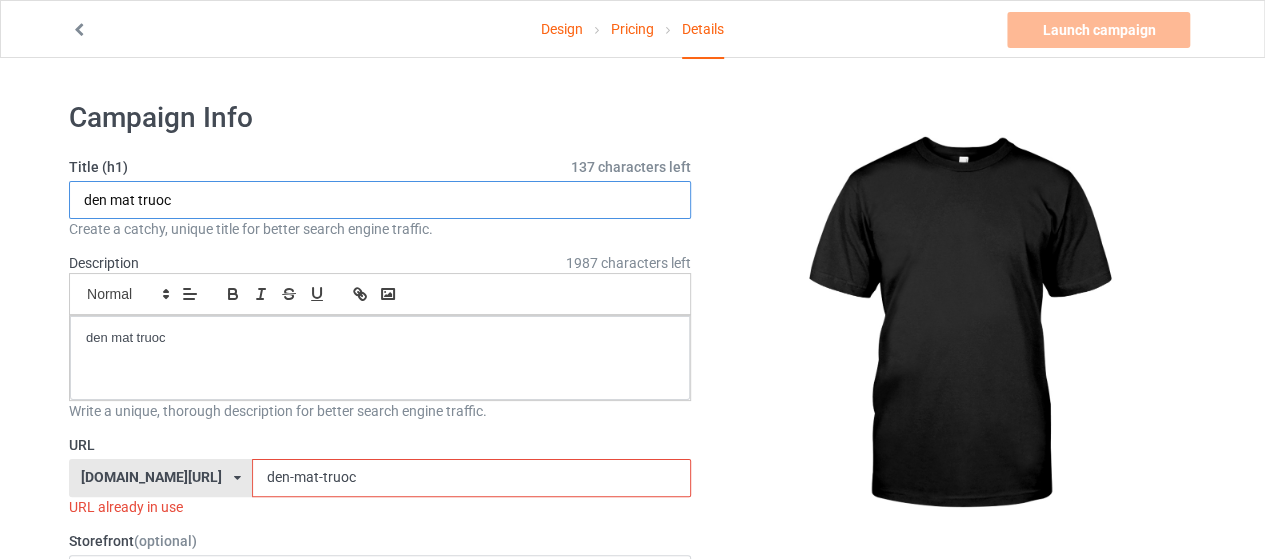 click on "den mat truoc" at bounding box center (380, 200) 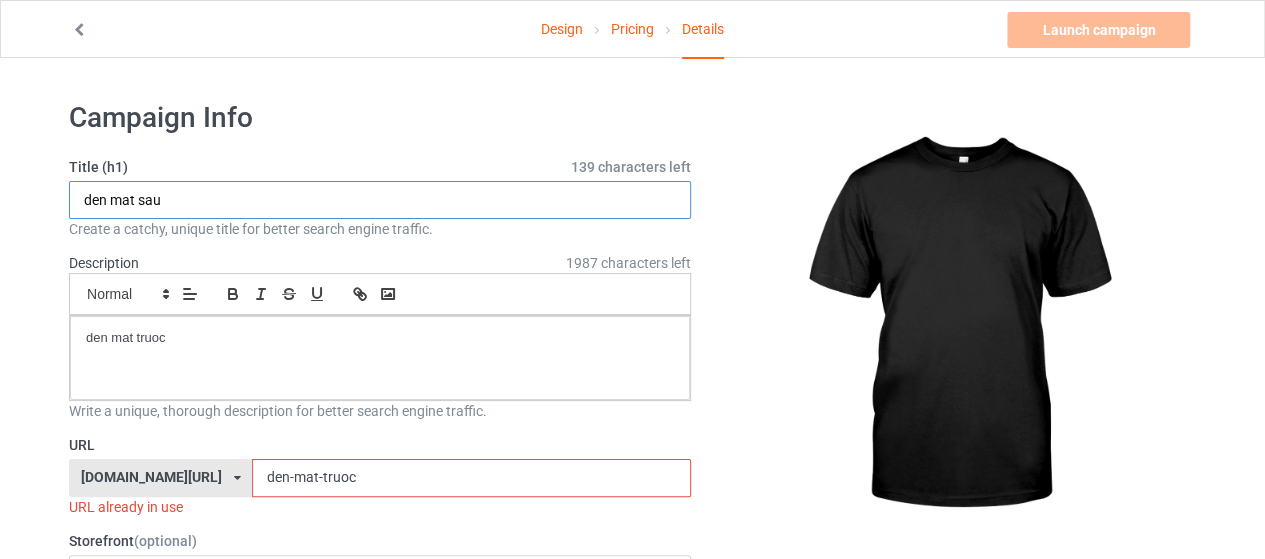 type on "den mat sau" 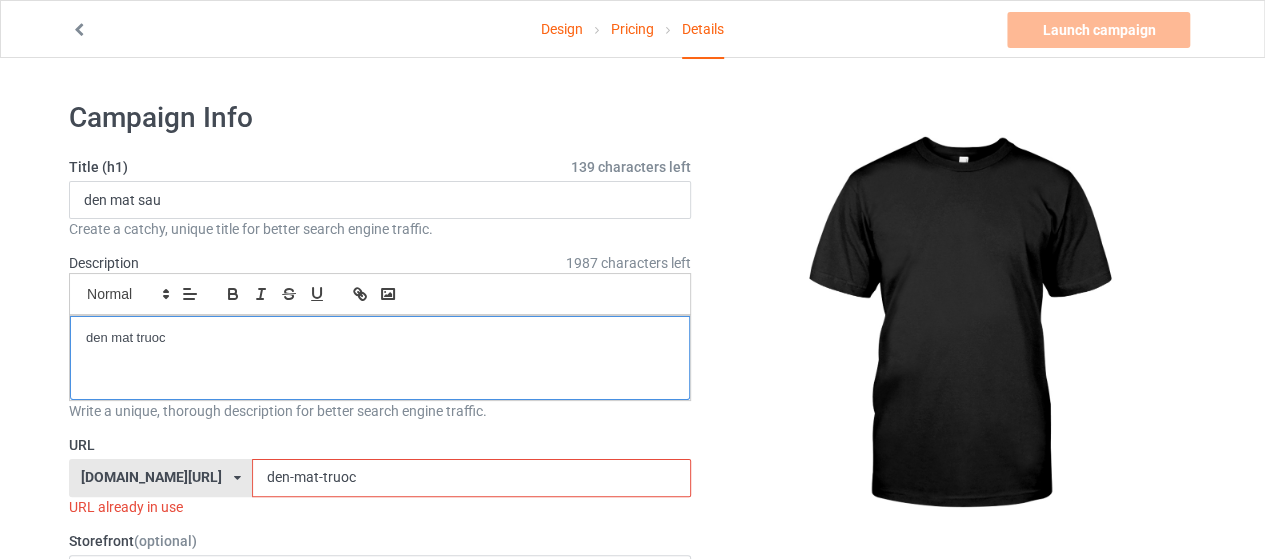 click on "den mat truoc" at bounding box center [380, 338] 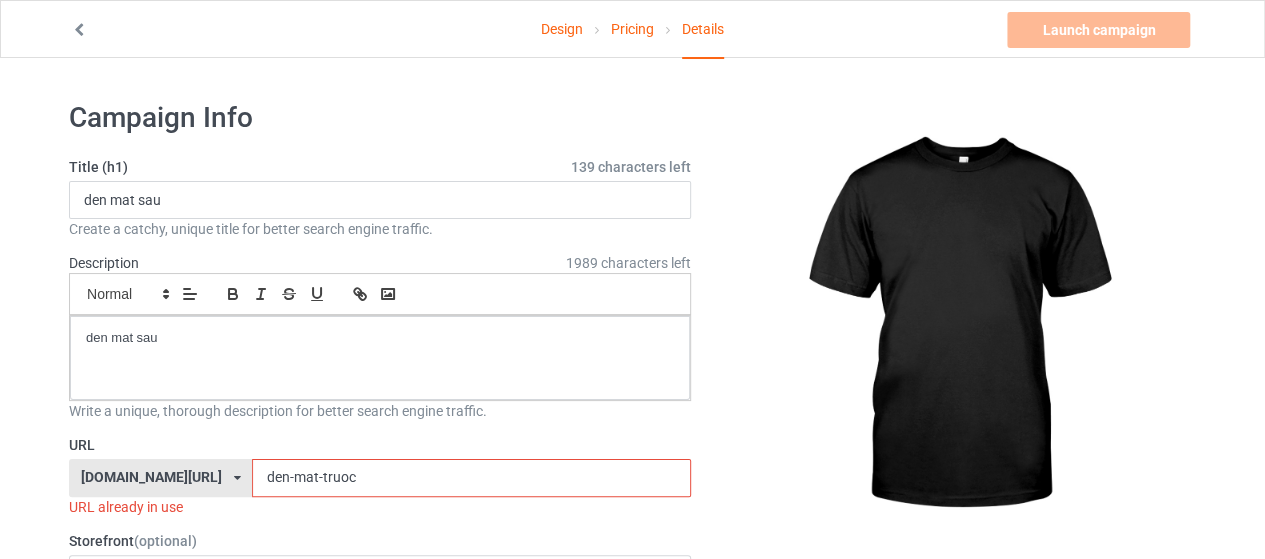 click on "den-mat-truoc" at bounding box center (471, 478) 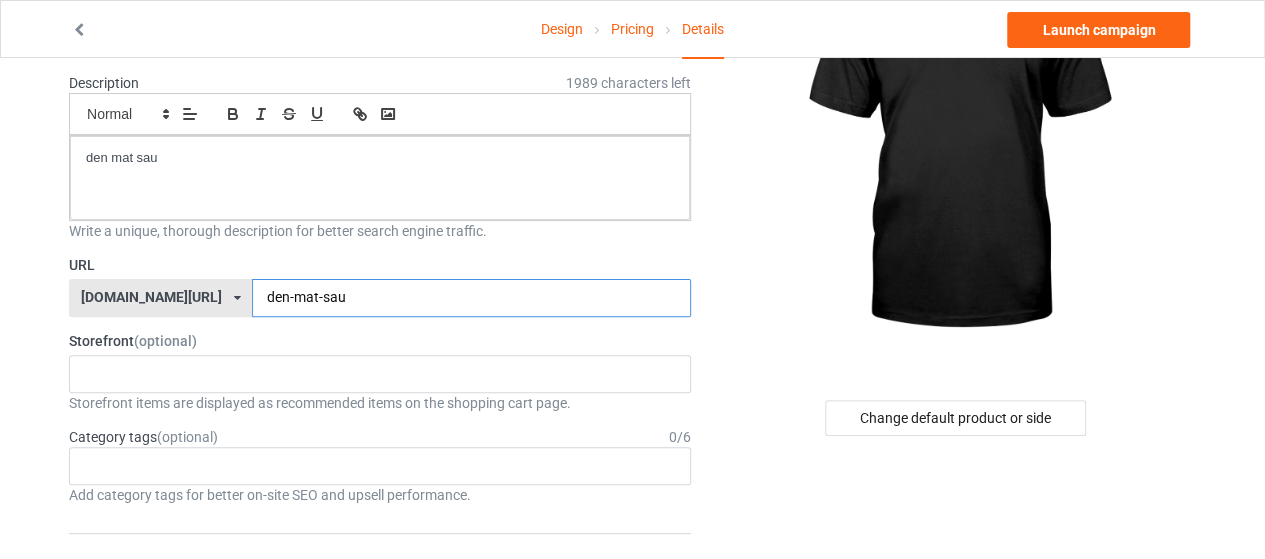 scroll, scrollTop: 400, scrollLeft: 0, axis: vertical 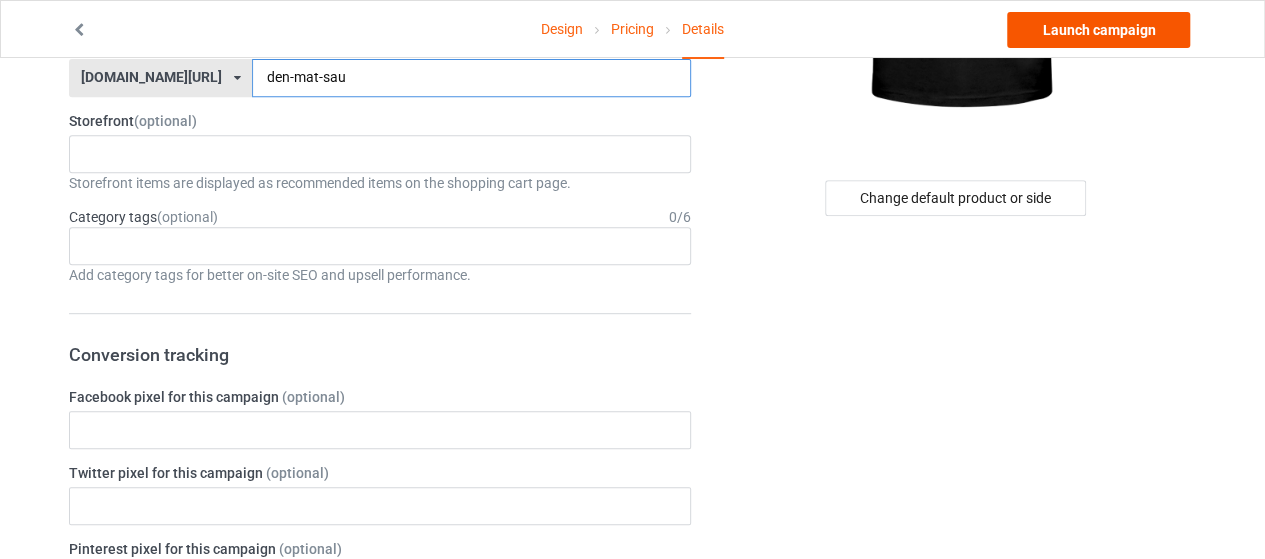 type on "den-mat-sau" 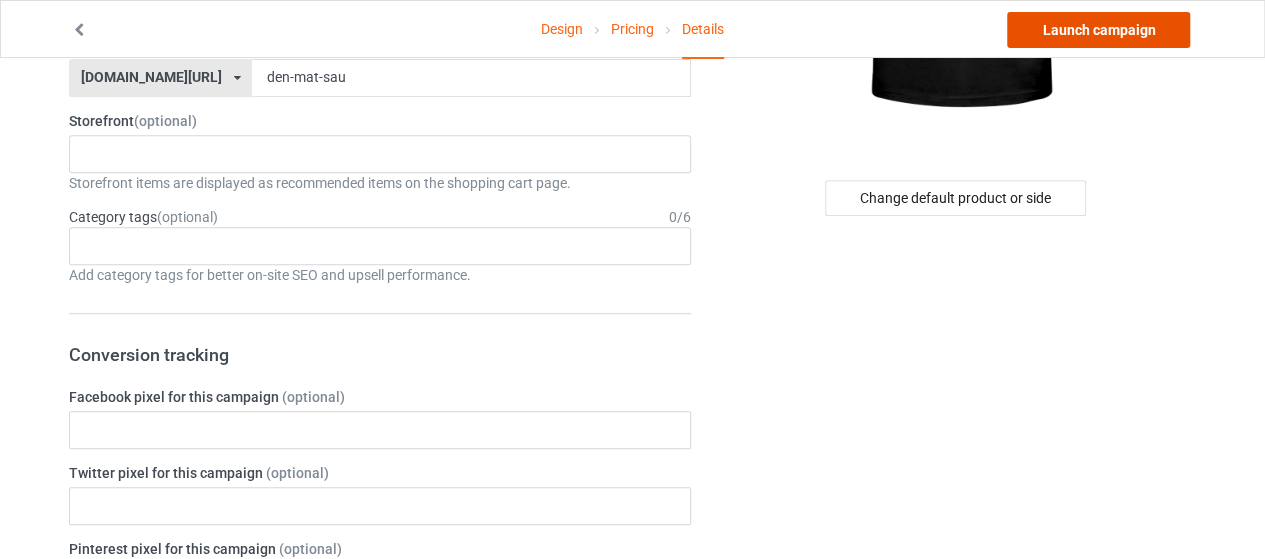 click on "Launch campaign" at bounding box center [1098, 30] 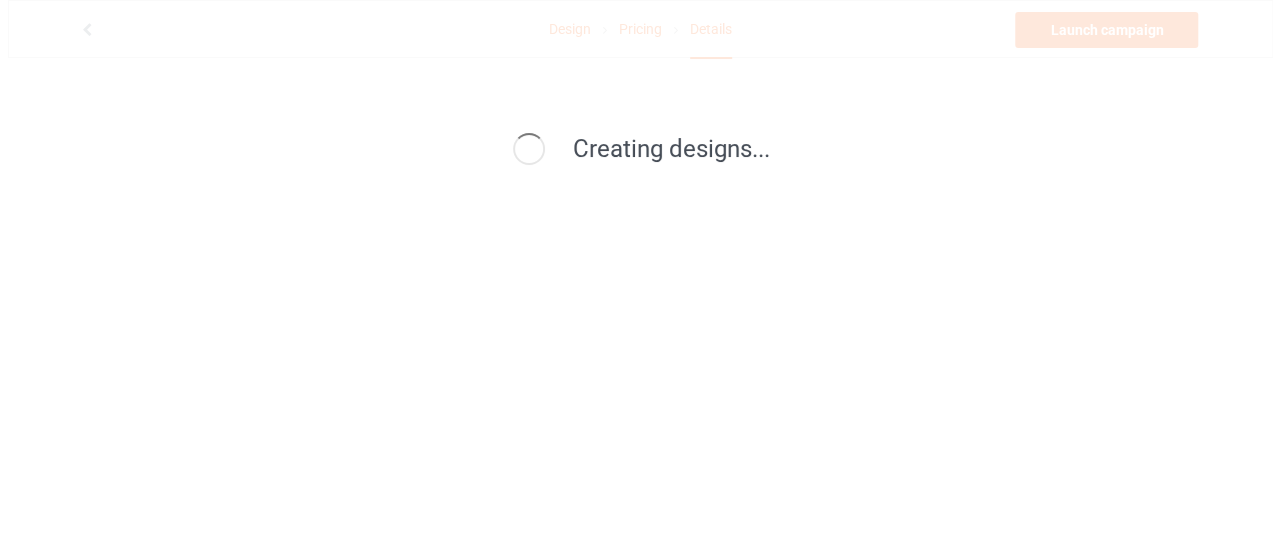 scroll, scrollTop: 0, scrollLeft: 0, axis: both 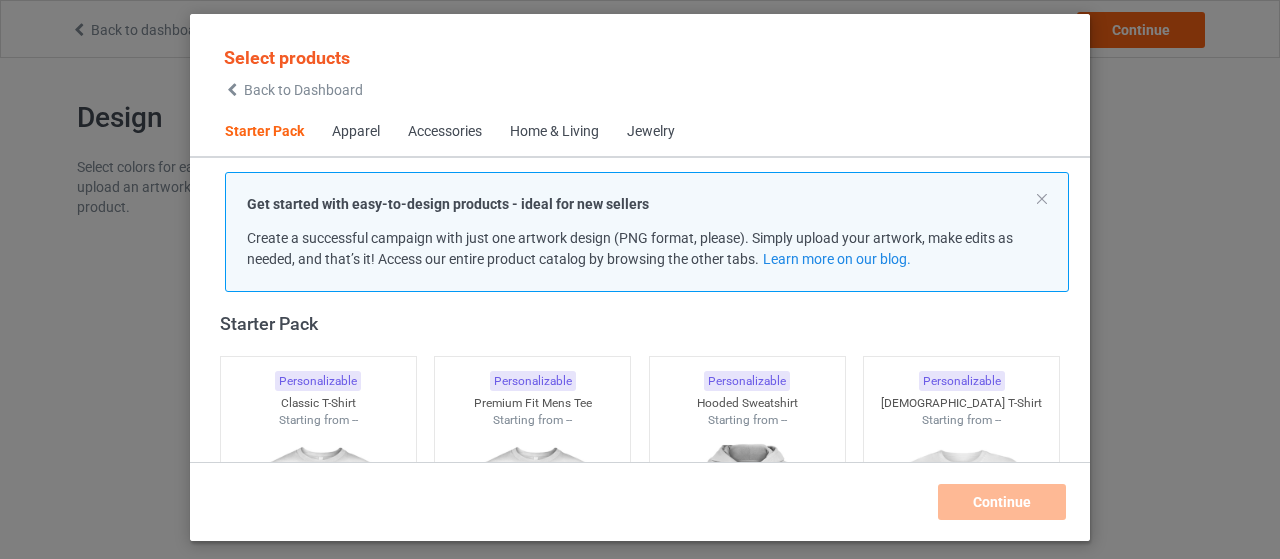 click on "Back to Dashboard" at bounding box center (303, 90) 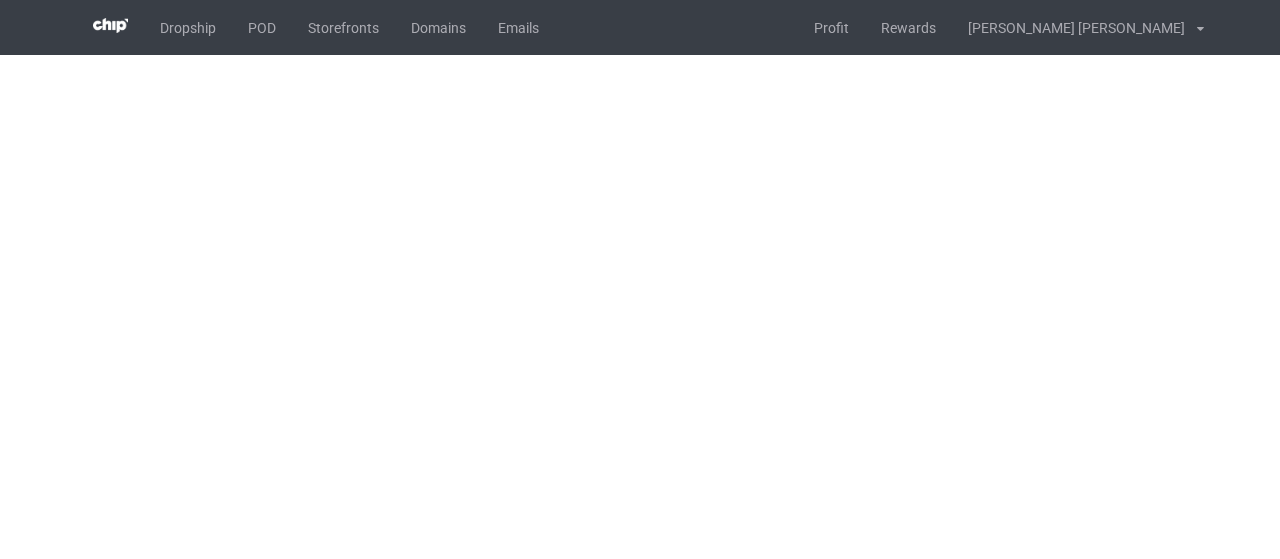 scroll, scrollTop: 0, scrollLeft: 0, axis: both 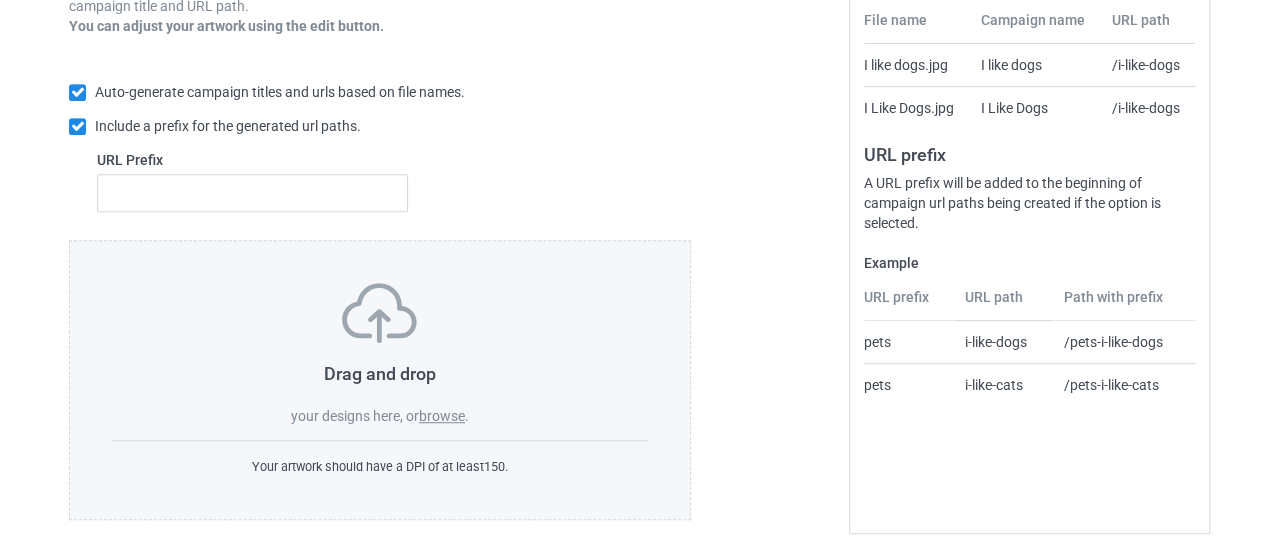 click at bounding box center (379, 313) 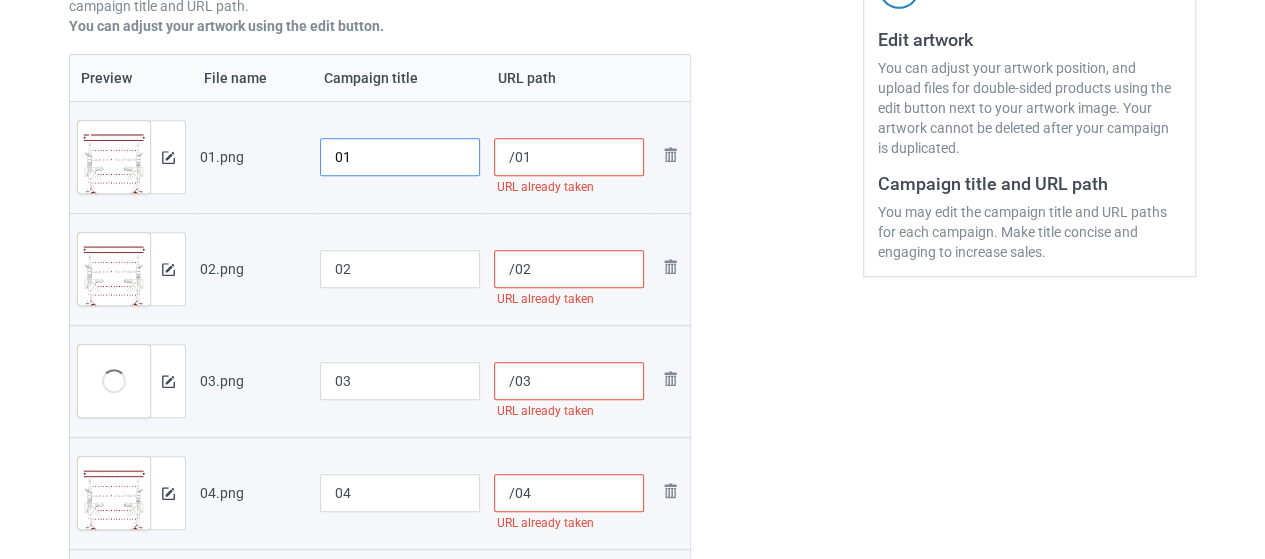 click on "01" at bounding box center (400, 157) 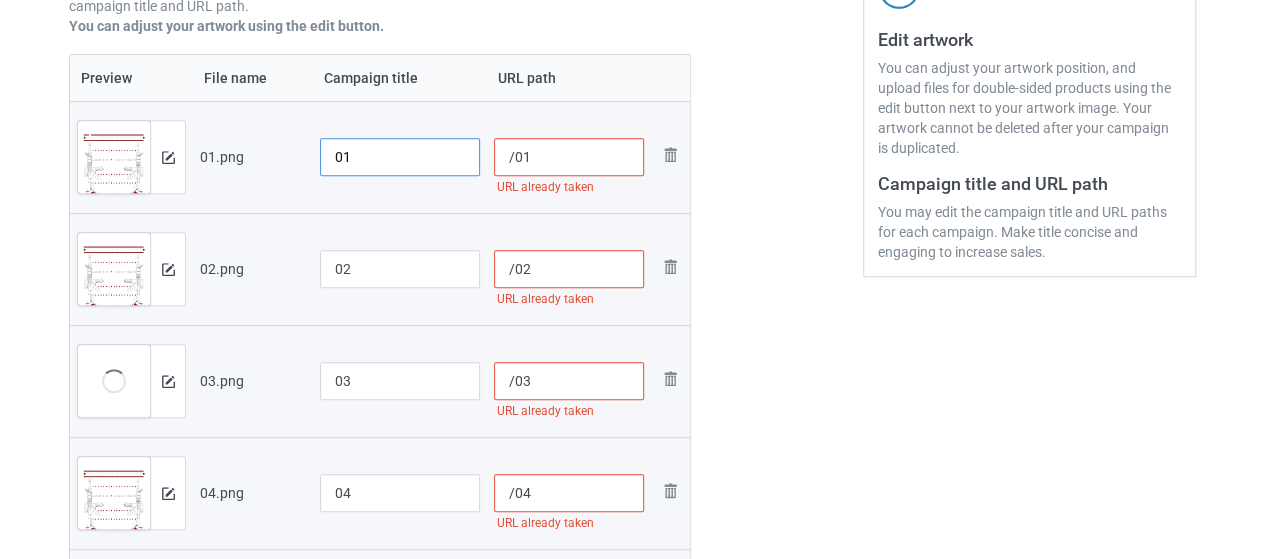 paste on "SKU07-37-" 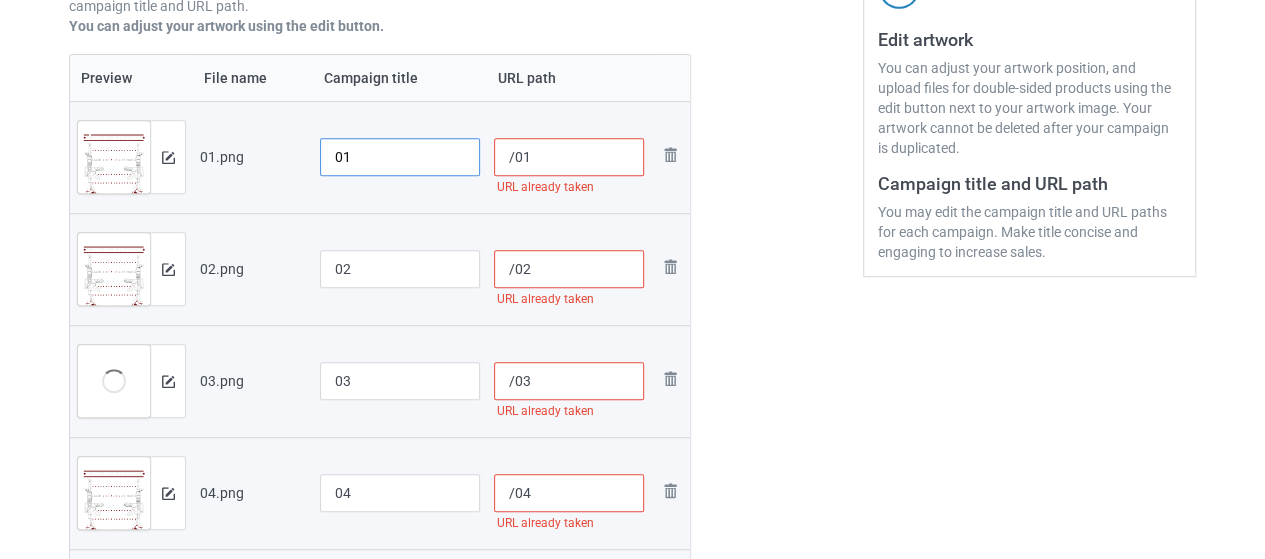 click on "01" at bounding box center [400, 157] 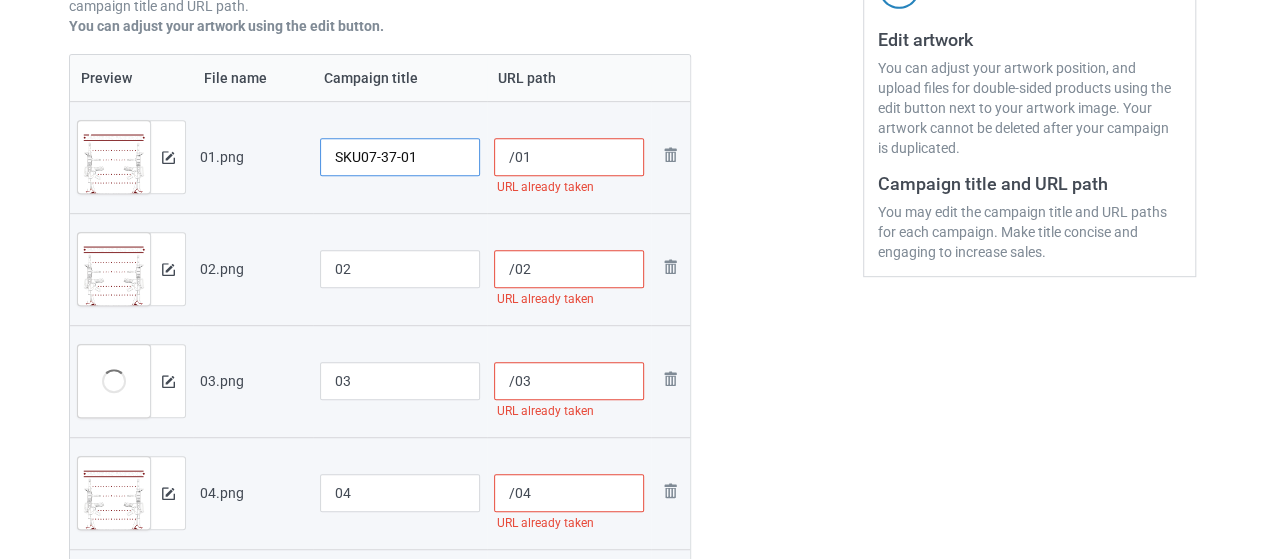 type on "SKU07-37-01" 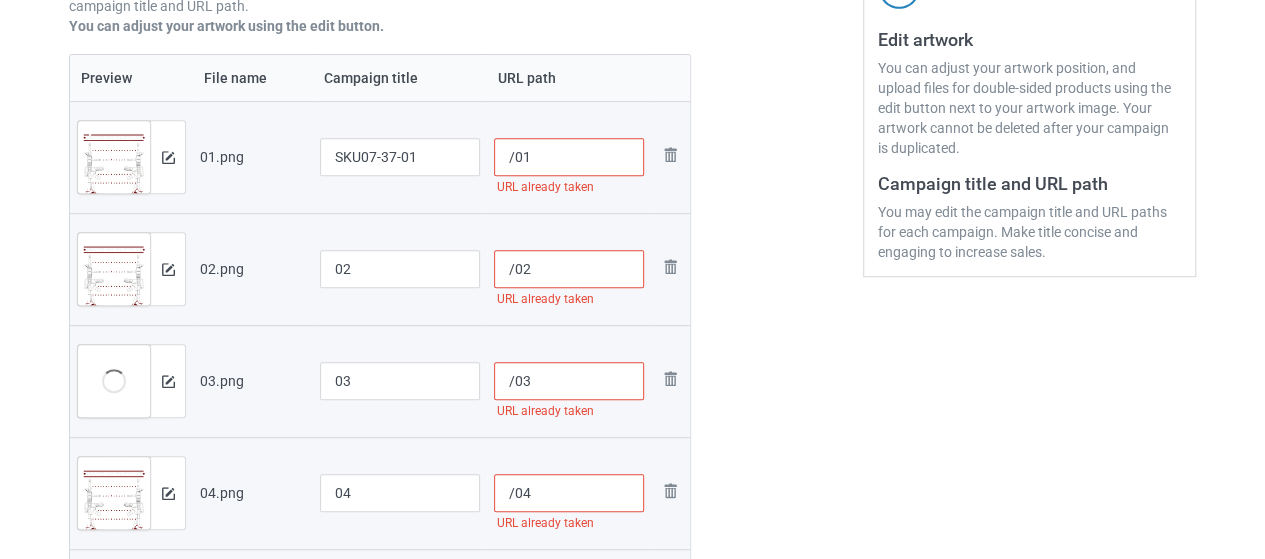 click on "/01" at bounding box center (569, 157) 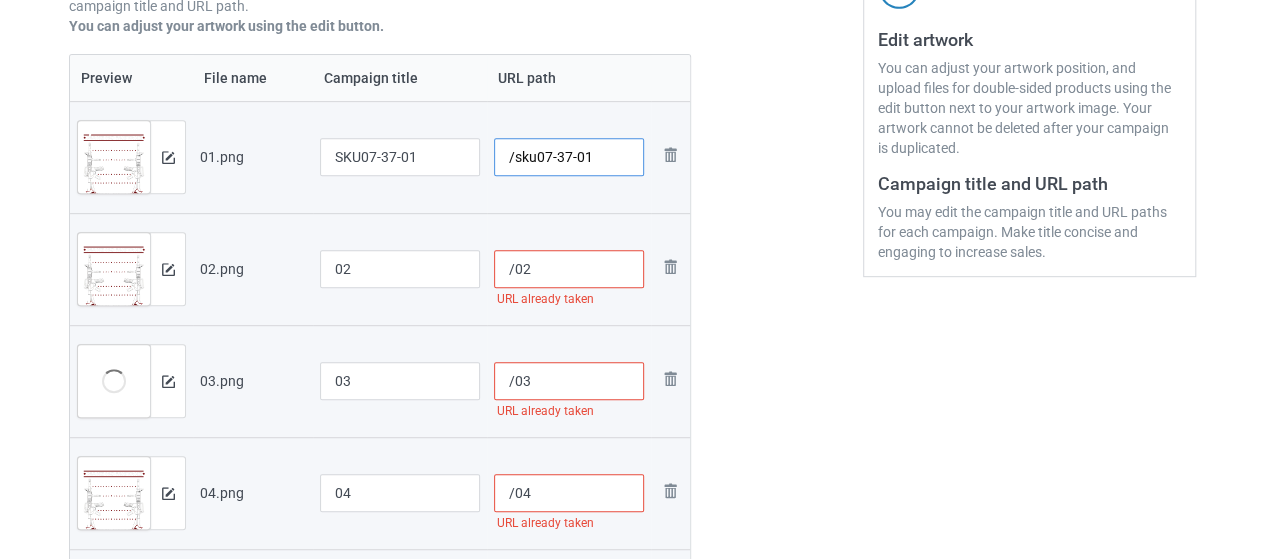 type on "/sku07-37-01" 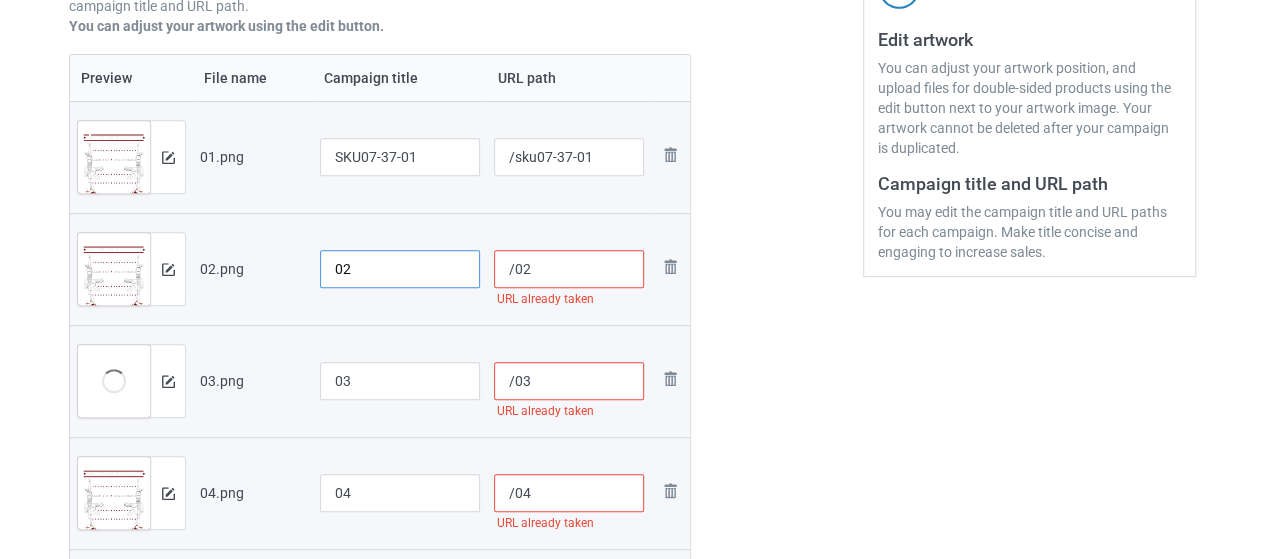 click on "02" at bounding box center (400, 269) 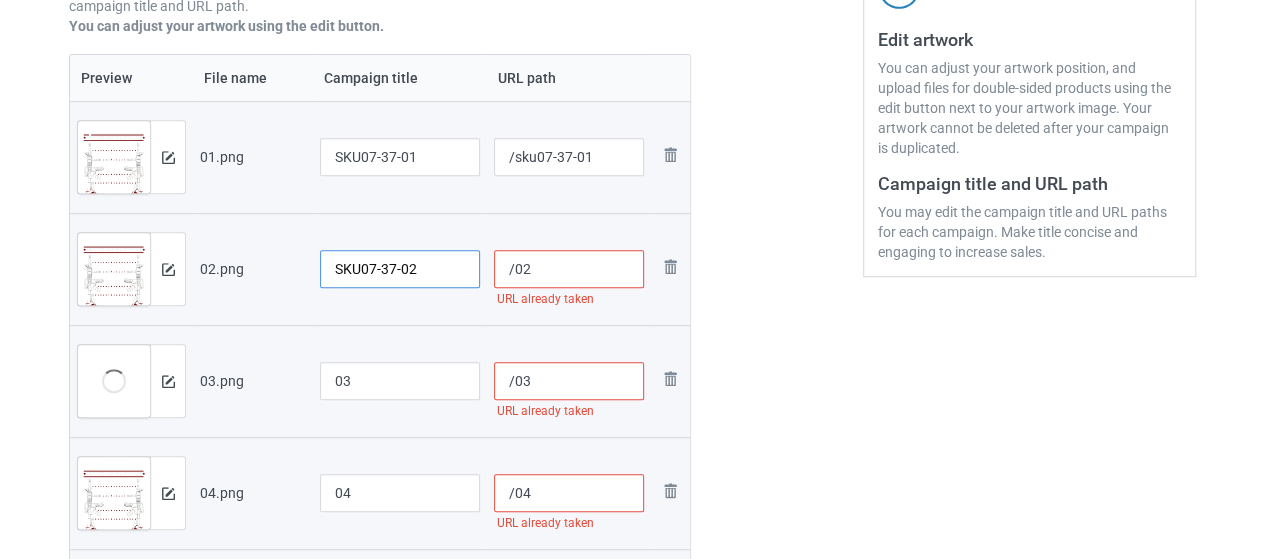 type on "SKU07-37-02" 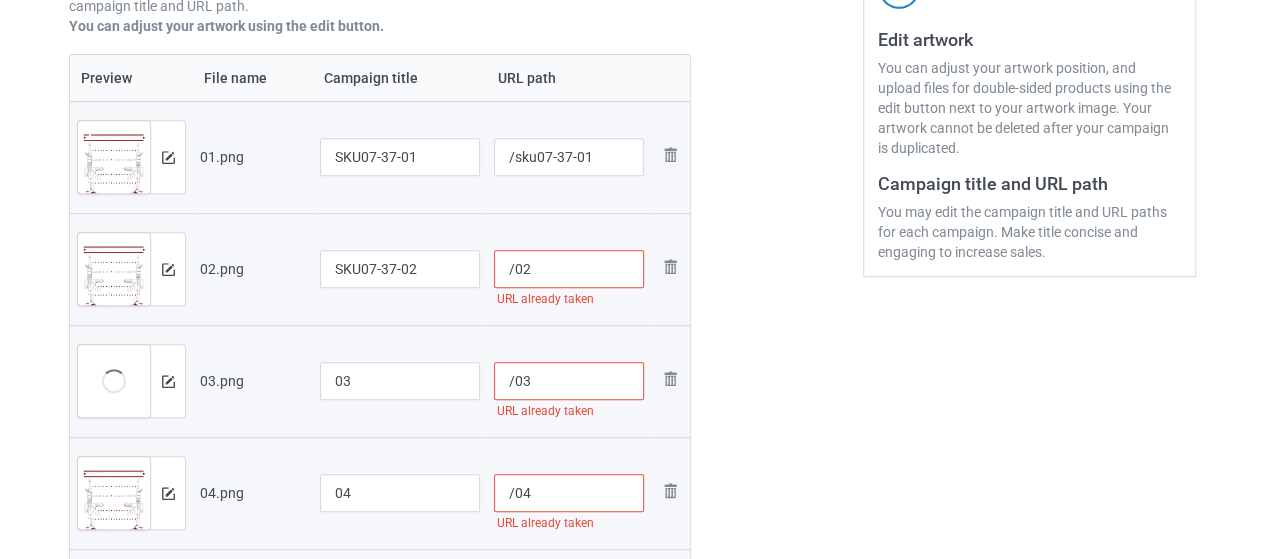 click on "/02" at bounding box center (569, 269) 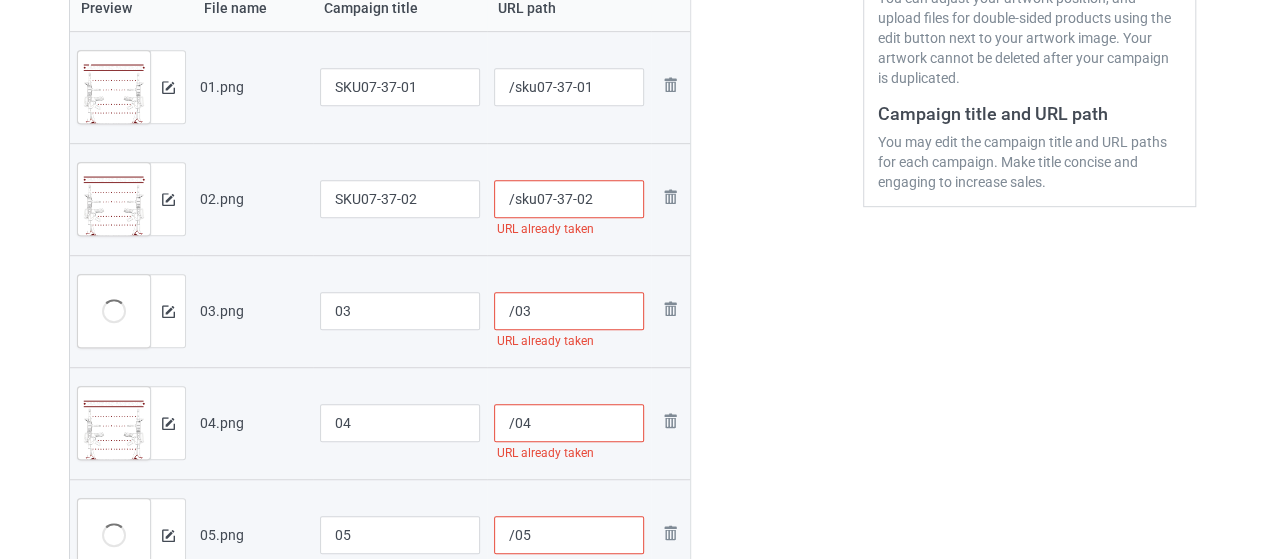scroll, scrollTop: 512, scrollLeft: 0, axis: vertical 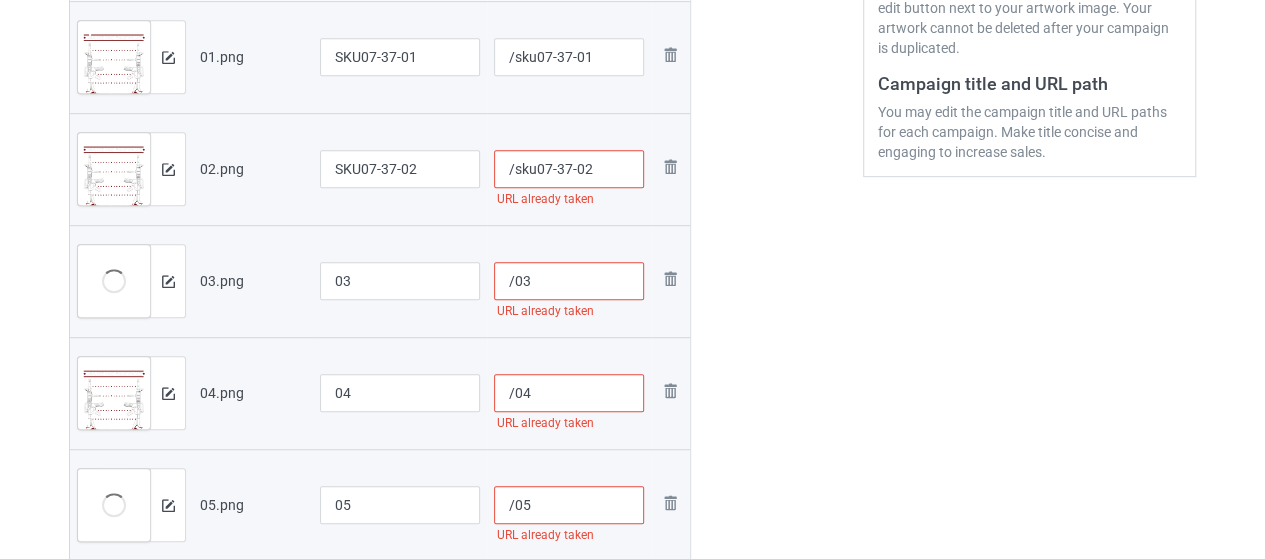 type on "/sku07-37-02" 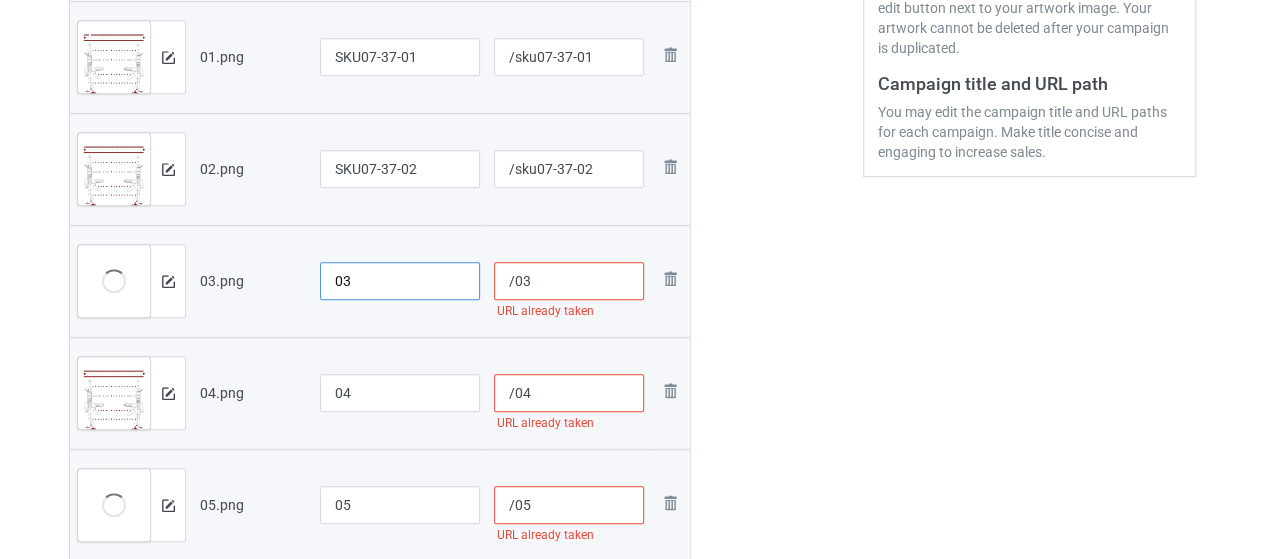 click on "03" at bounding box center (400, 281) 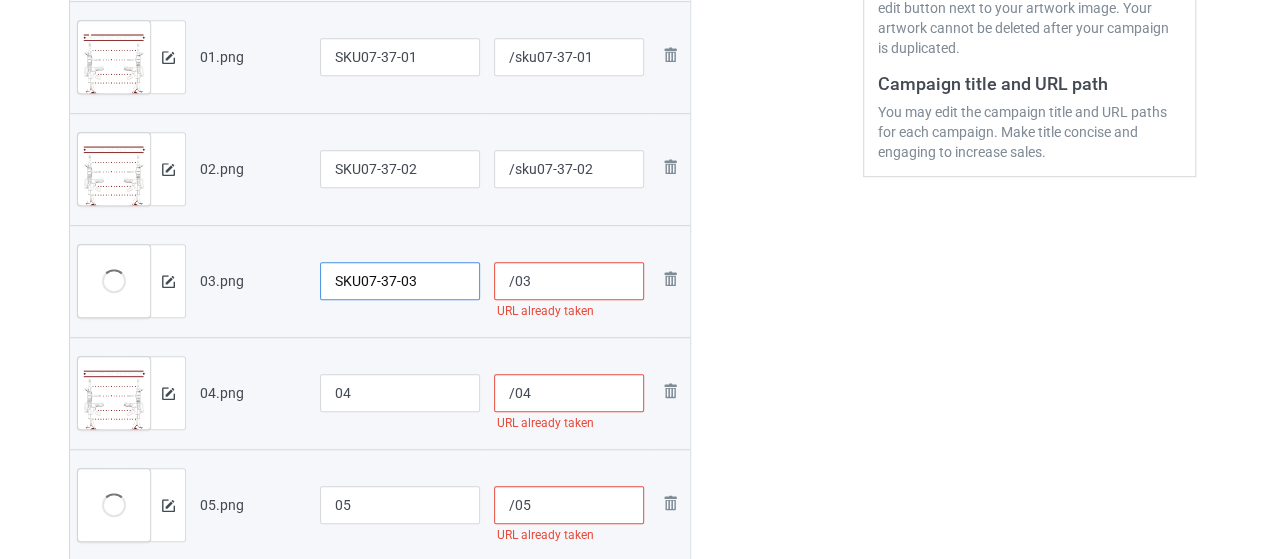 type on "SKU07-37-03" 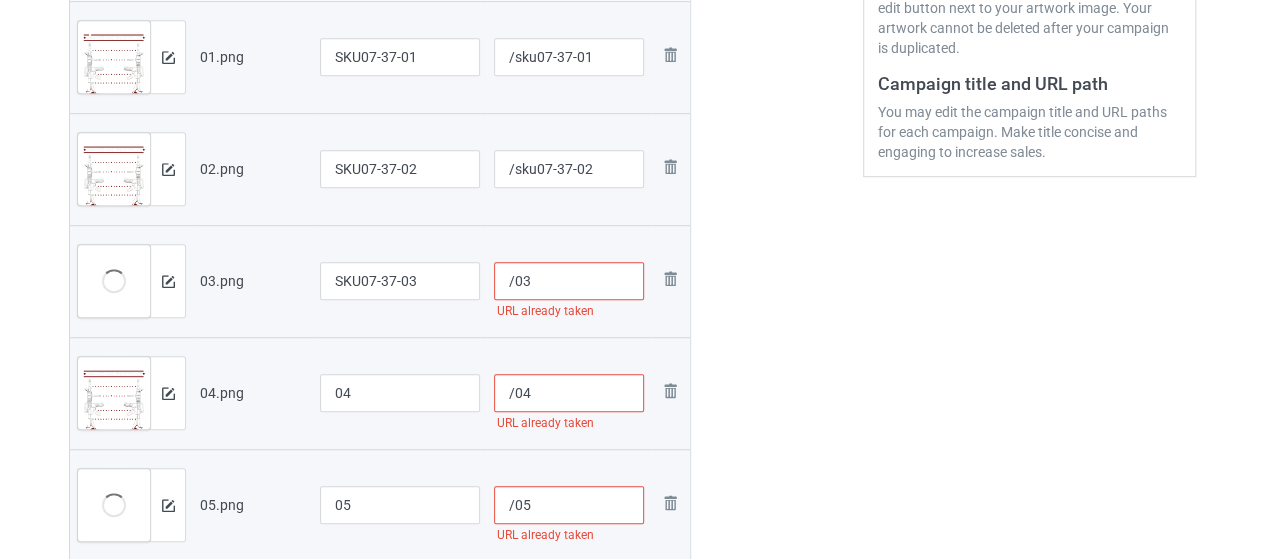 click on "/03" at bounding box center [569, 281] 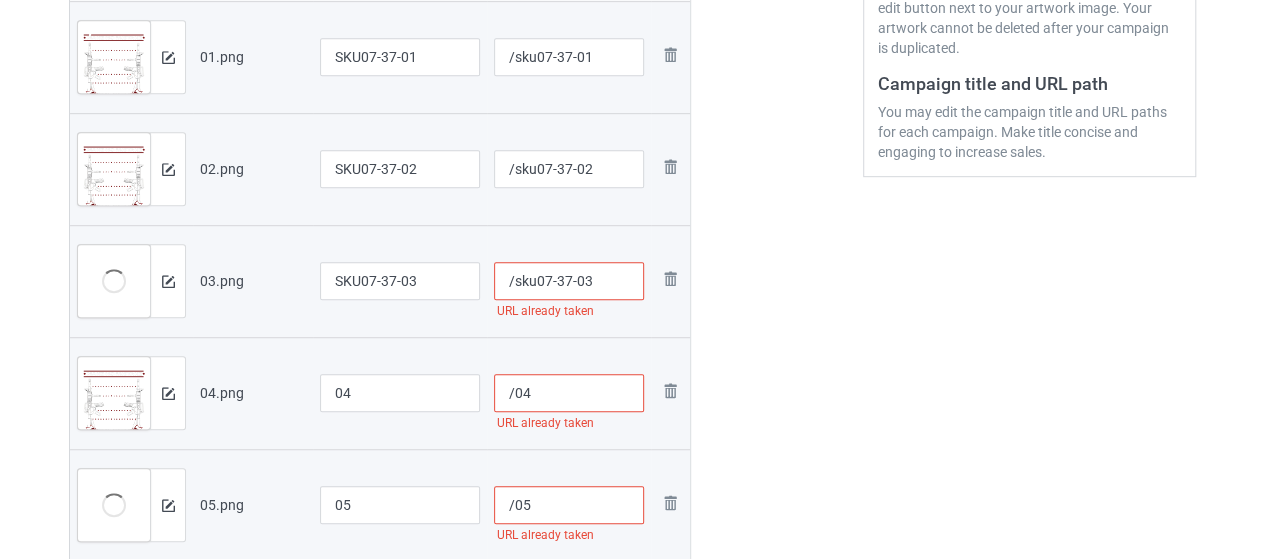 type on "/sku07-37-03" 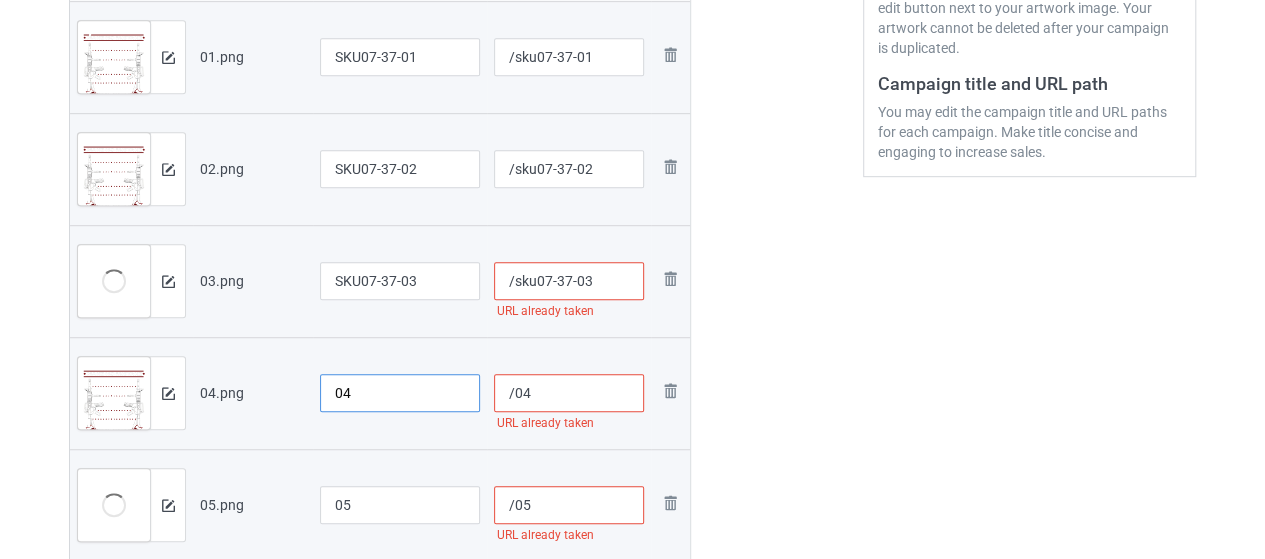 click on "04" at bounding box center (400, 393) 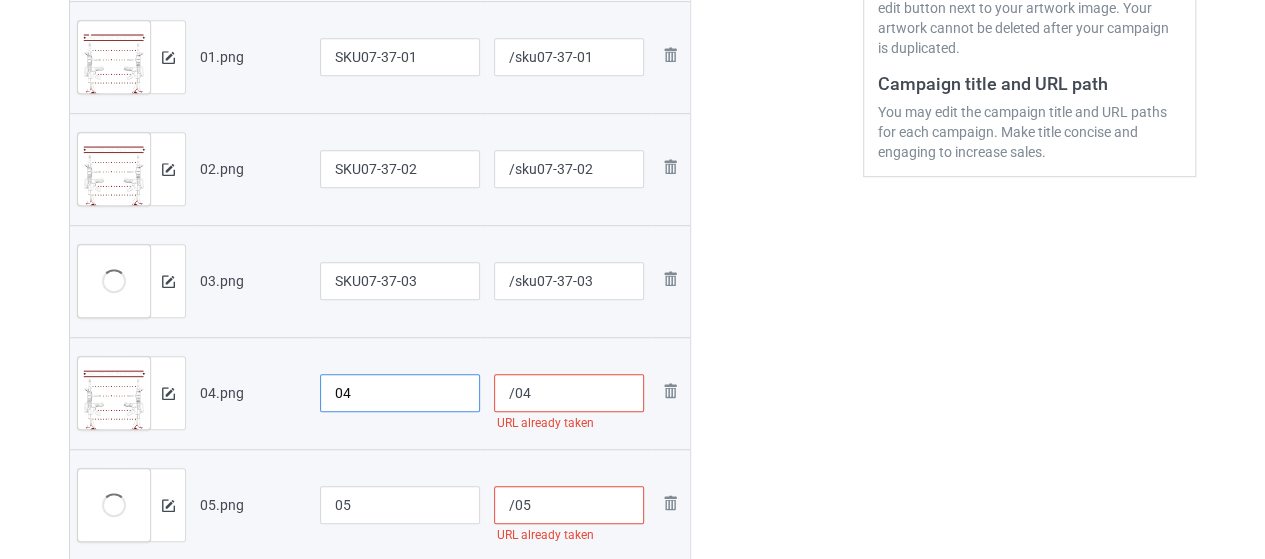 paste on "SKU07-37-" 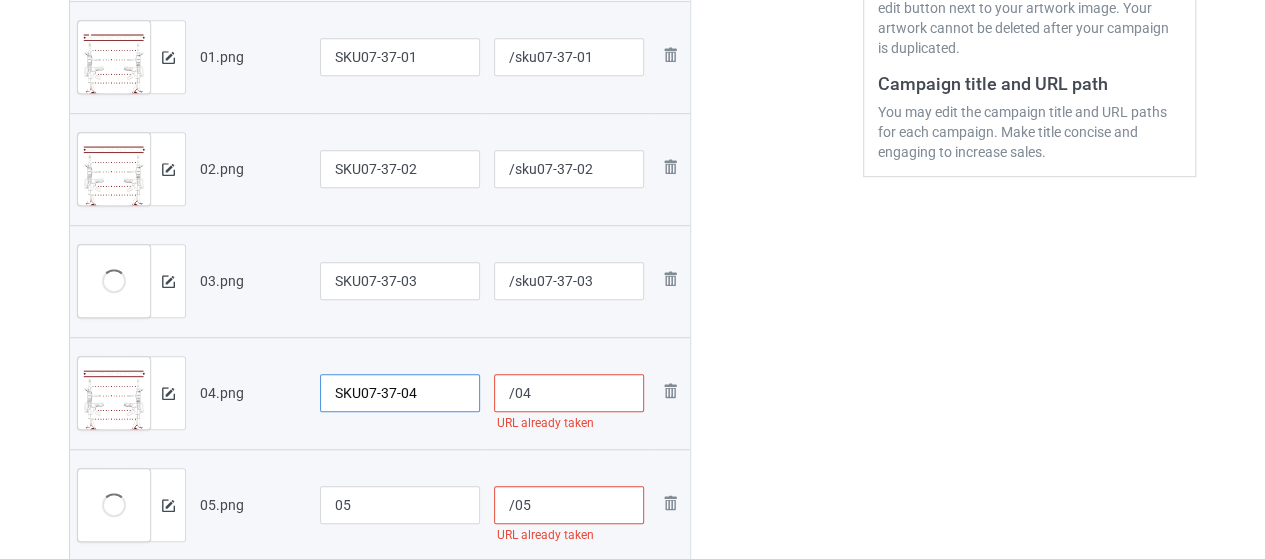 type on "SKU07-37-04" 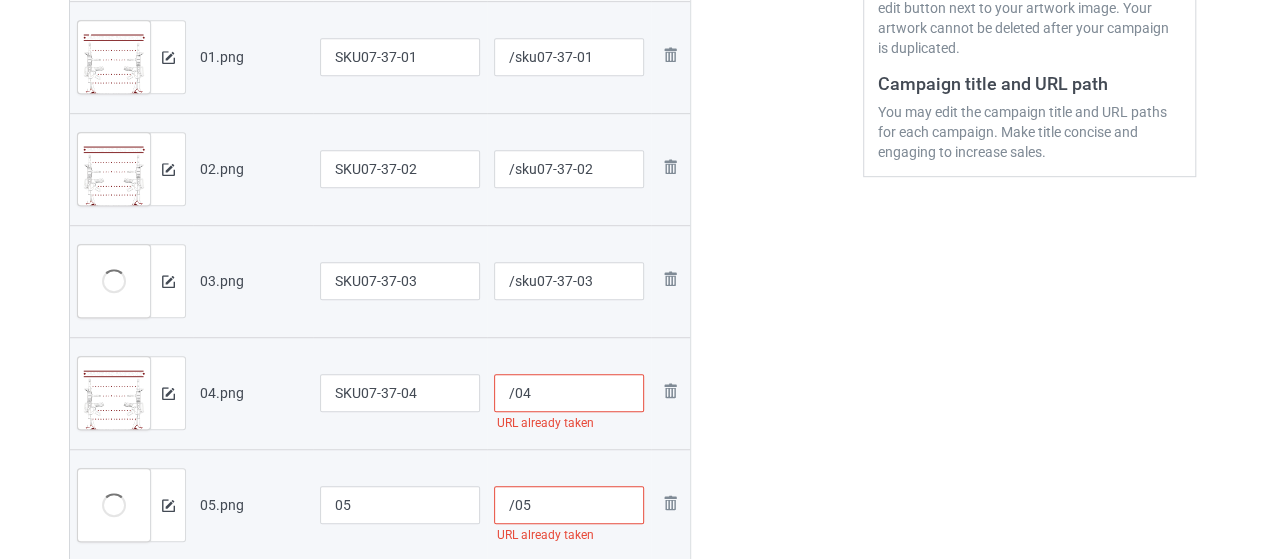 click on "/04" at bounding box center [569, 393] 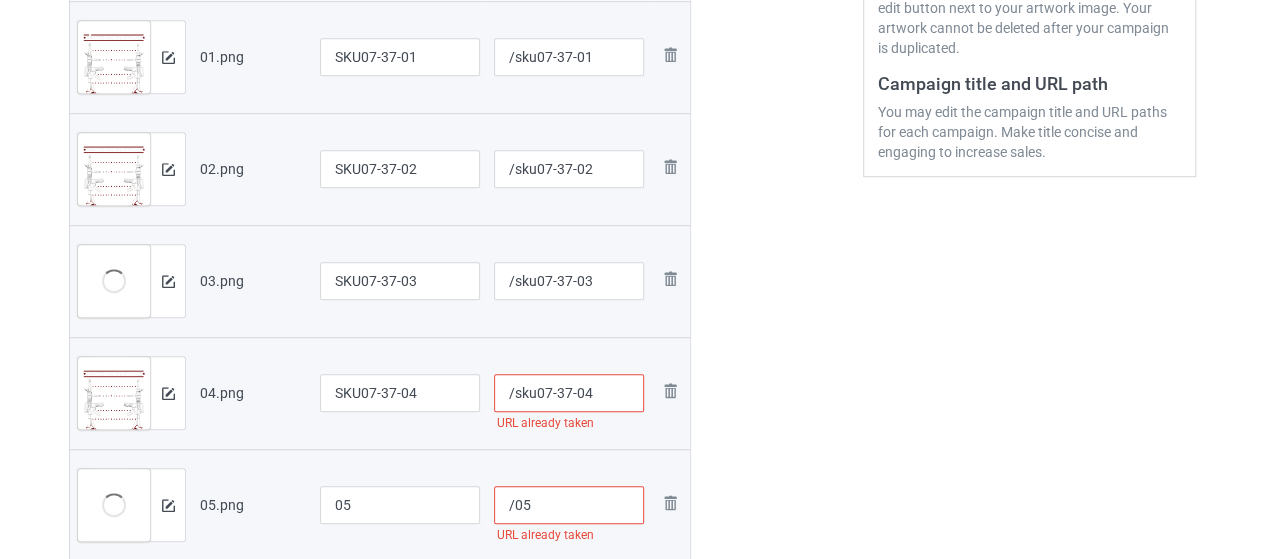 scroll, scrollTop: 612, scrollLeft: 0, axis: vertical 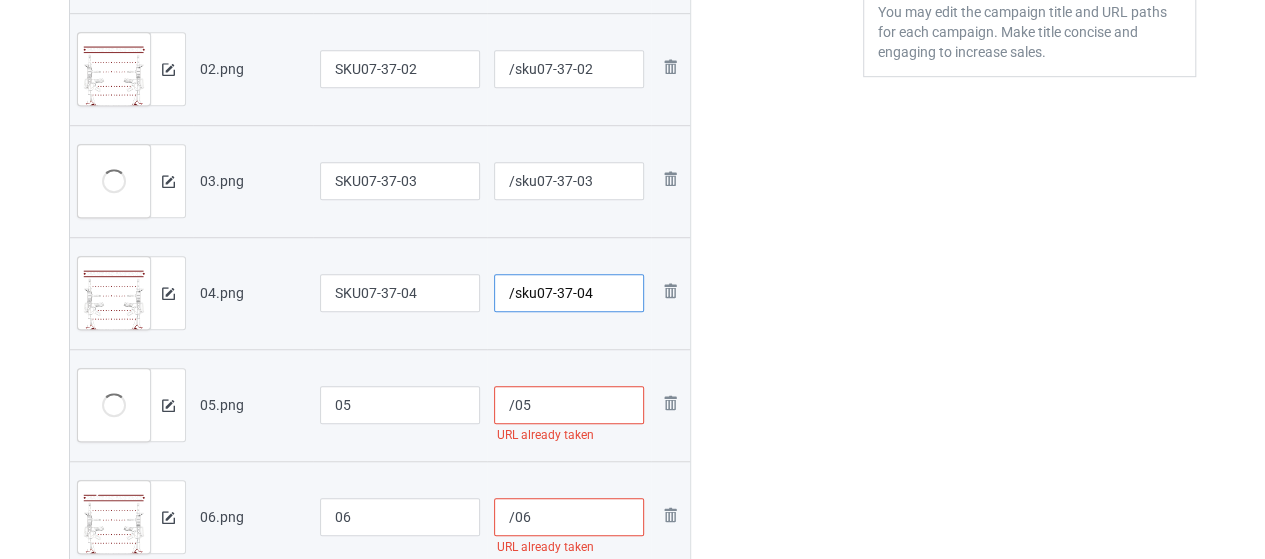 type on "/sku07-37-04" 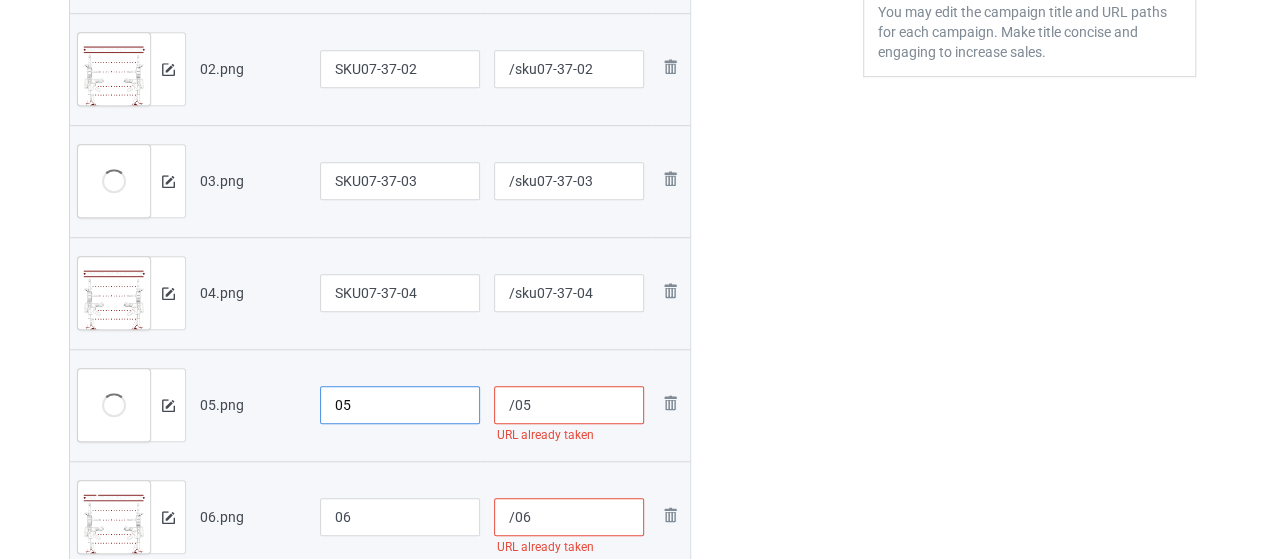 click on "05" at bounding box center (400, 405) 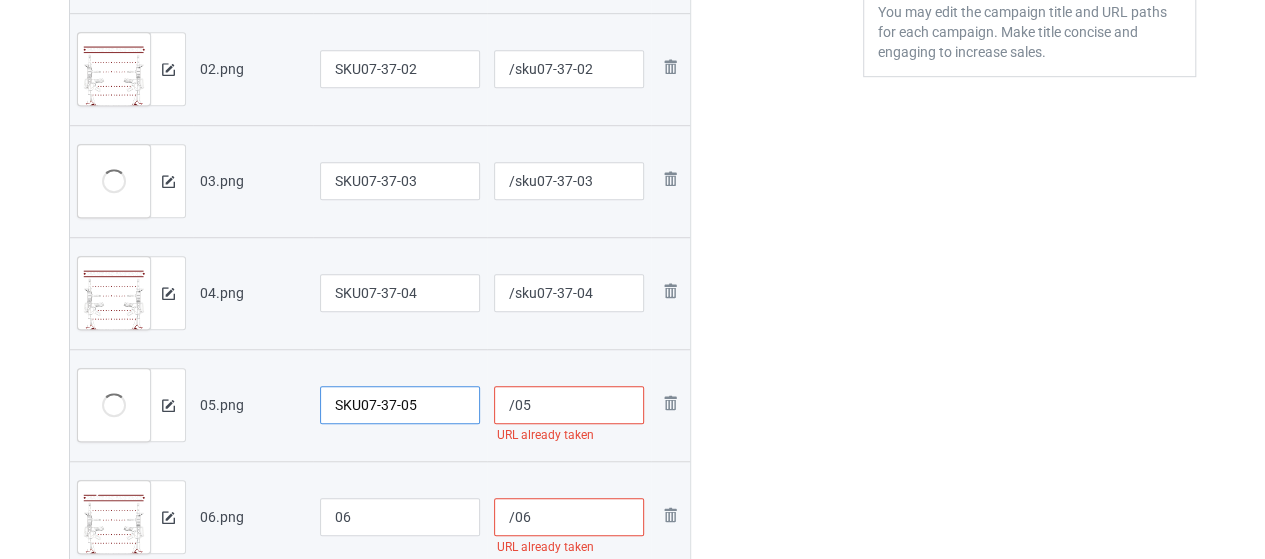 type on "01" 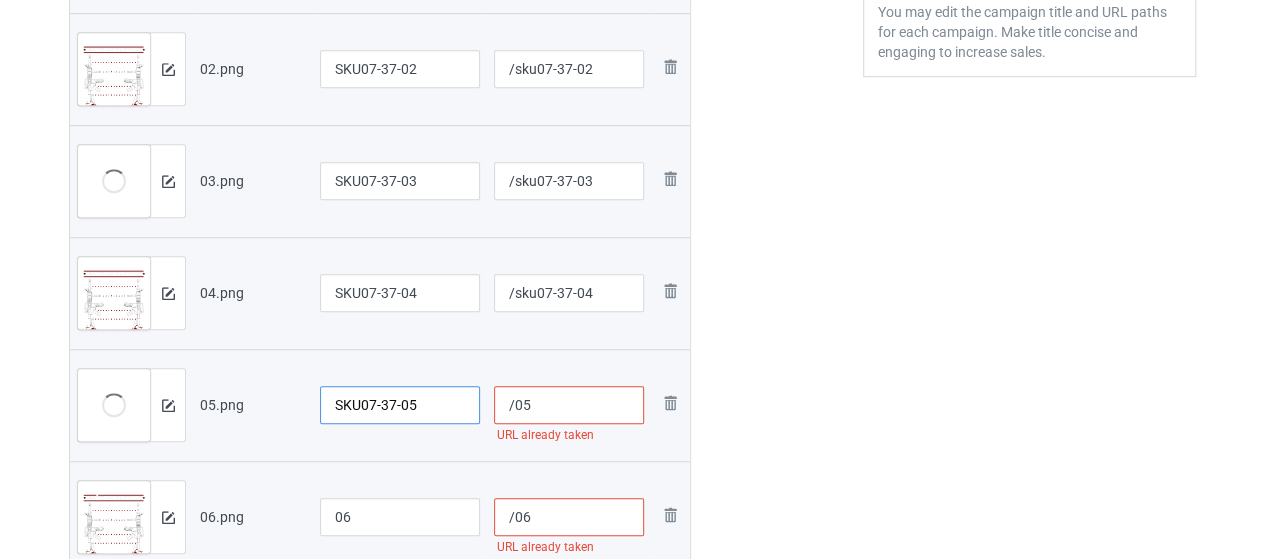 type on "/01" 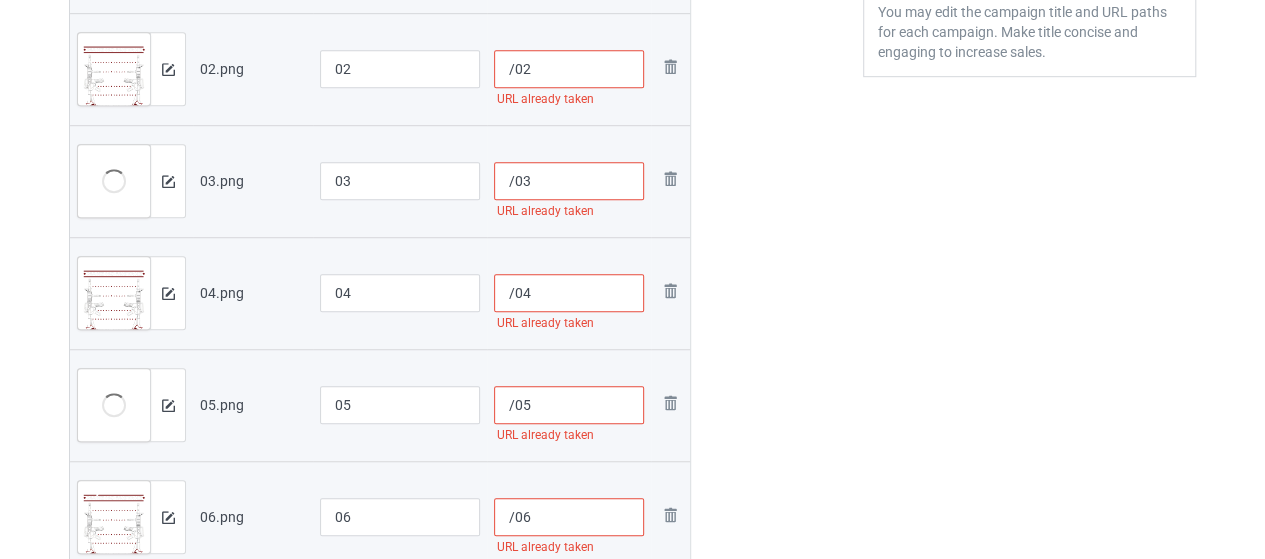 click on "/05" at bounding box center (569, 405) 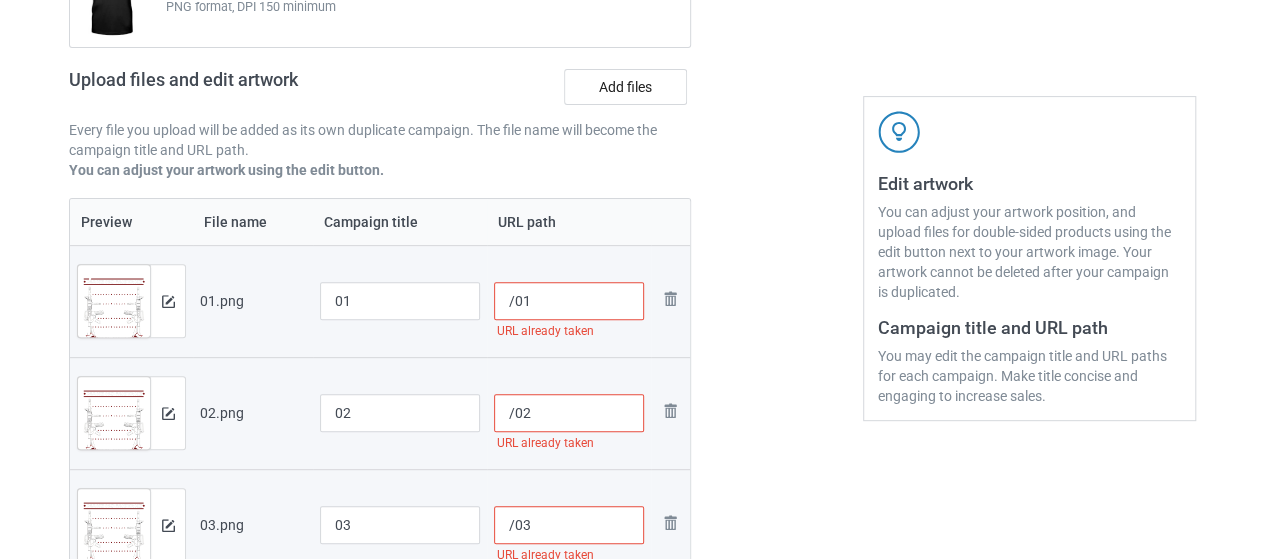 scroll, scrollTop: 400, scrollLeft: 0, axis: vertical 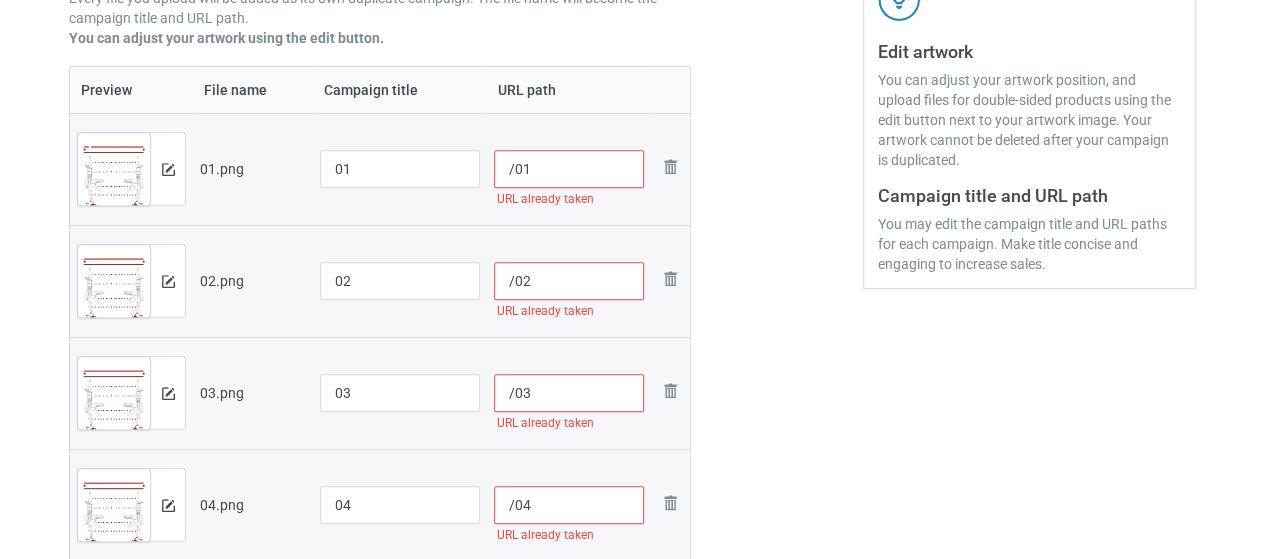 type on "/sku07-37-05" 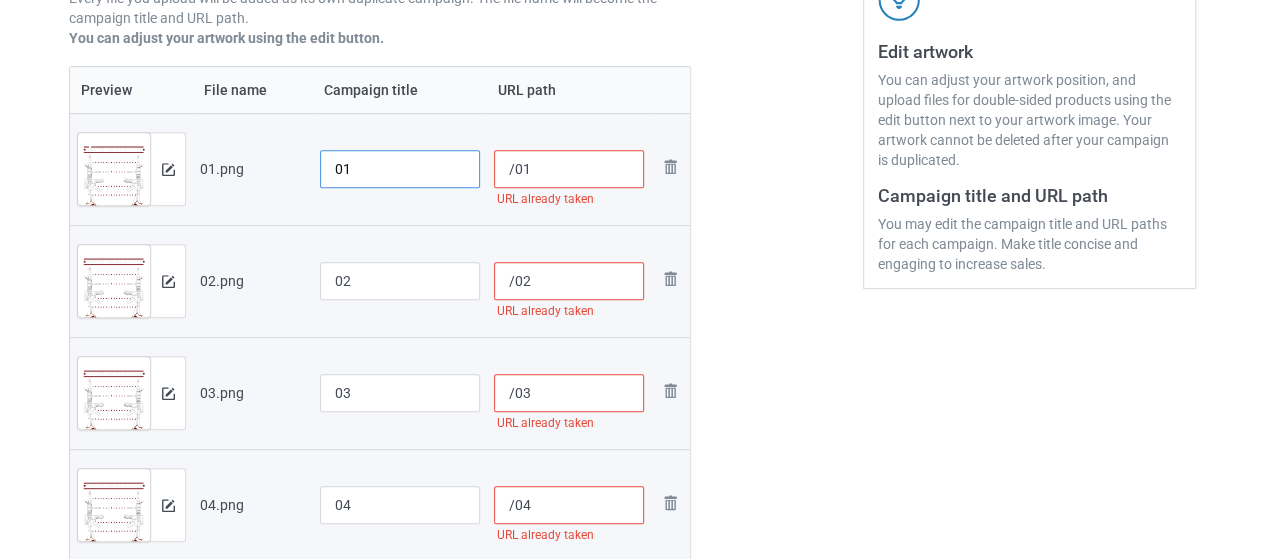 click on "01" at bounding box center [400, 169] 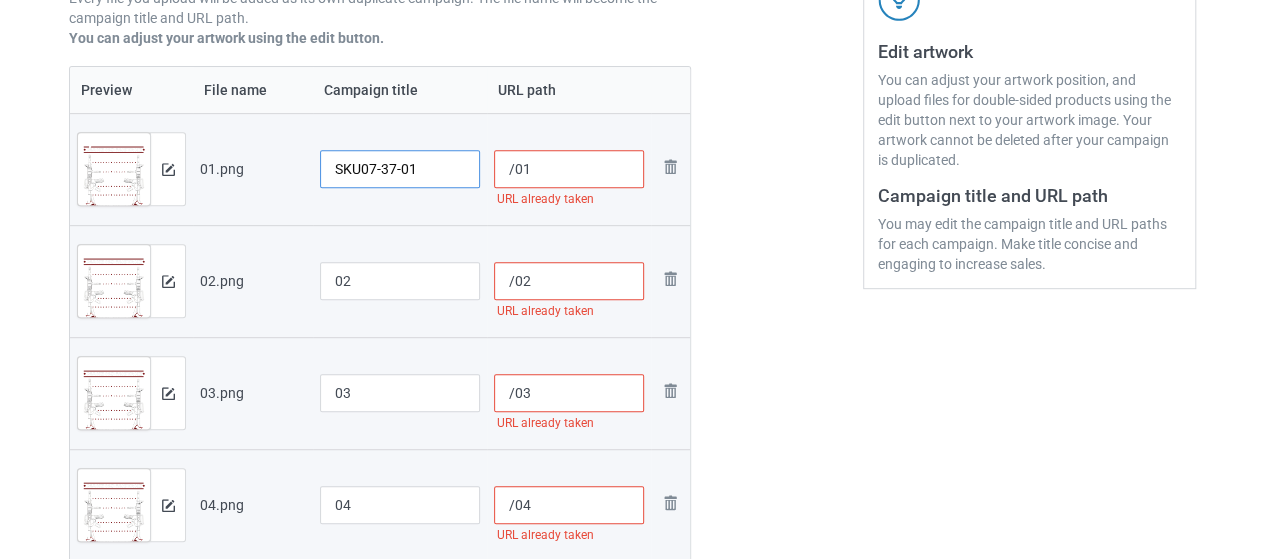 type on "SKU07-37-01" 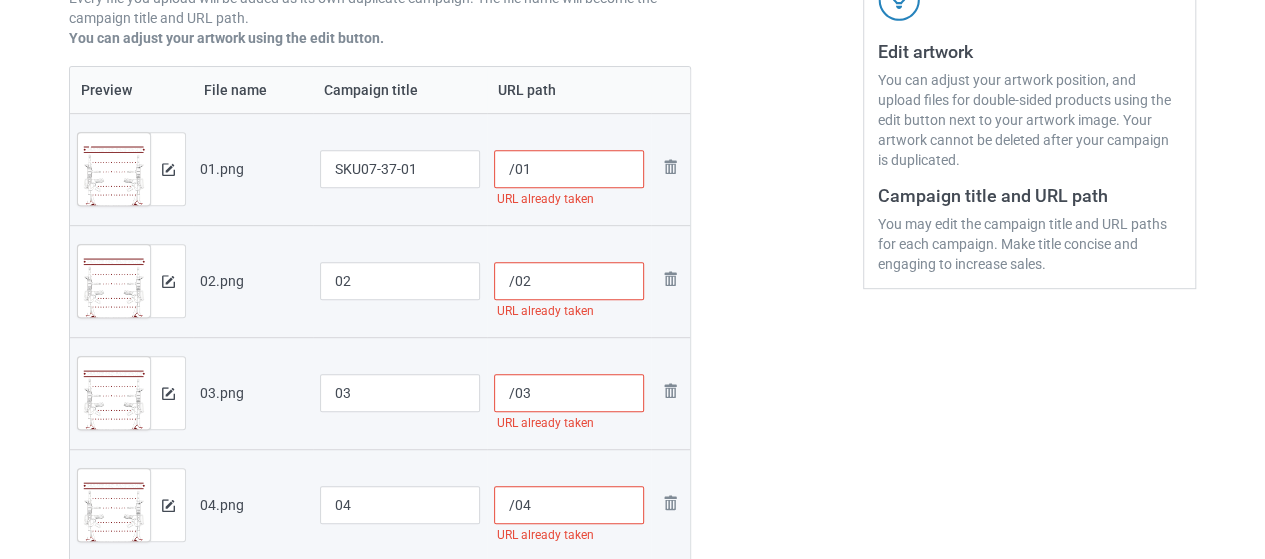 click on "/01" at bounding box center (569, 169) 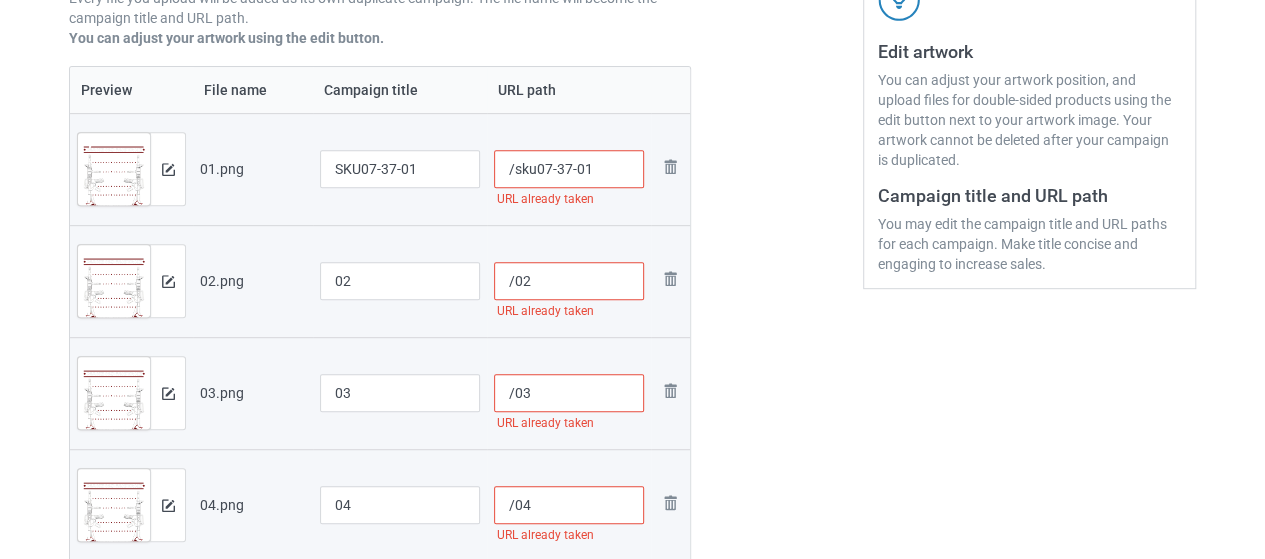 type on "/sku07-37-01" 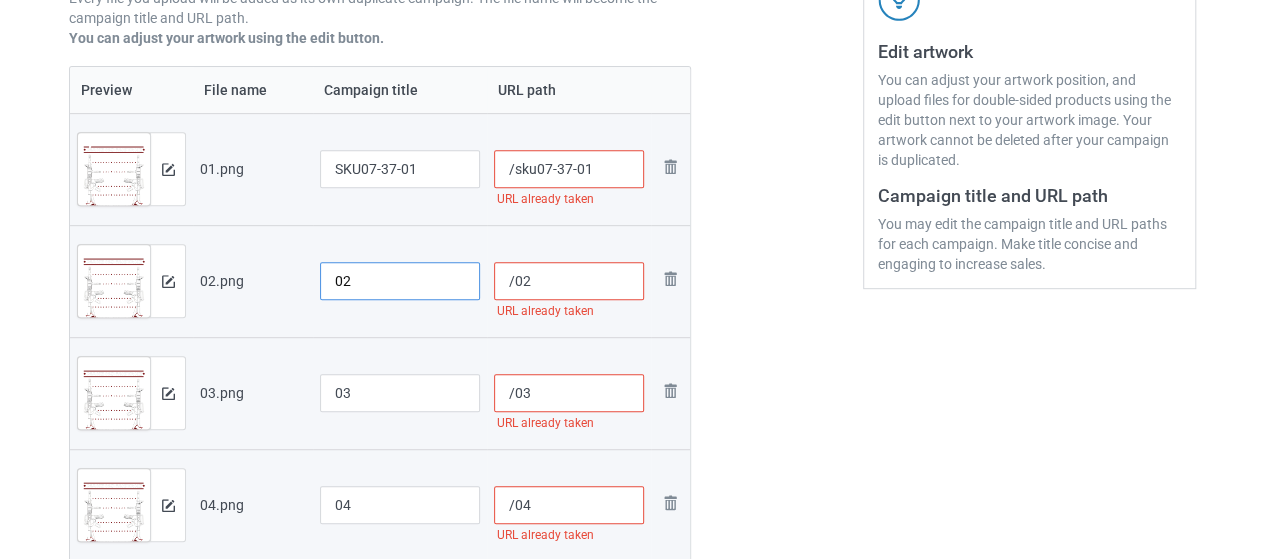 click on "02" at bounding box center (400, 281) 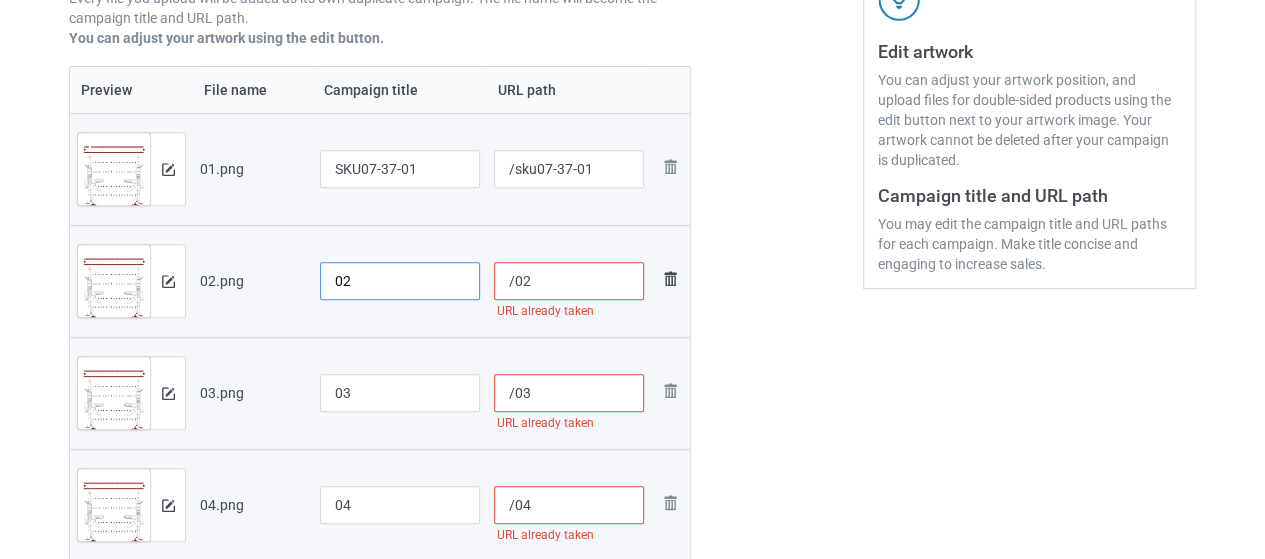 paste on "SKU07-37-" 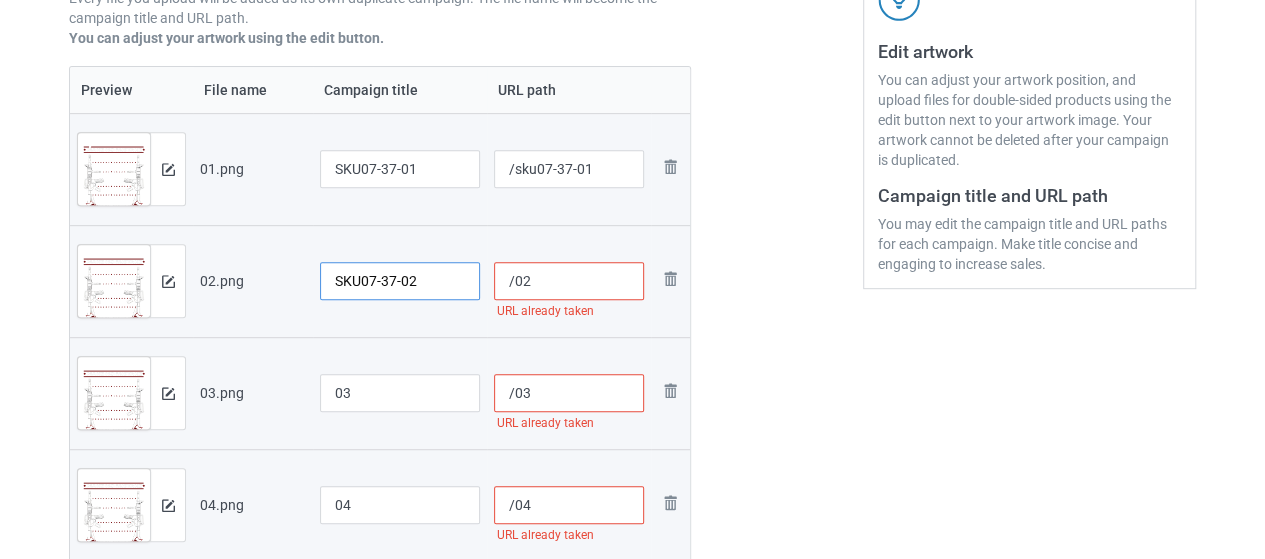 type on "SKU07-37-02" 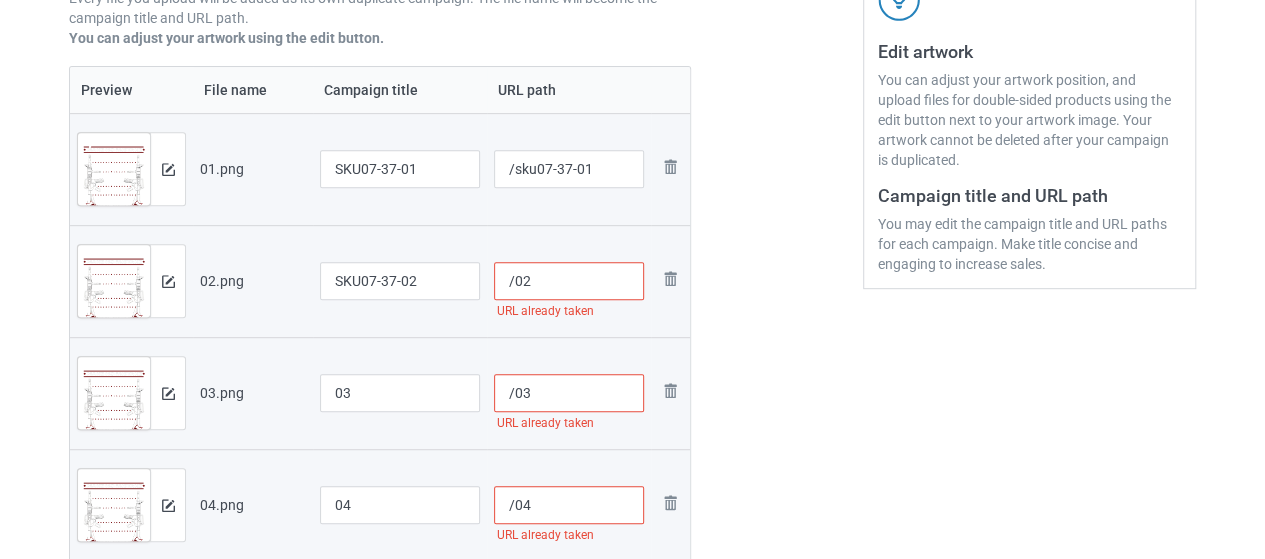 click on "/02" at bounding box center (569, 281) 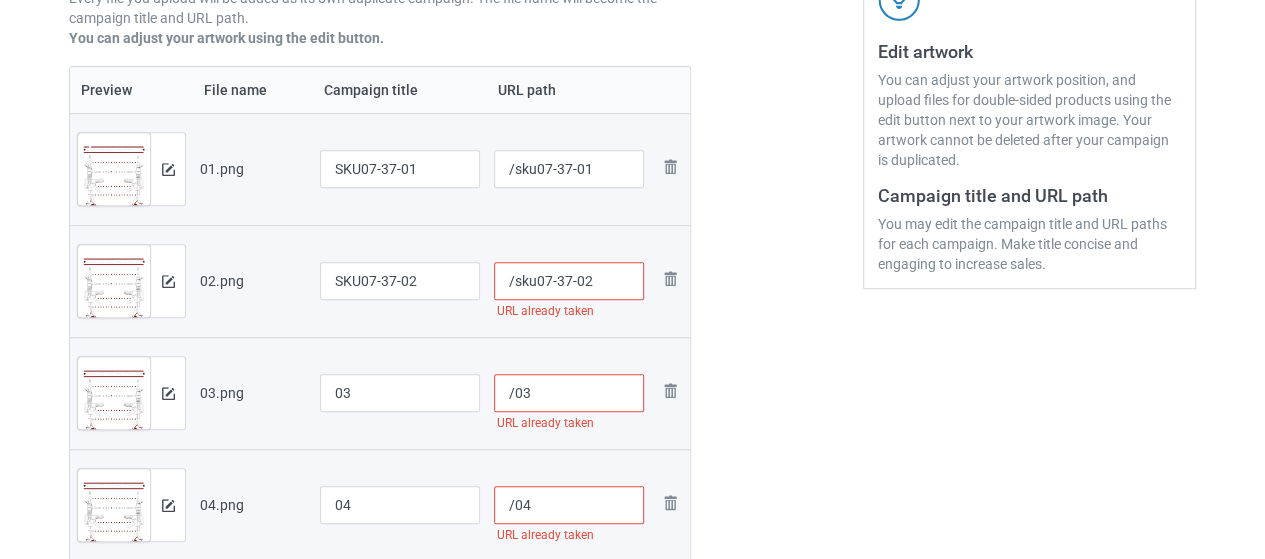 type on "/sku07-37-02" 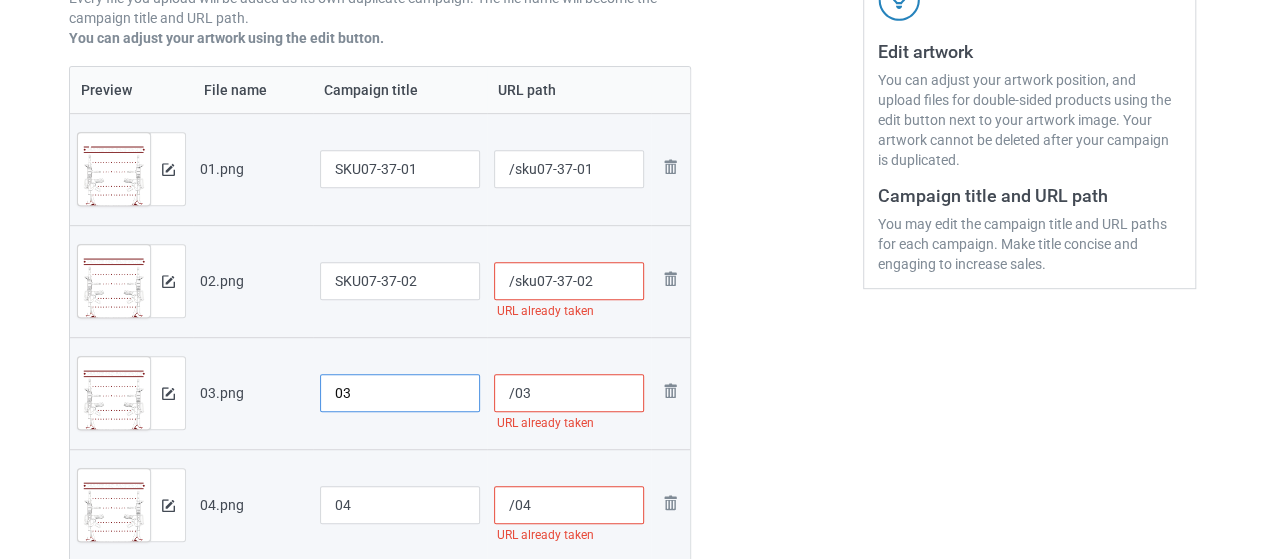 click on "03" at bounding box center [400, 393] 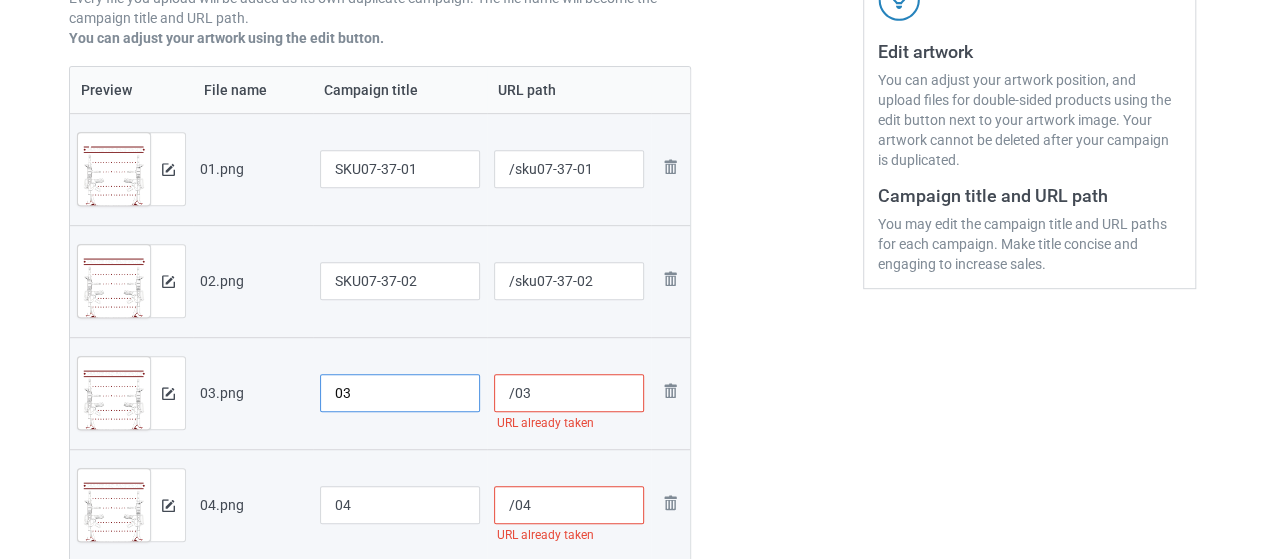 paste on "SKU07-37-" 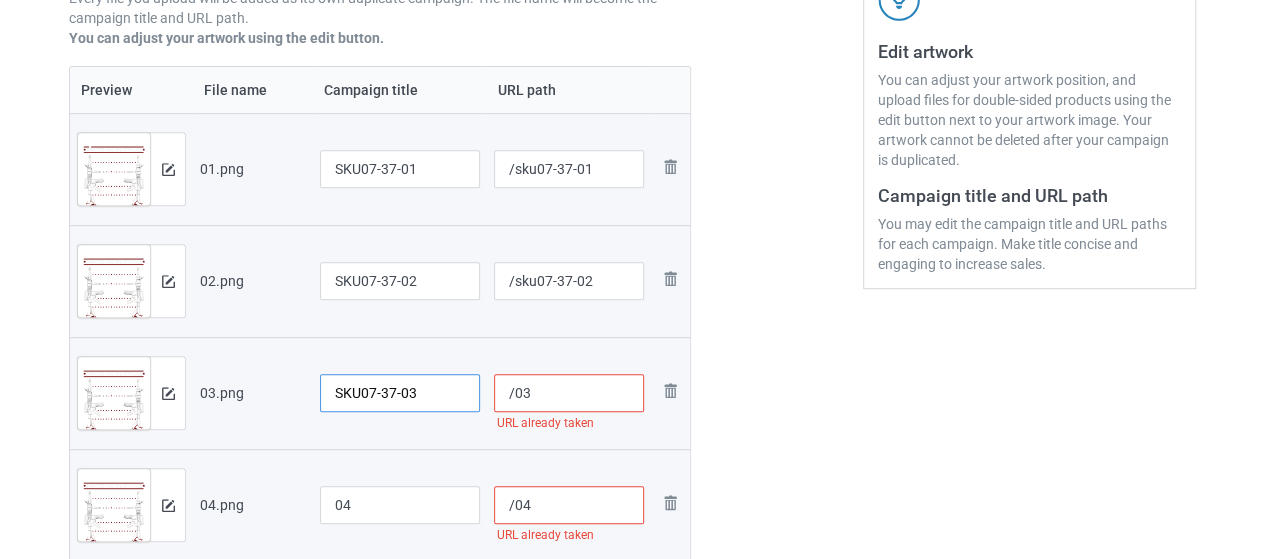 type on "SKU07-37-03" 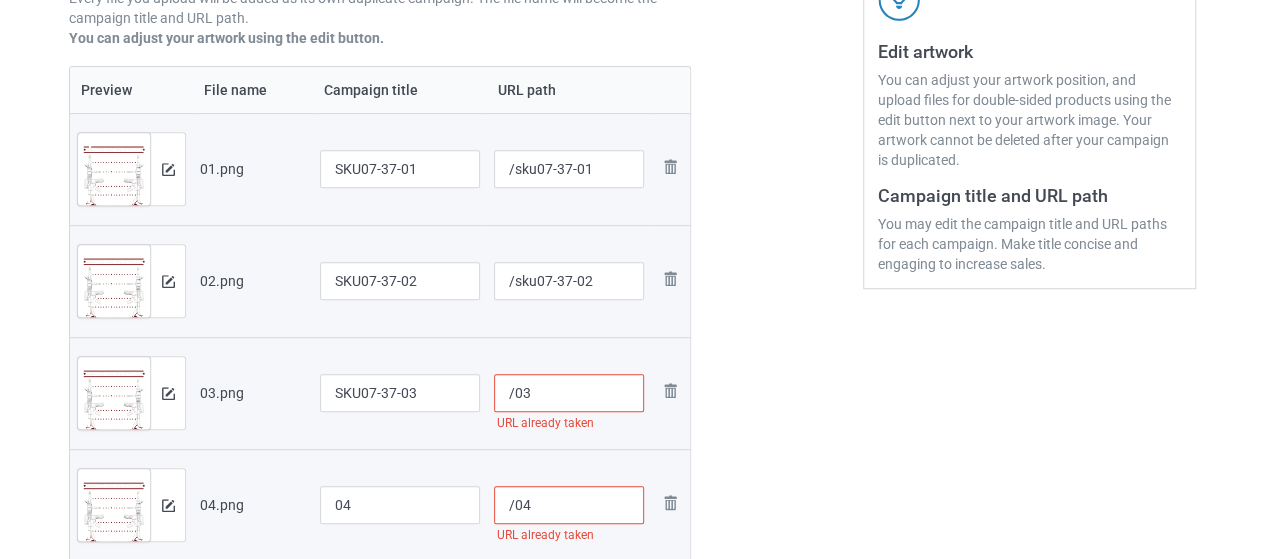 click on "/03" at bounding box center (569, 393) 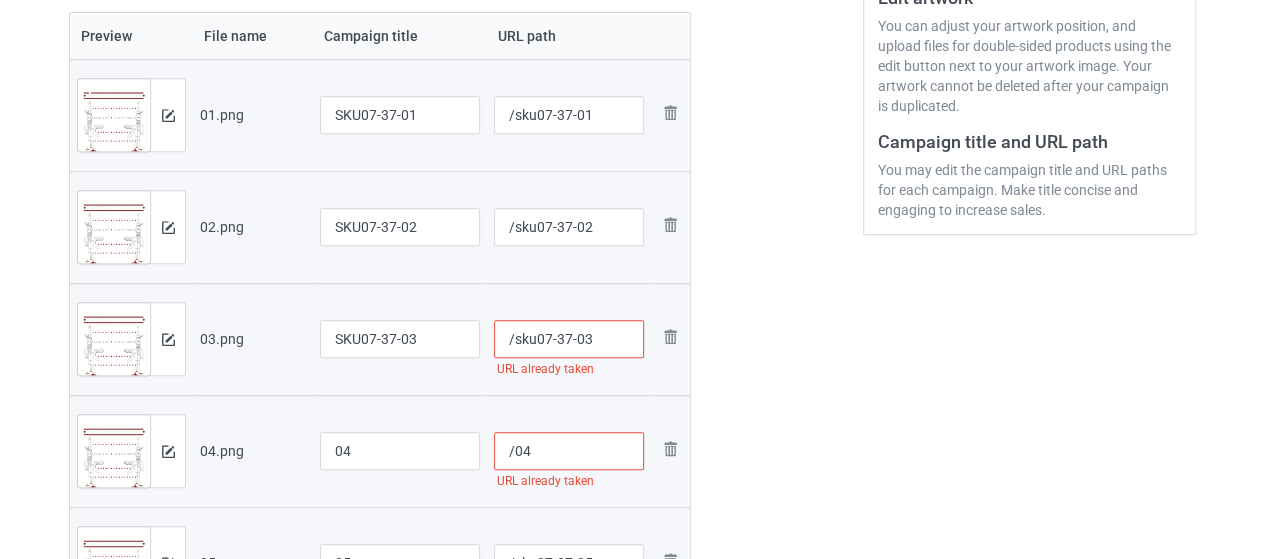 scroll, scrollTop: 500, scrollLeft: 0, axis: vertical 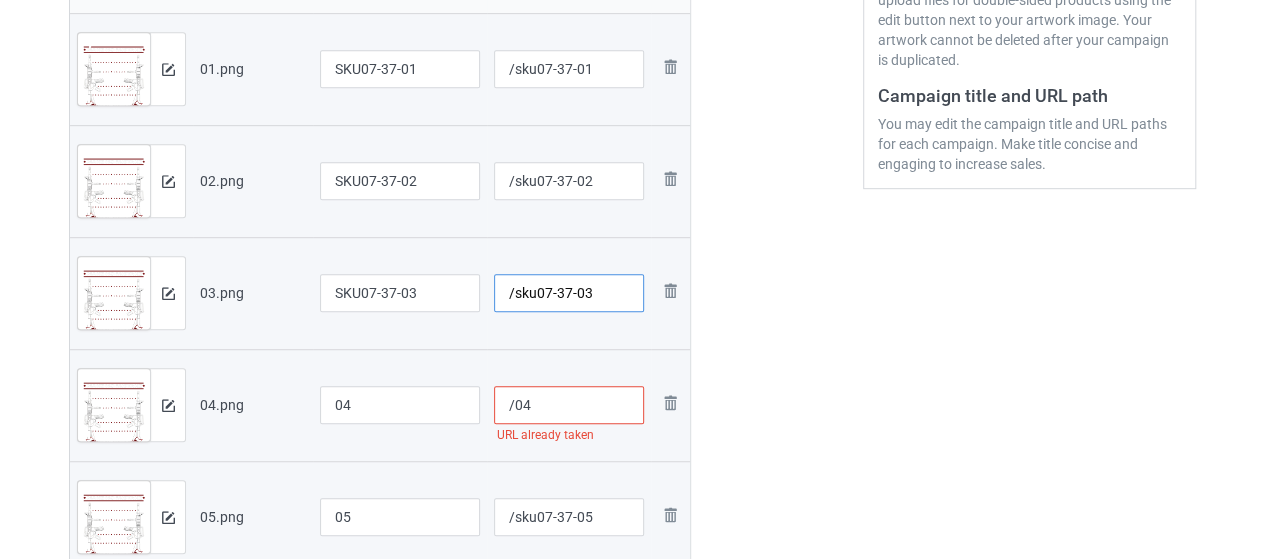 type on "/sku07-37-03" 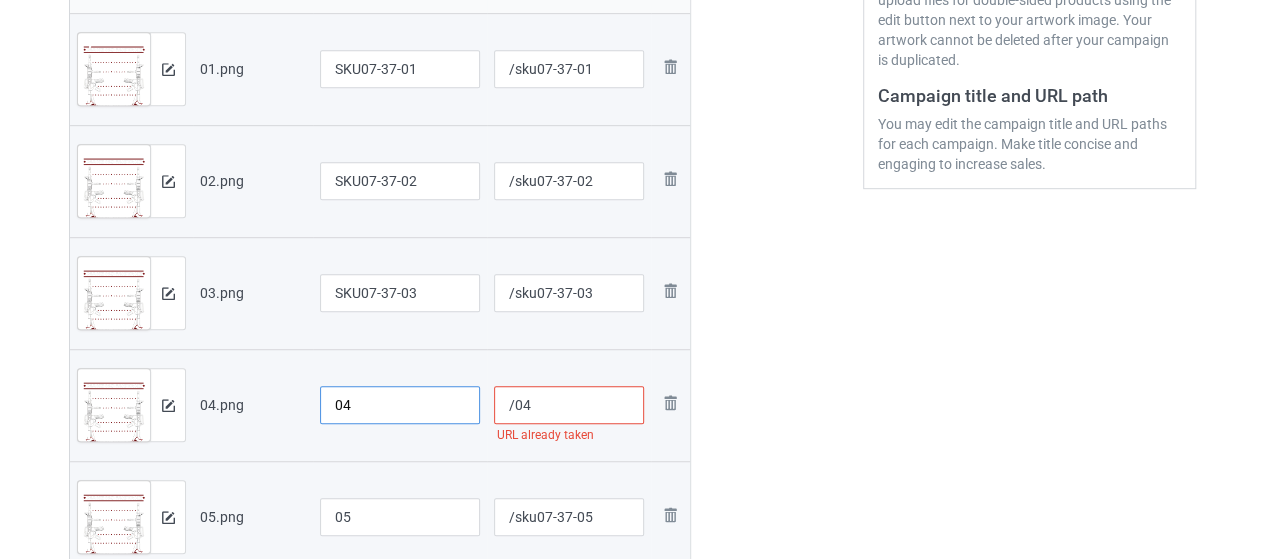 click on "04" at bounding box center [400, 405] 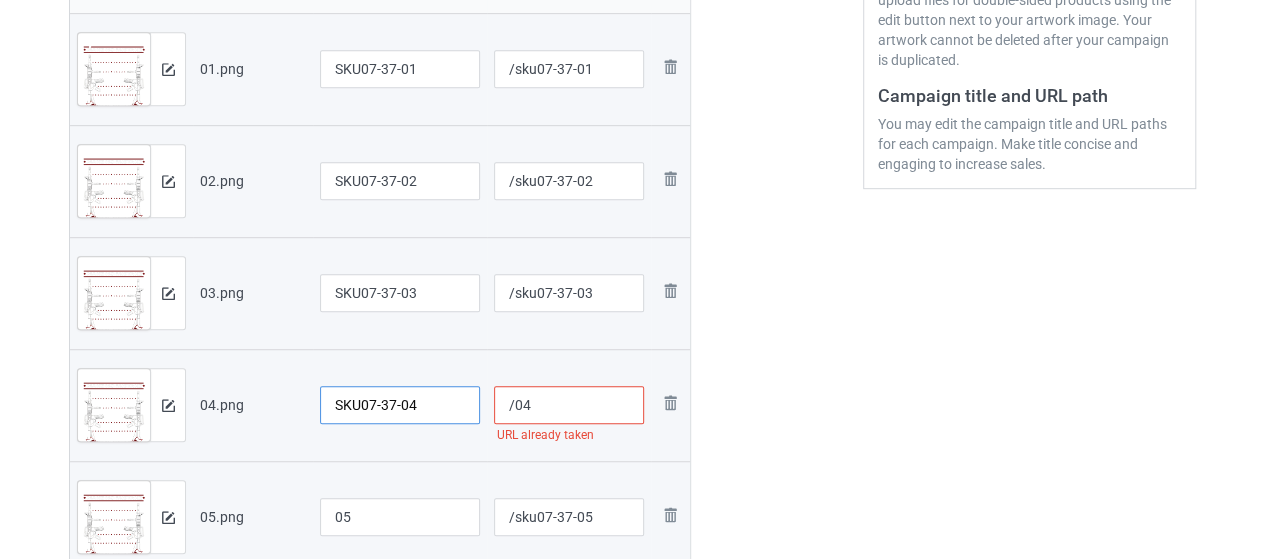 type on "SKU07-37-04" 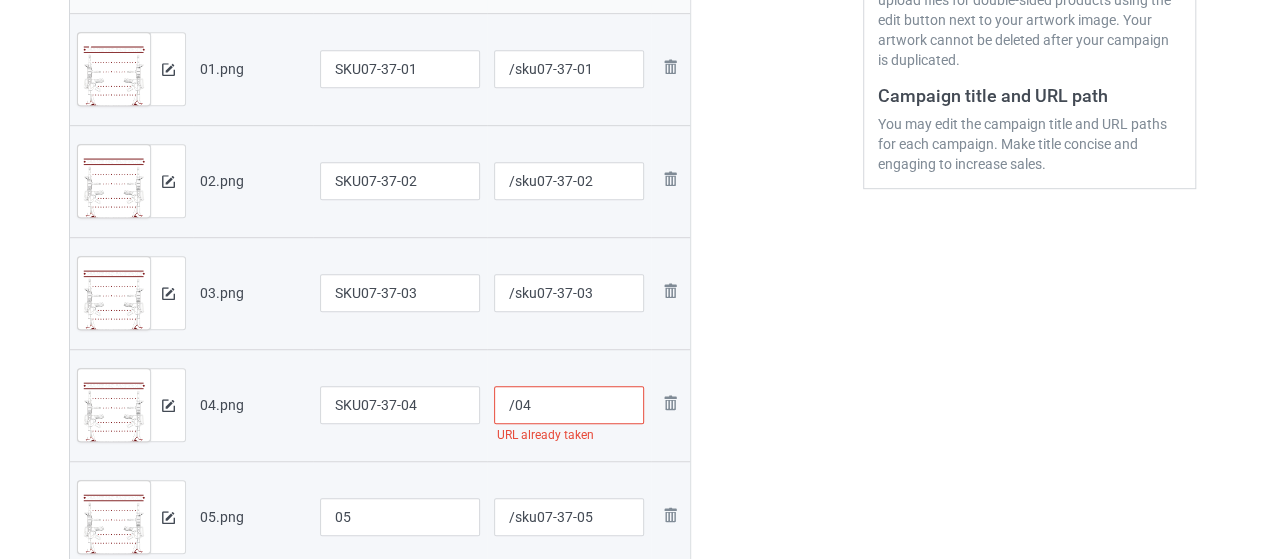 click on "/04" at bounding box center [569, 405] 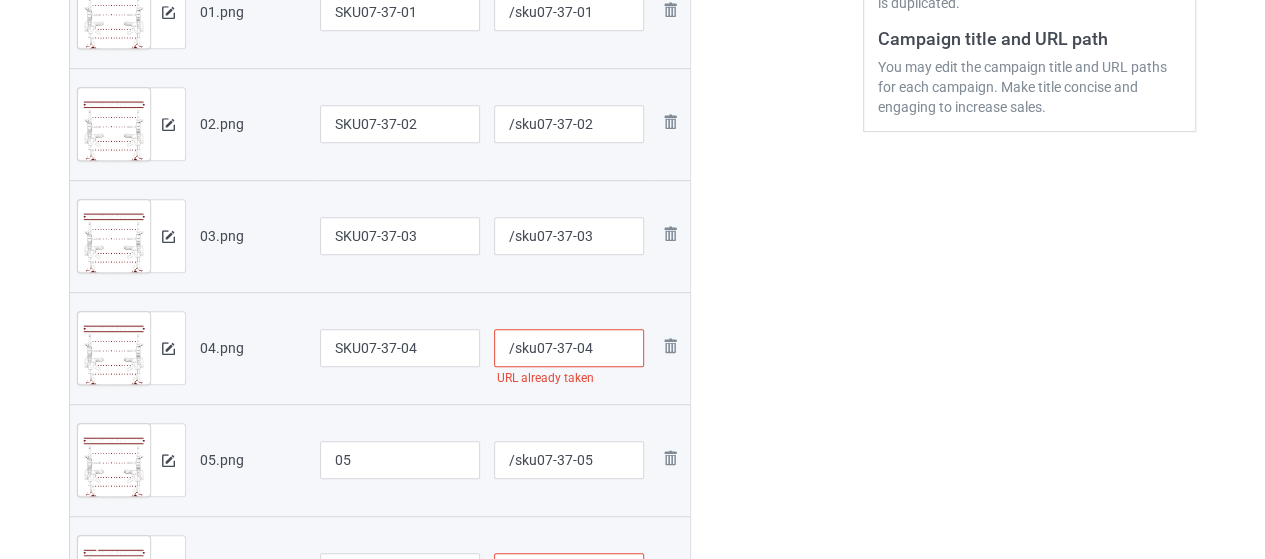 scroll, scrollTop: 600, scrollLeft: 0, axis: vertical 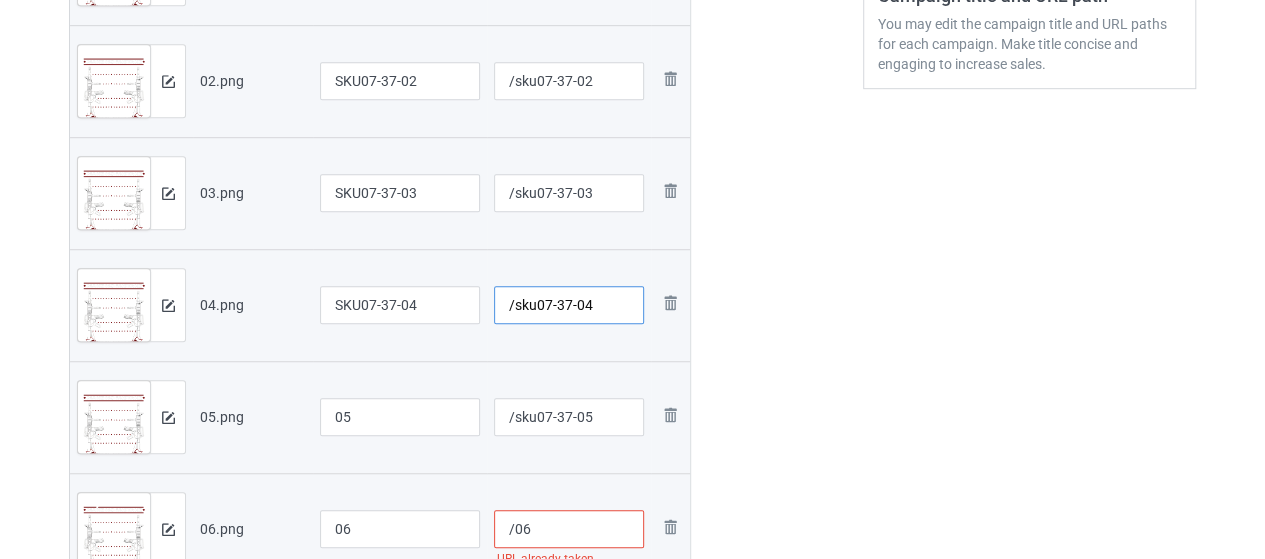 type on "/sku07-37-04" 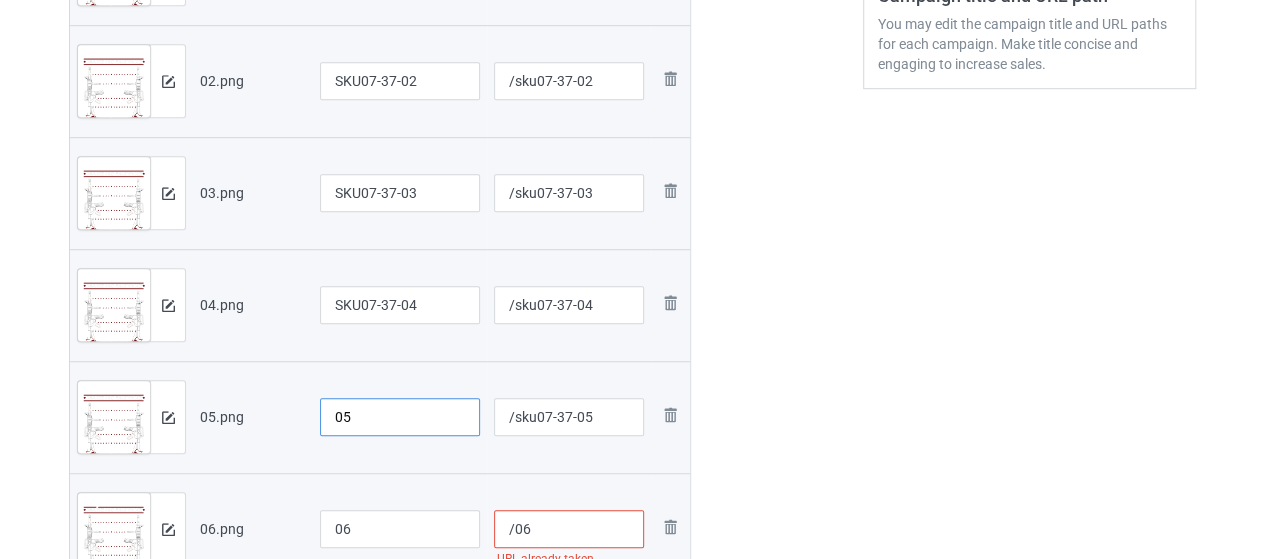click on "05" at bounding box center (400, 417) 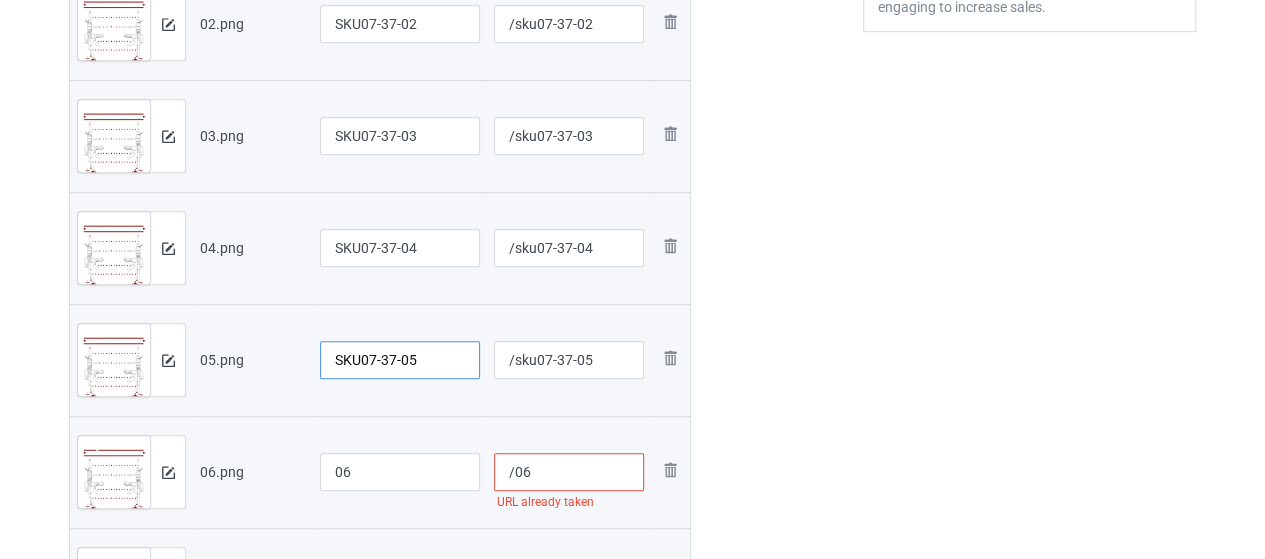 scroll, scrollTop: 700, scrollLeft: 0, axis: vertical 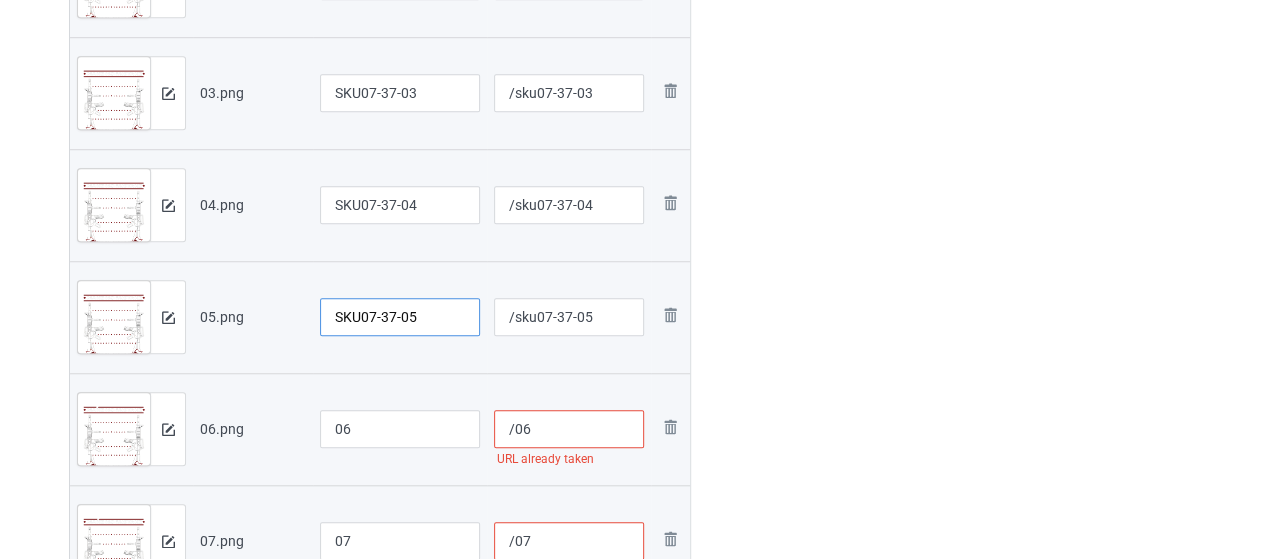 type on "SKU07-37-05" 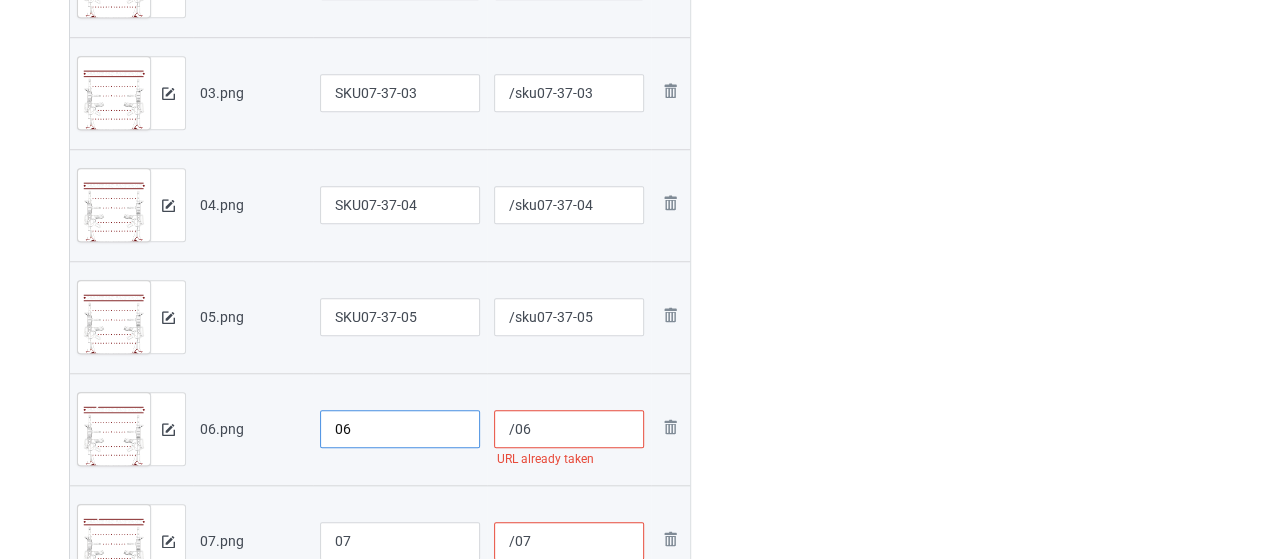 click on "06" at bounding box center [400, 429] 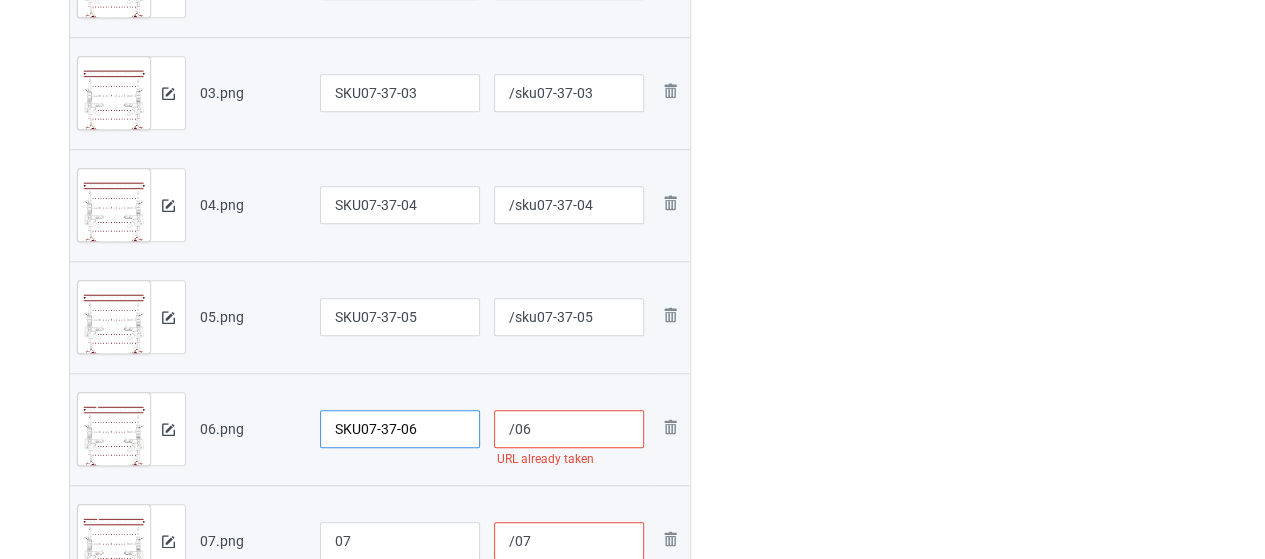 type on "SKU07-37-06" 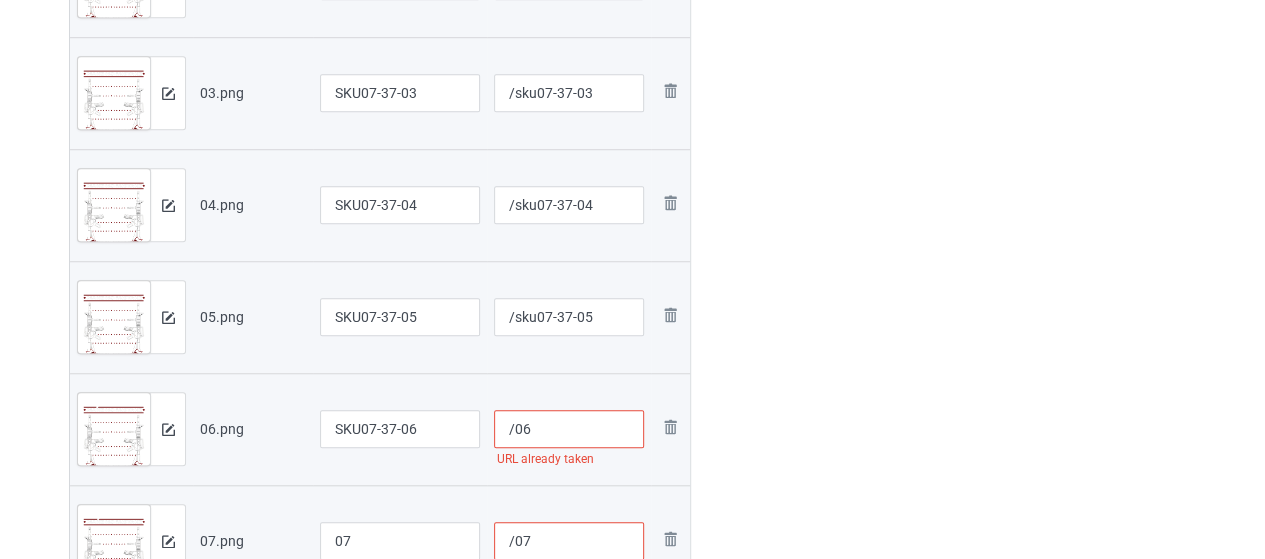 click on "/06" at bounding box center (569, 429) 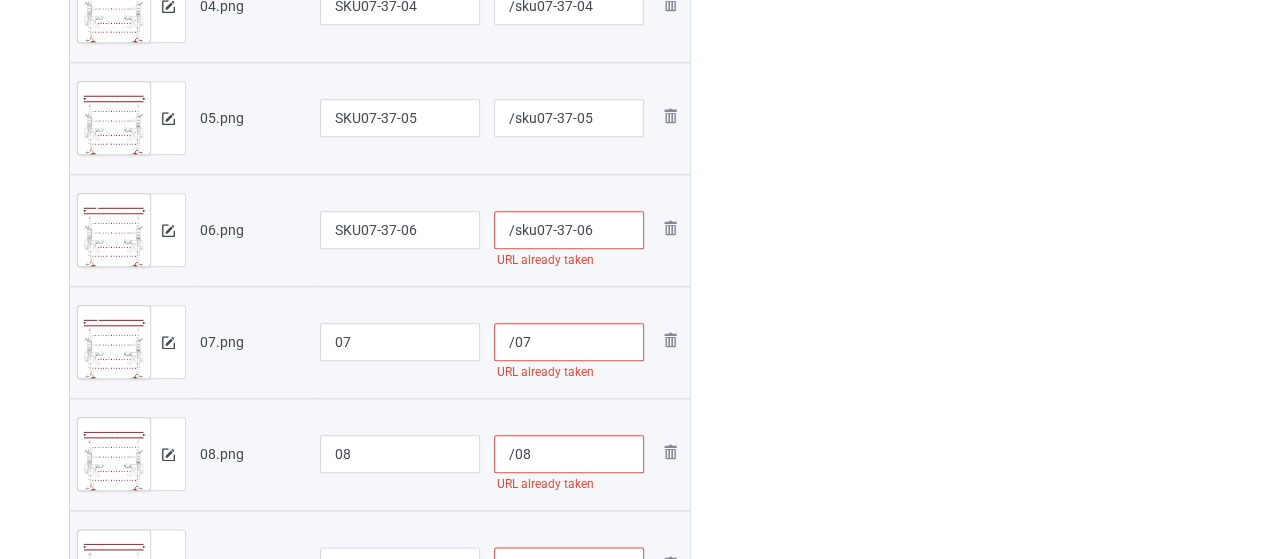 scroll, scrollTop: 900, scrollLeft: 0, axis: vertical 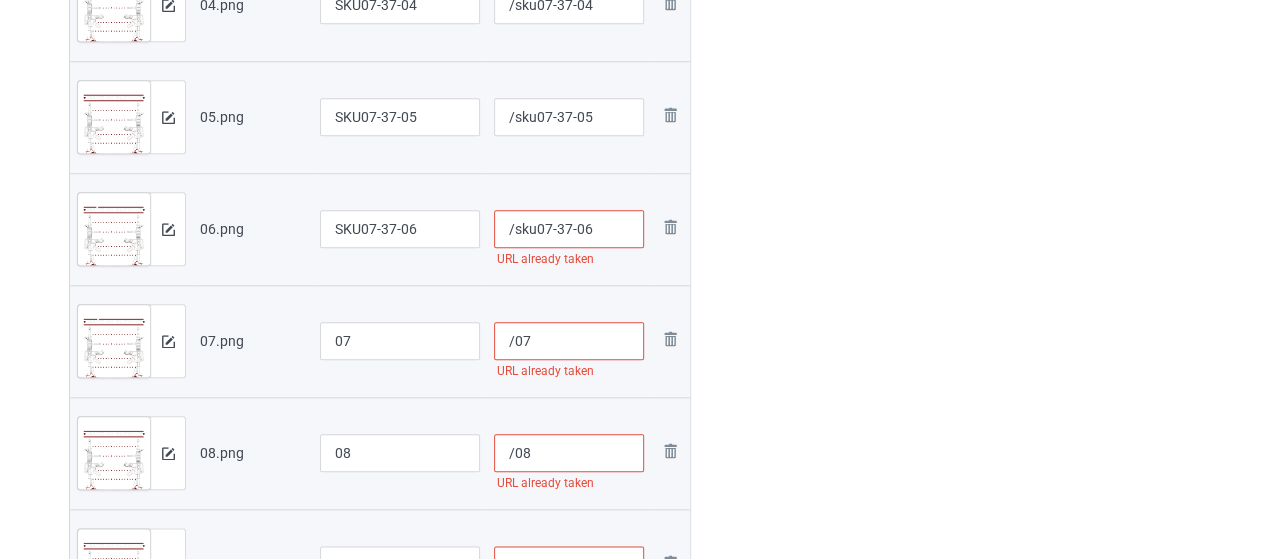 type on "/sku07-37-06" 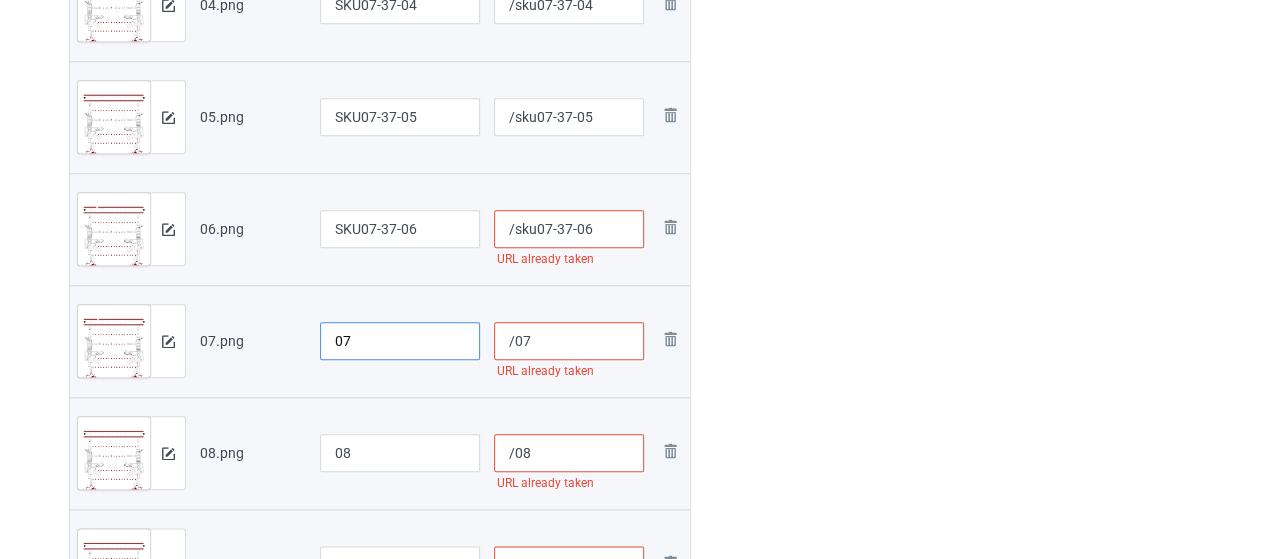 click on "07" at bounding box center [400, 341] 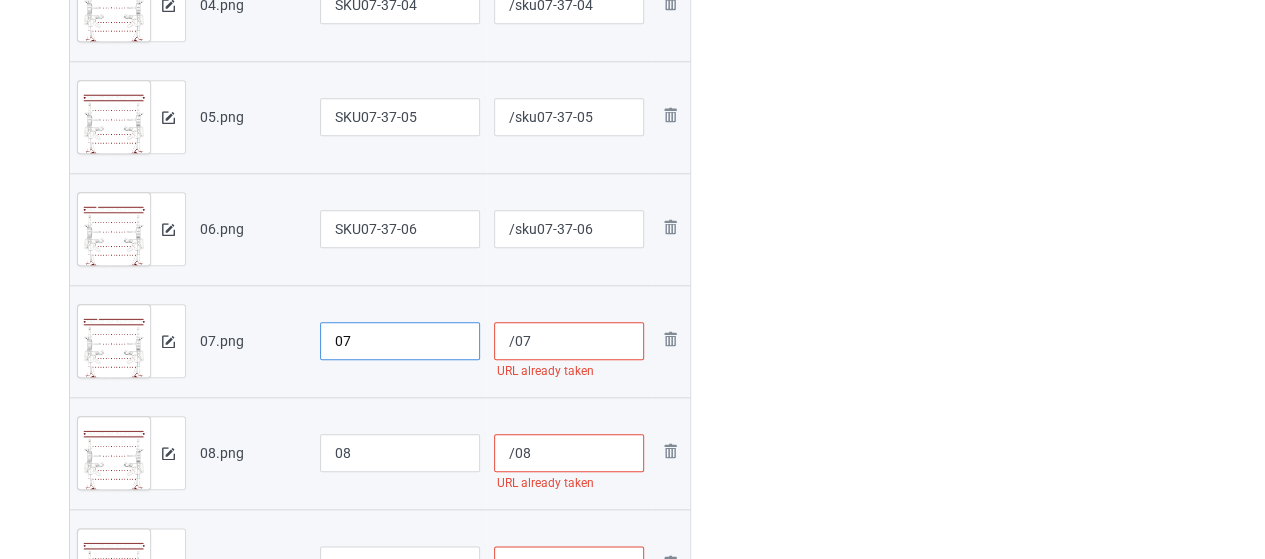 paste on "SKU07-37-" 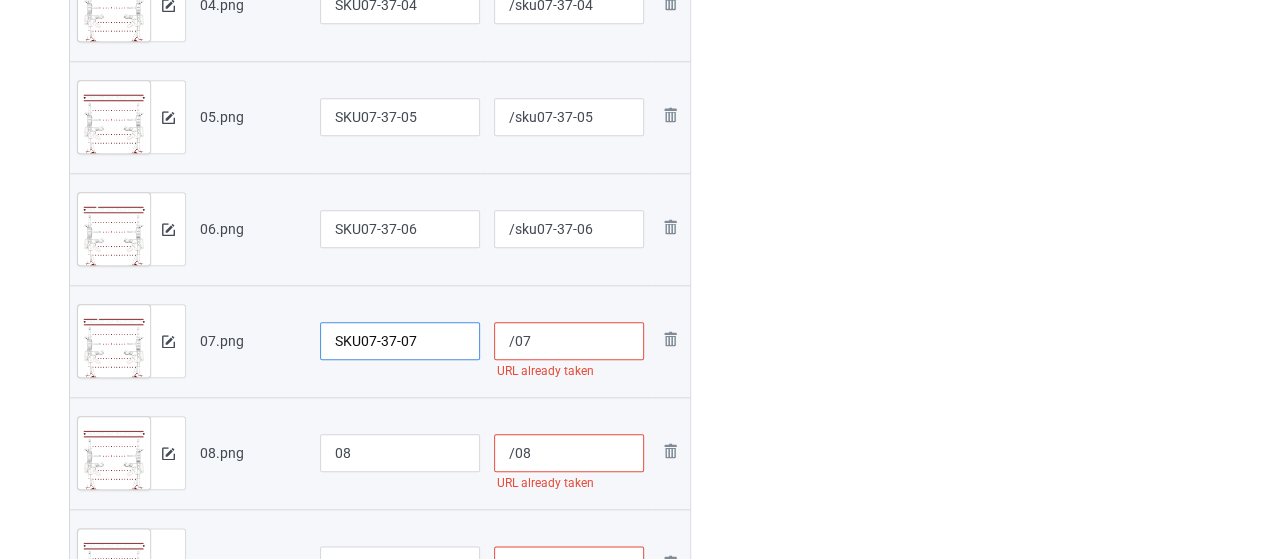 type on "SKU07-37-07" 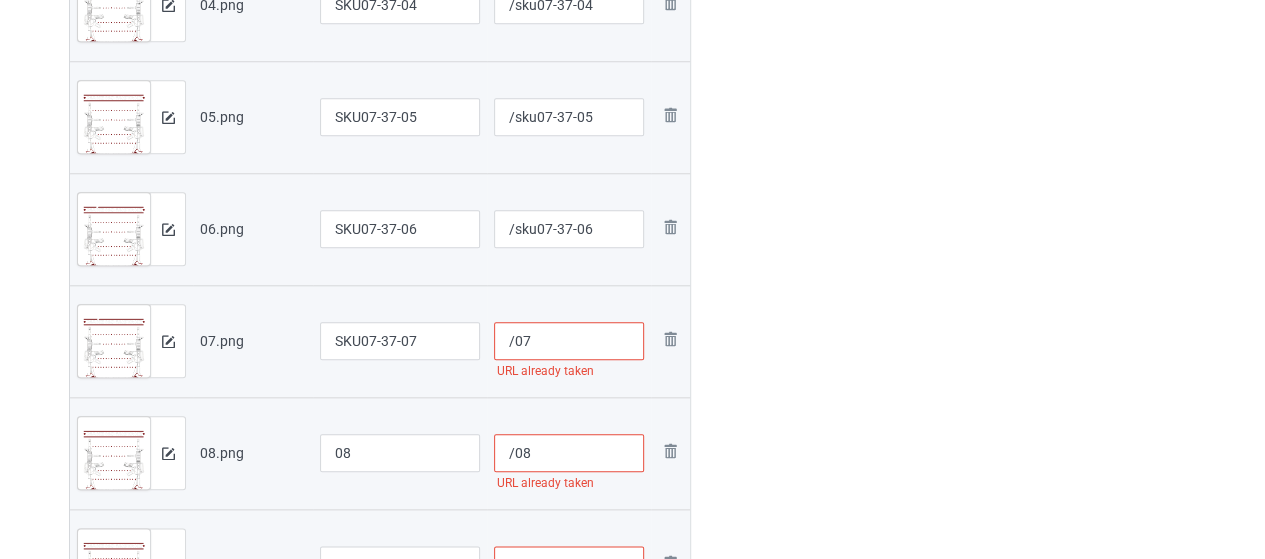 click on "/07" at bounding box center [569, 341] 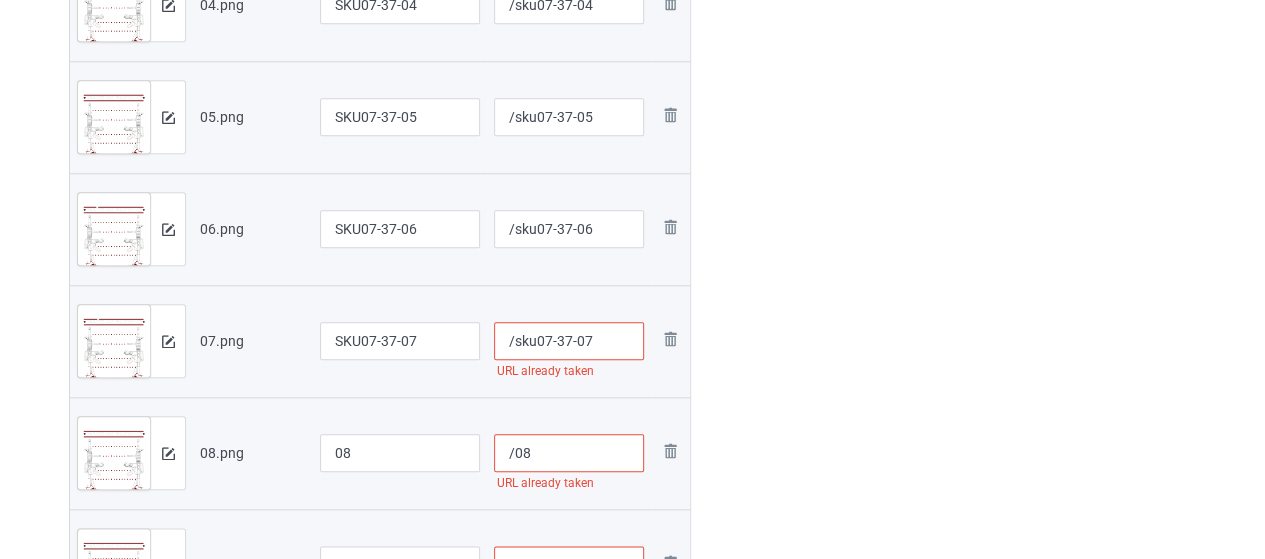 type on "/sku07-37-07" 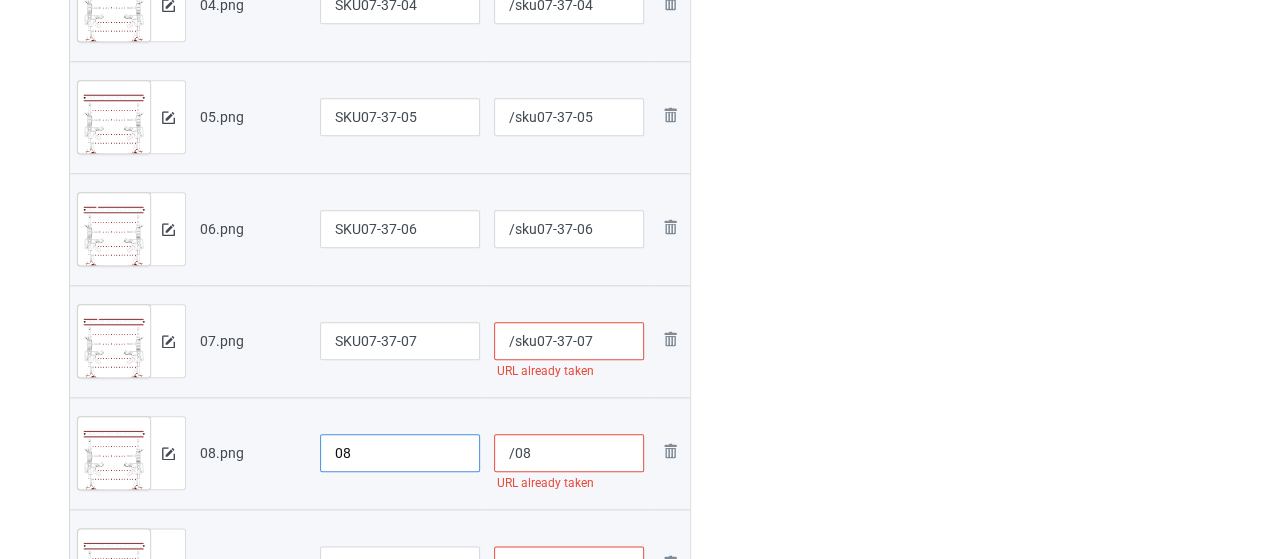 click on "08" at bounding box center [400, 453] 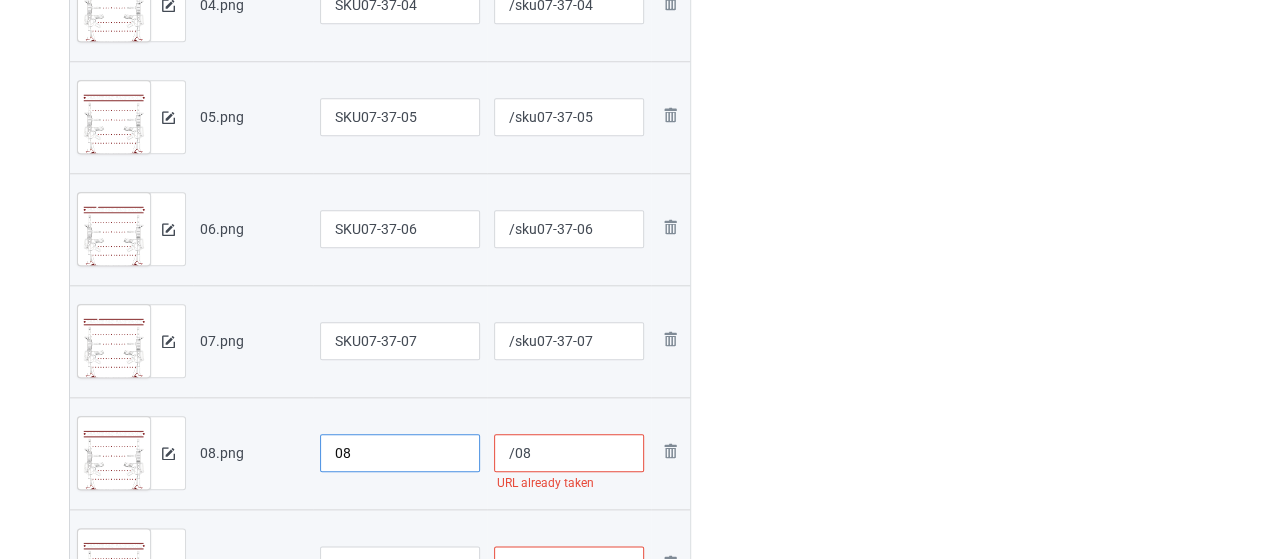 paste on "SKU07-37-" 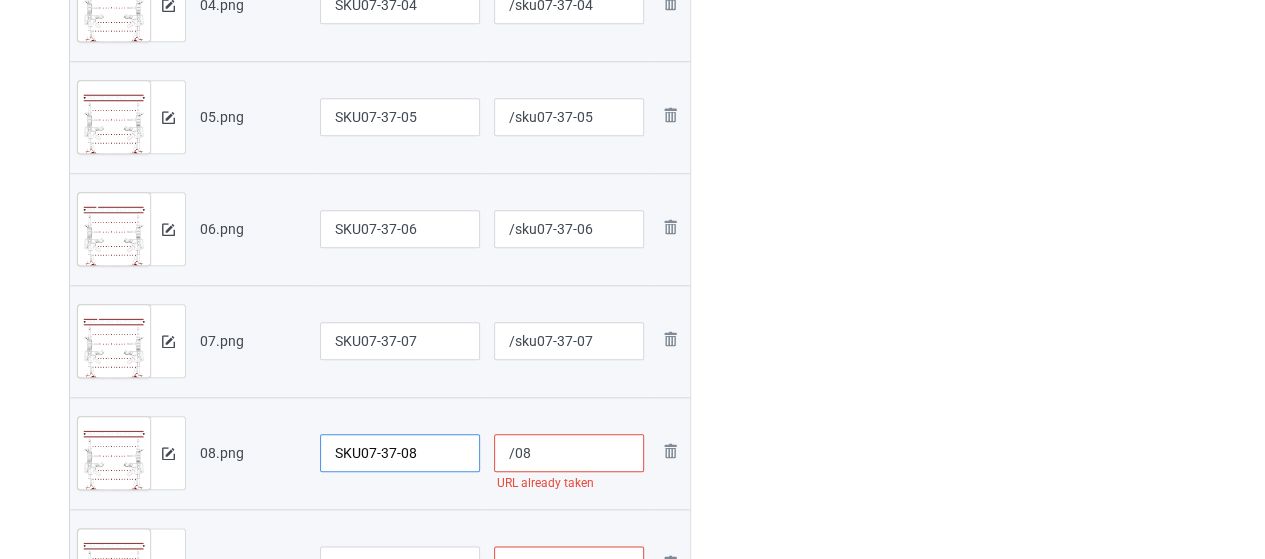 type on "SKU07-37-08" 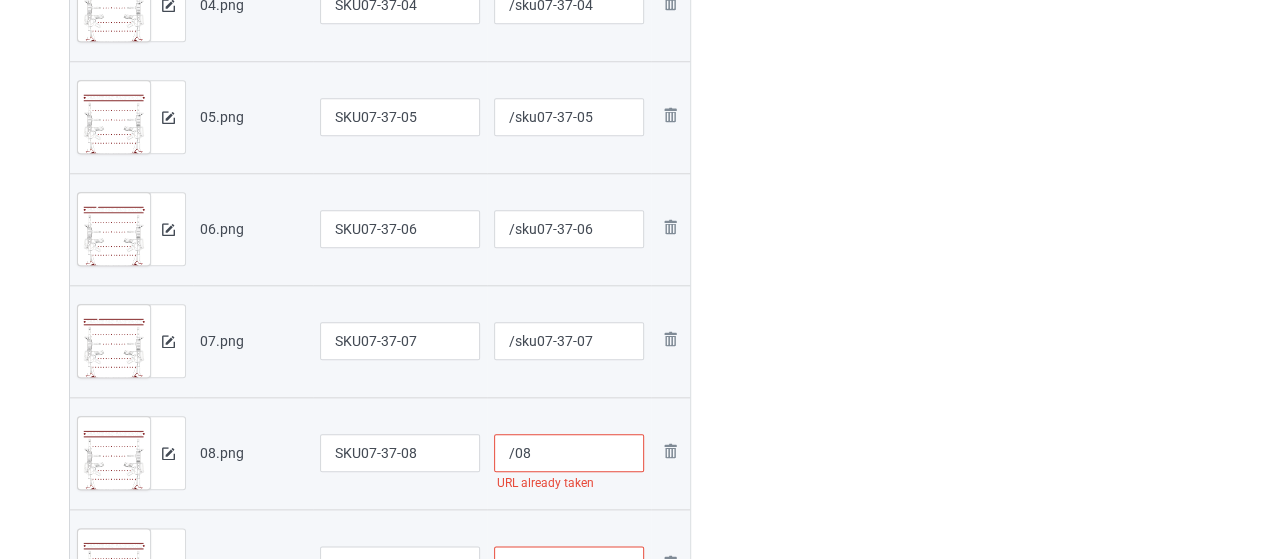 click on "/08" at bounding box center (569, 453) 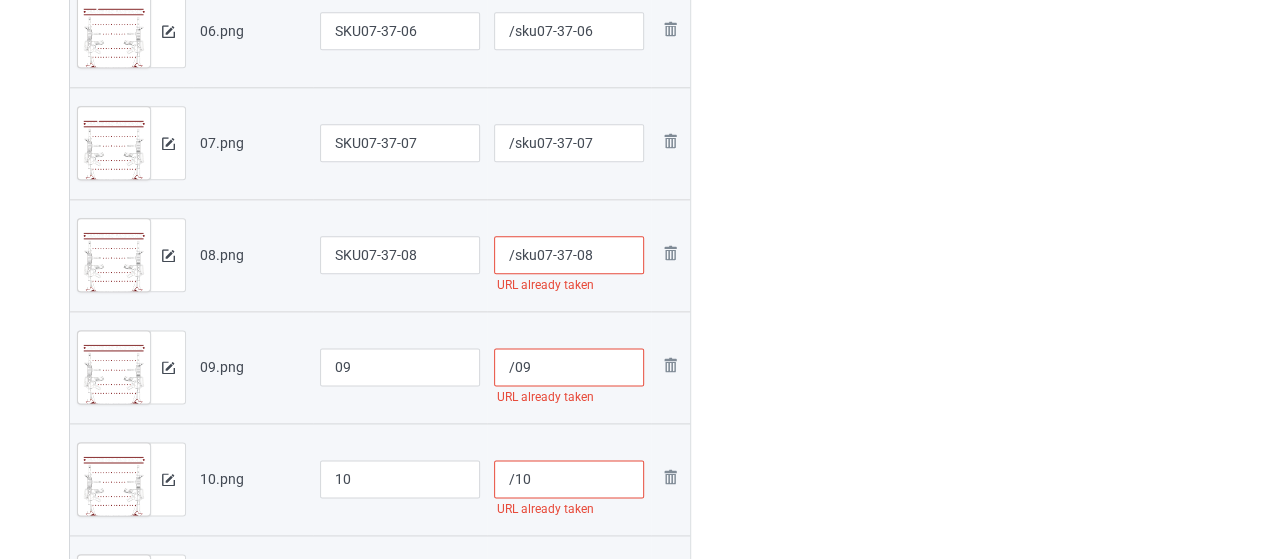 scroll, scrollTop: 1100, scrollLeft: 0, axis: vertical 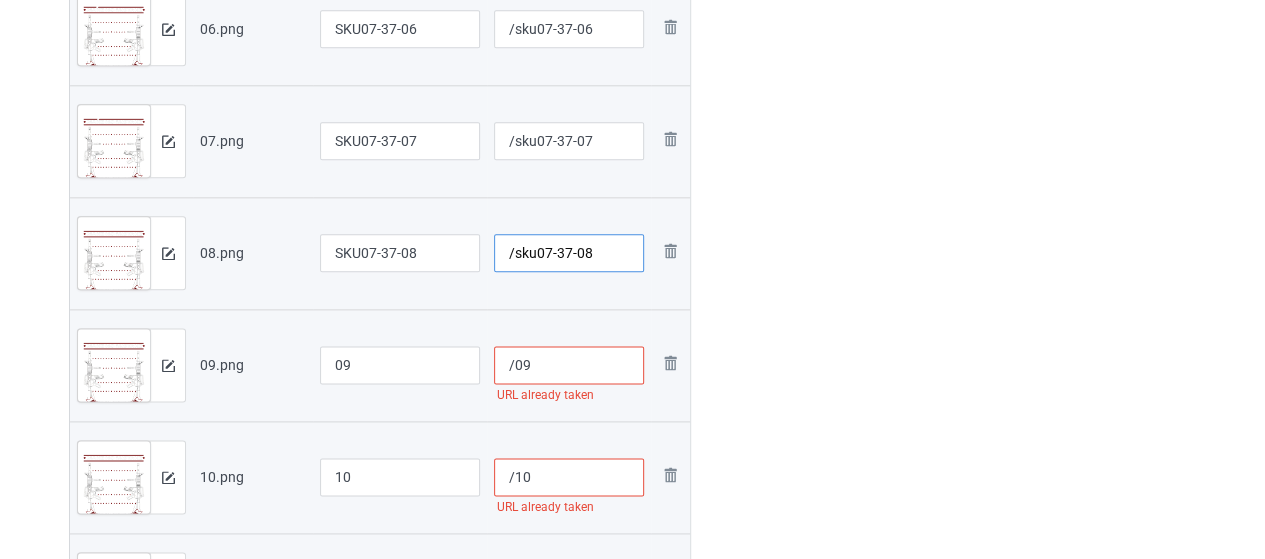 type on "/sku07-37-08" 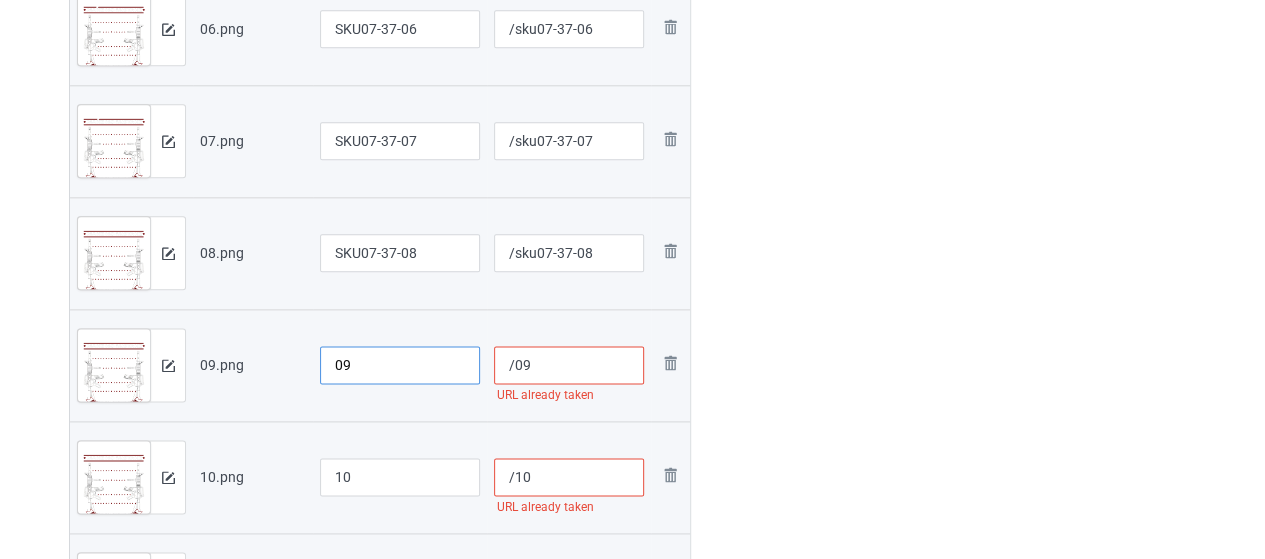 click on "09" at bounding box center [400, 365] 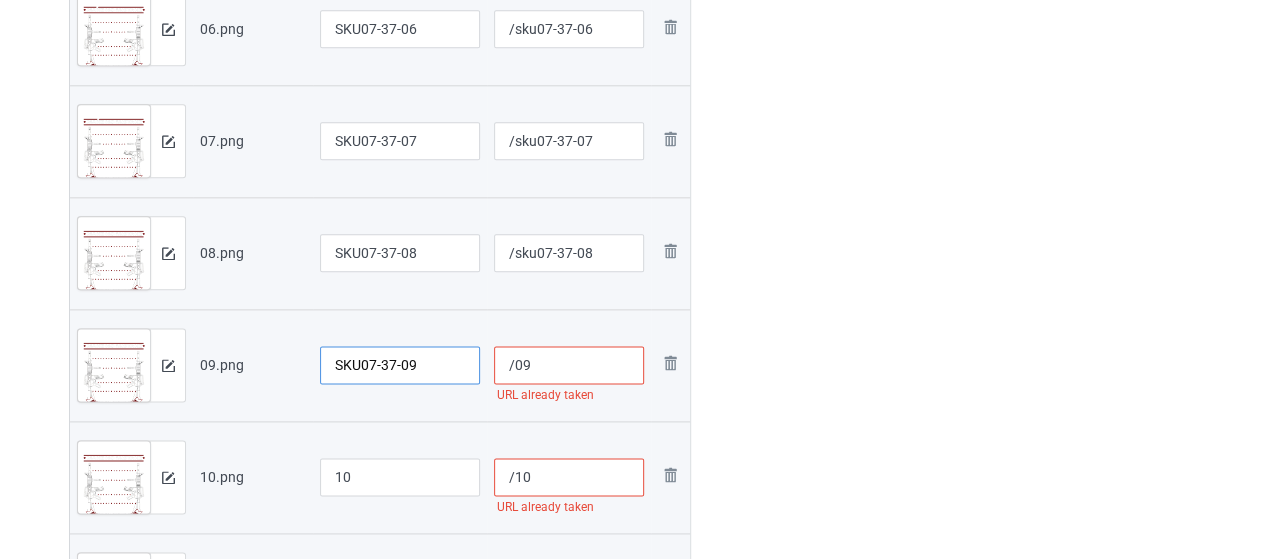 type on "SKU07-37-09" 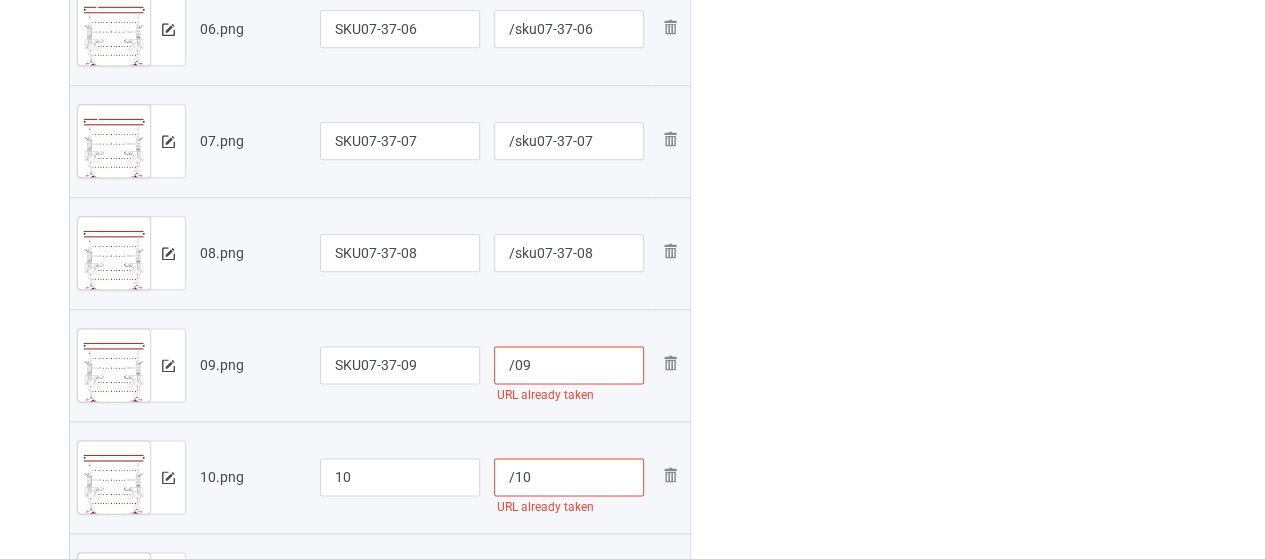 click on "/09" at bounding box center (569, 365) 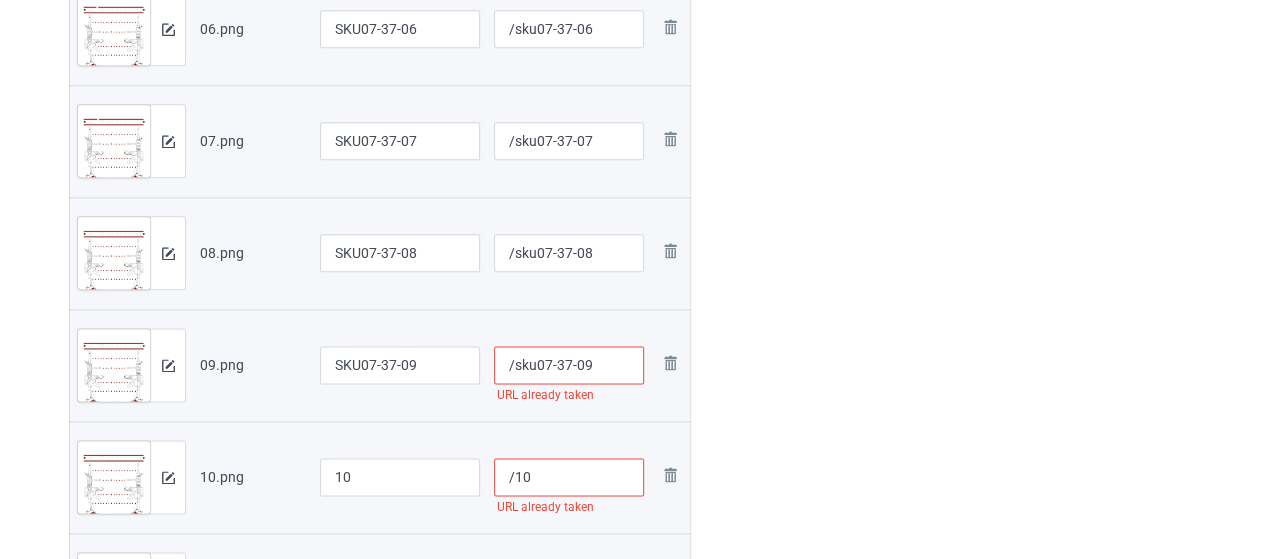 type on "/sku07-37-09" 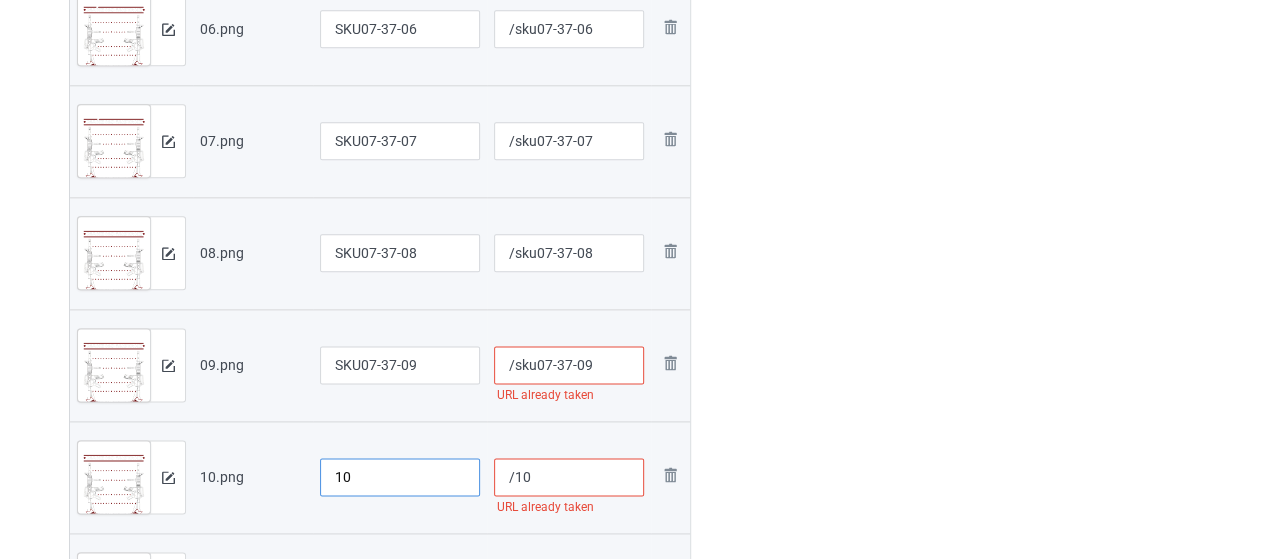 click on "10" at bounding box center [400, 477] 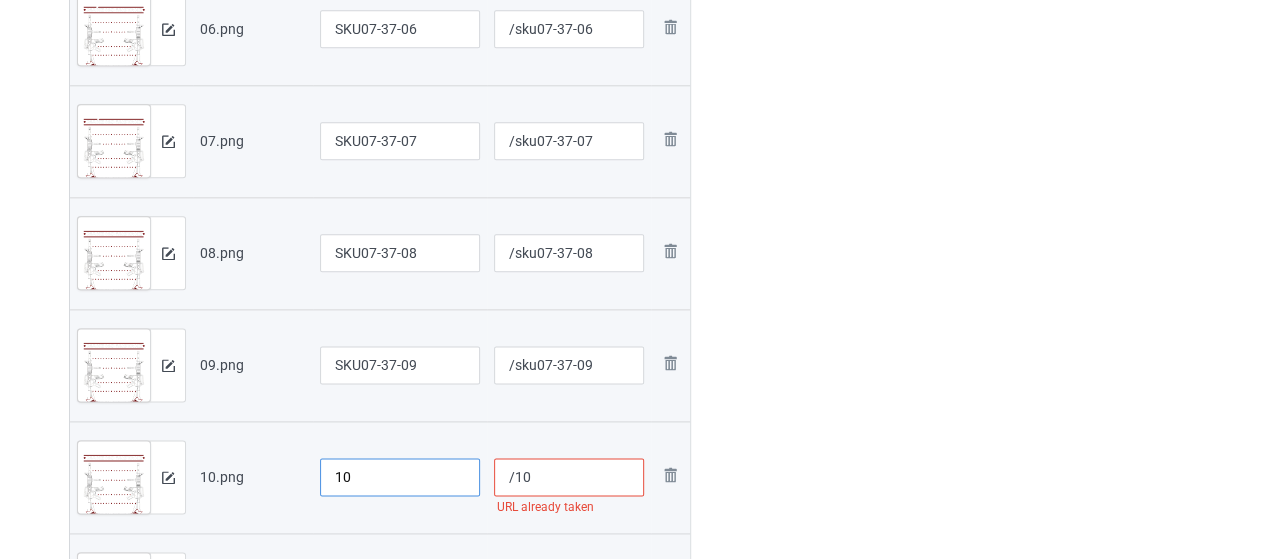 paste on "SKU07-37-" 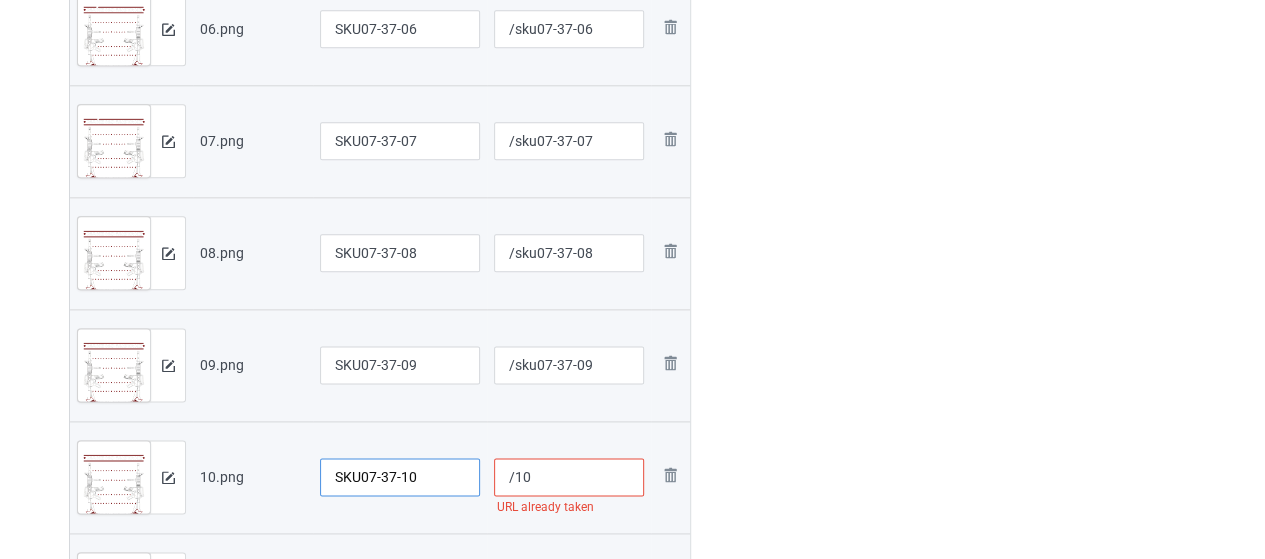 type on "SKU07-37-10" 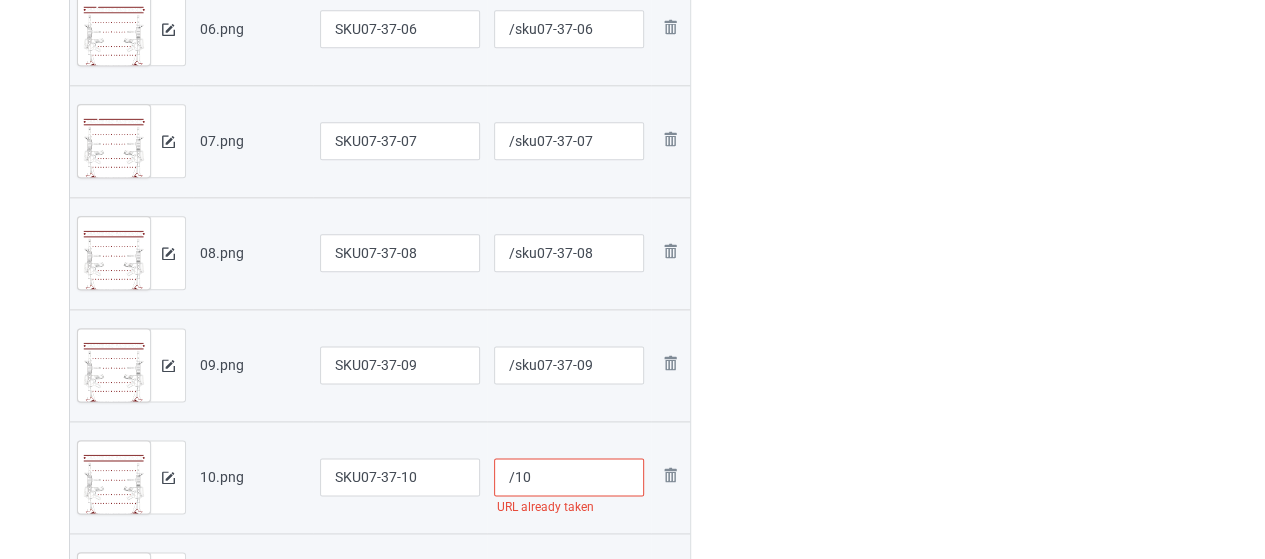 click on "/10" at bounding box center (569, 477) 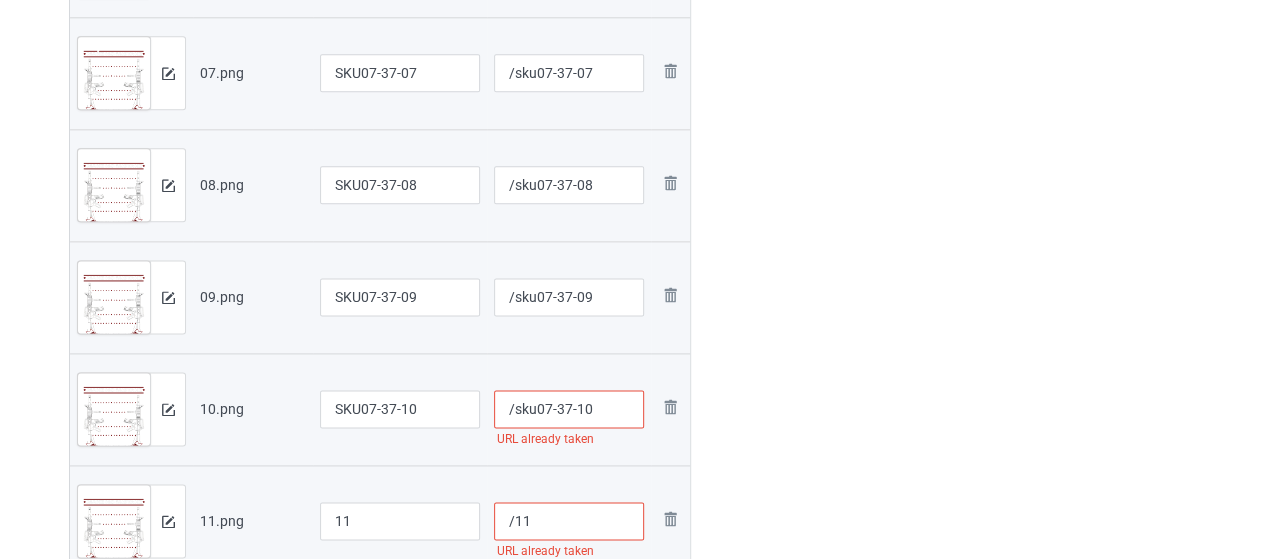 scroll, scrollTop: 1200, scrollLeft: 0, axis: vertical 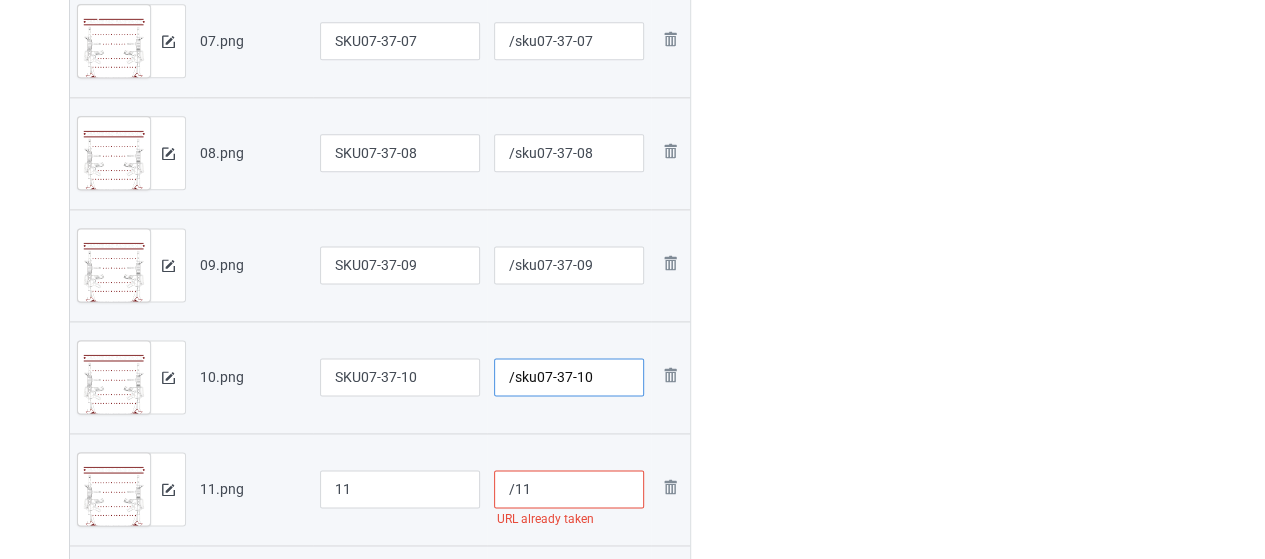 type on "/sku07-37-10" 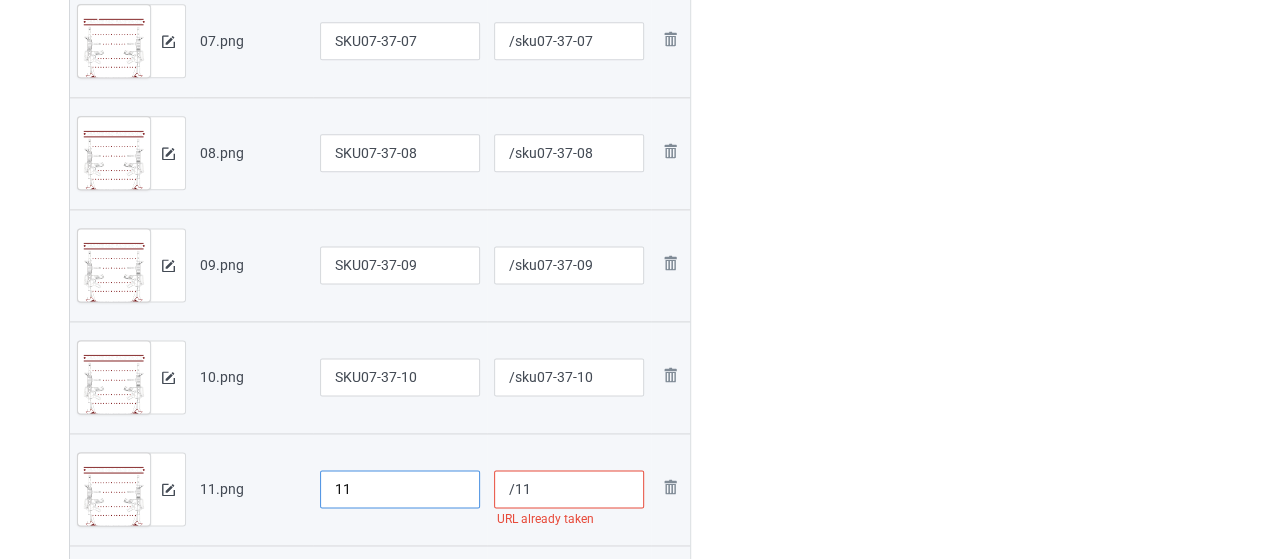 click on "11" at bounding box center [400, 489] 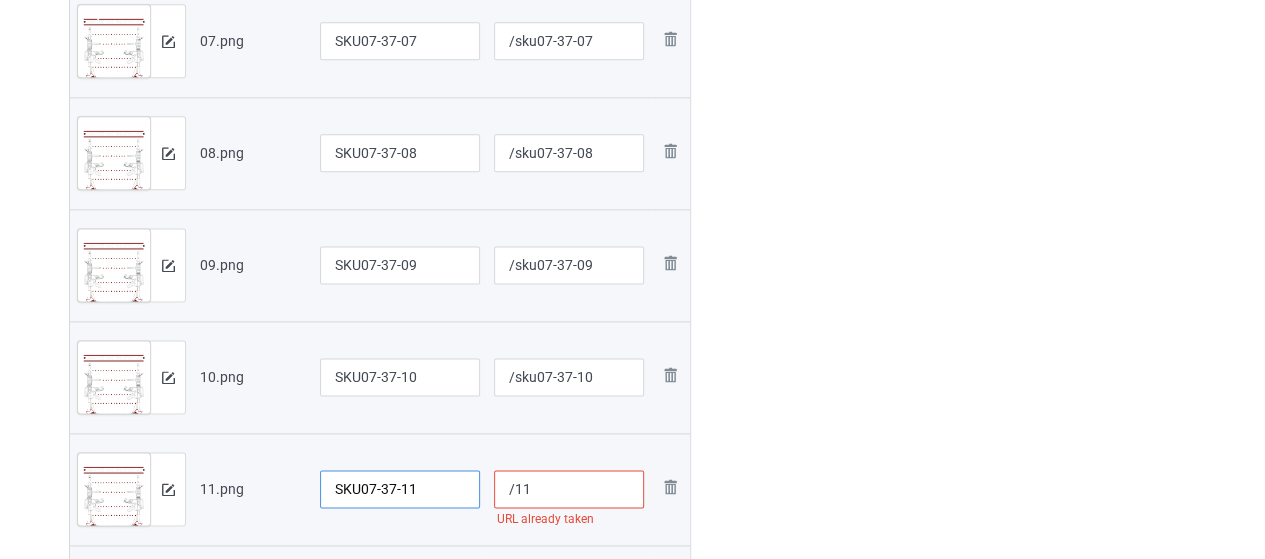 type on "SKU07-37-11" 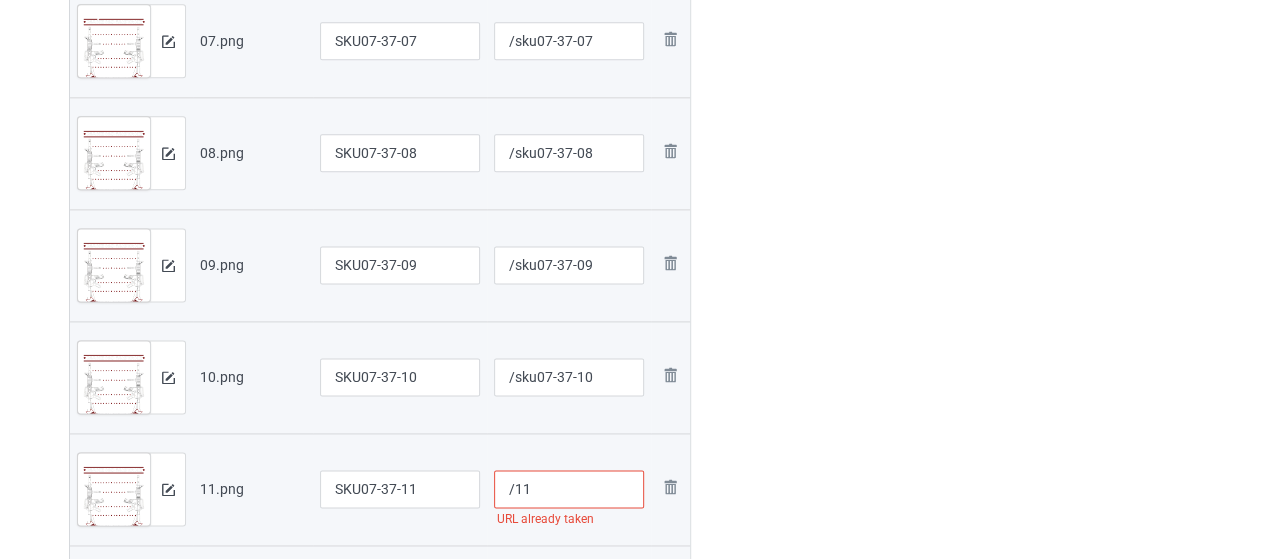 drag, startPoint x: 513, startPoint y: 493, endPoint x: 582, endPoint y: 491, distance: 69.02898 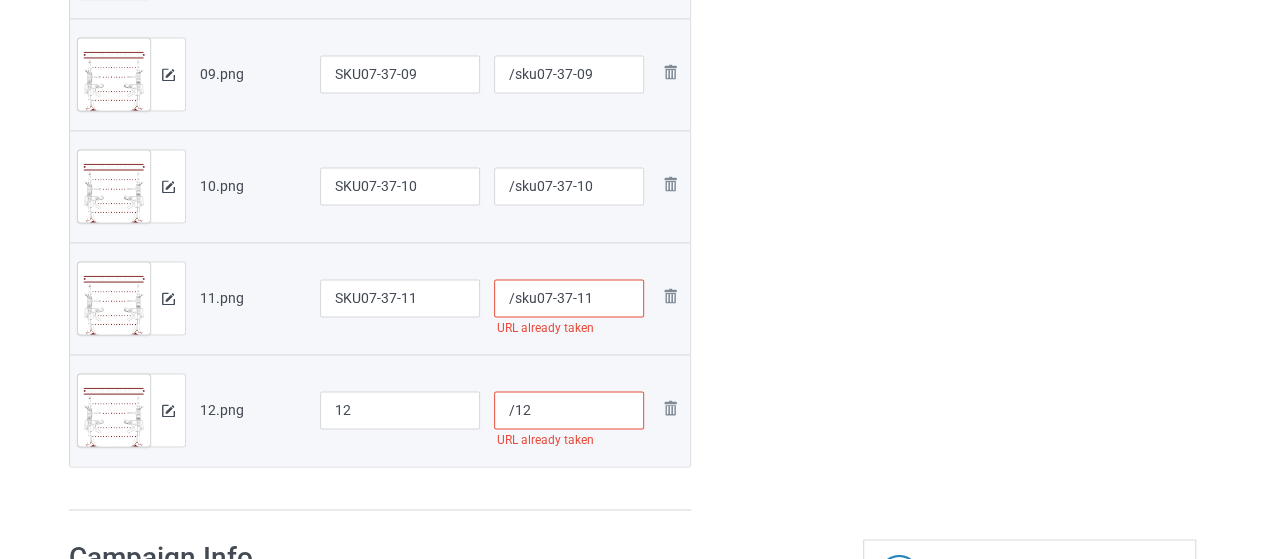 scroll, scrollTop: 1400, scrollLeft: 0, axis: vertical 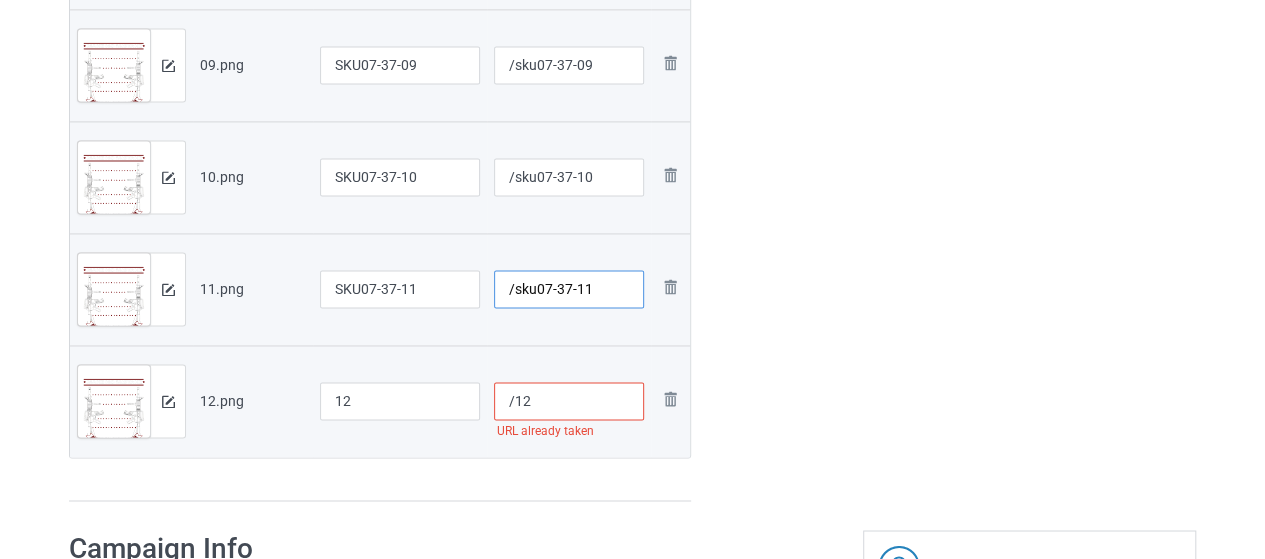 type on "/sku07-37-11" 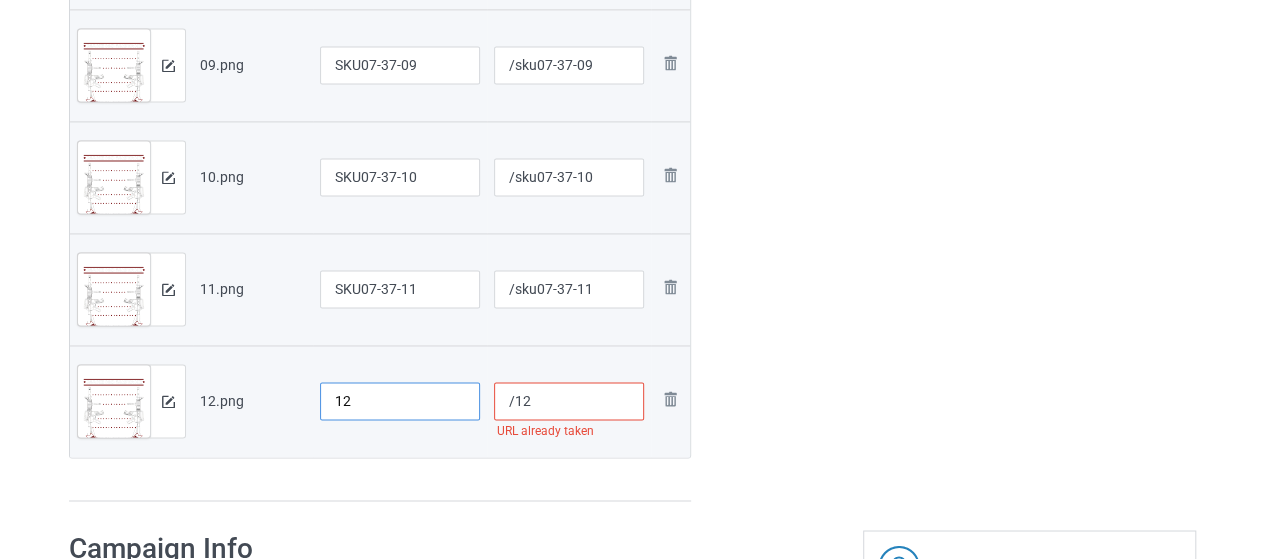 click on "12" at bounding box center [400, 401] 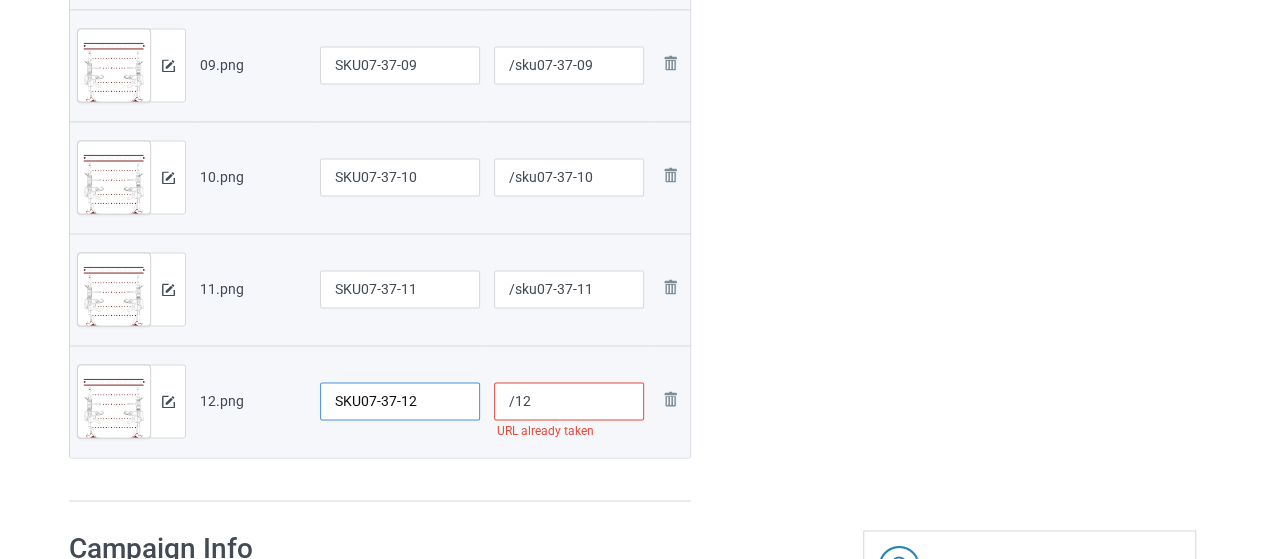 type on "SKU07-37-12" 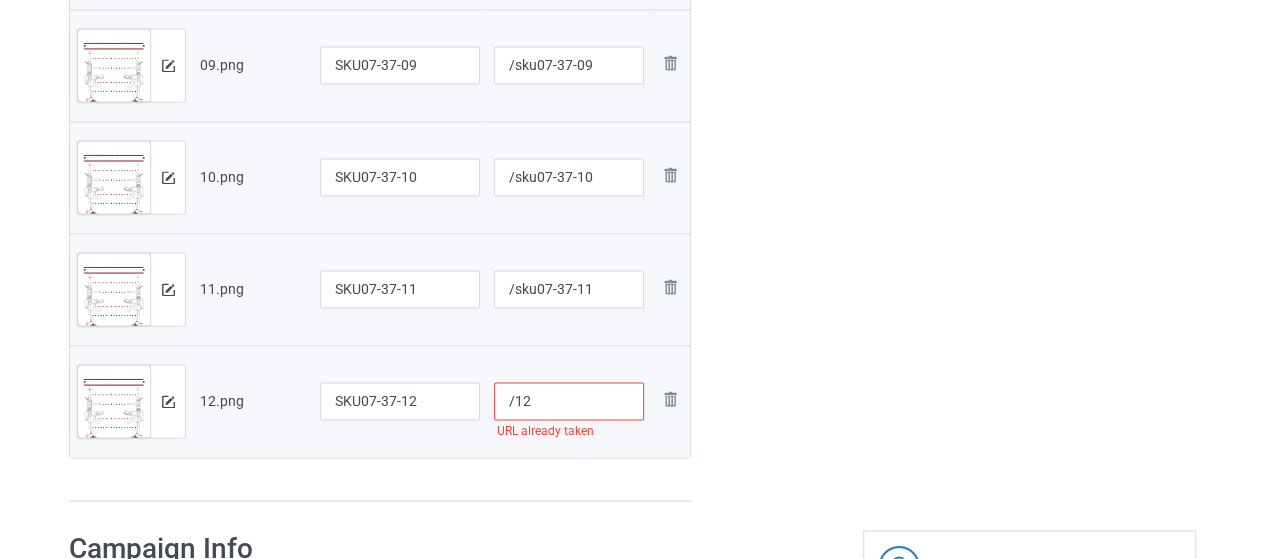 click on "/12" at bounding box center (569, 401) 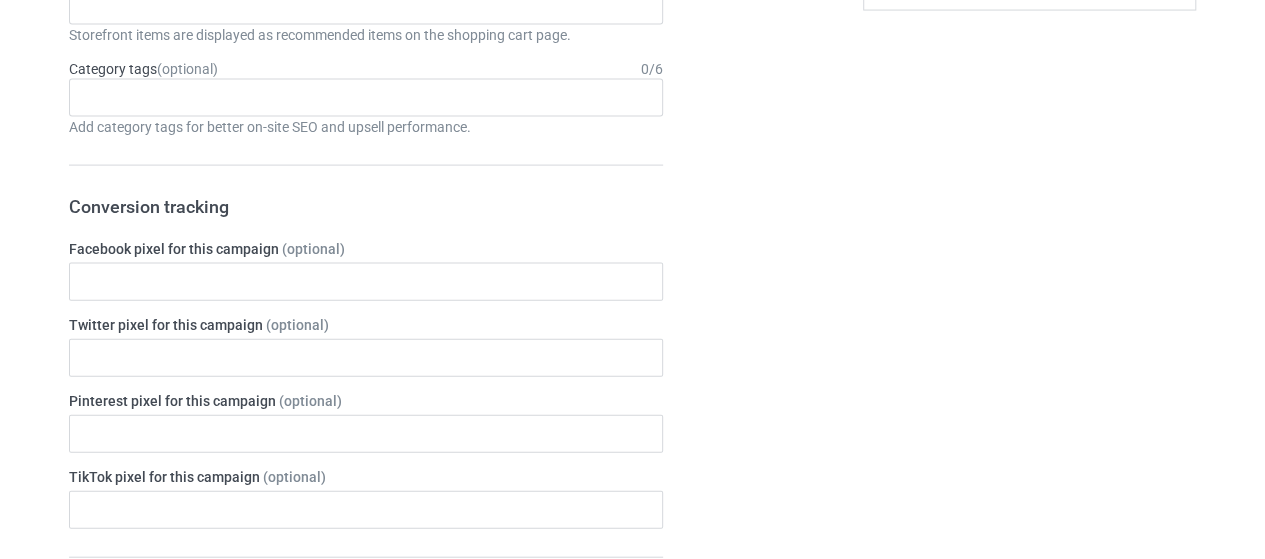 scroll, scrollTop: 2600, scrollLeft: 0, axis: vertical 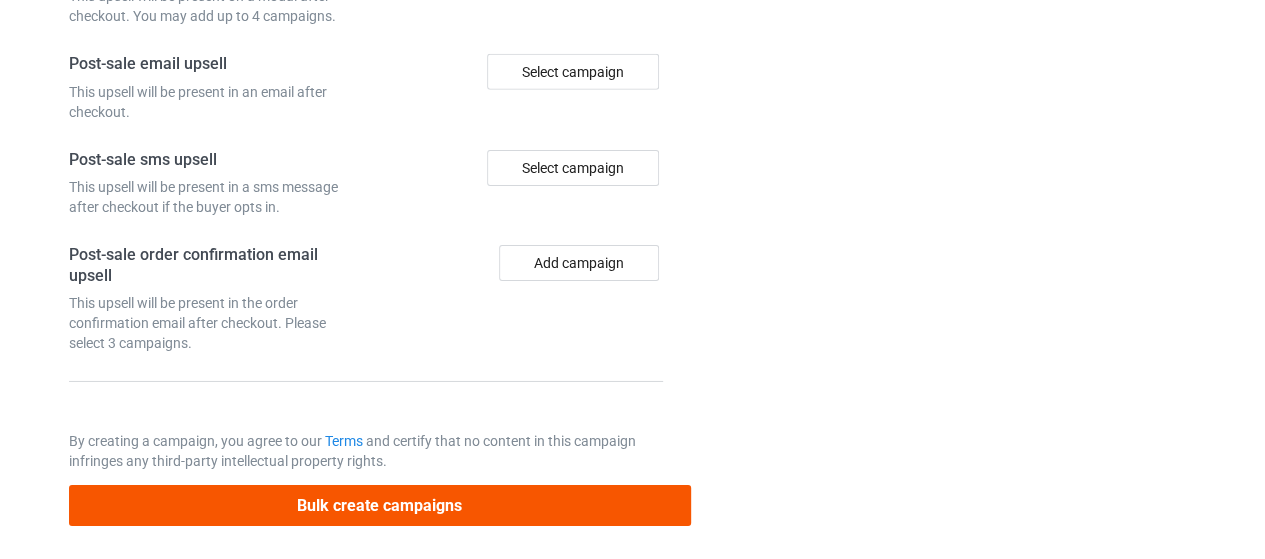 type on "/sku07-37-12" 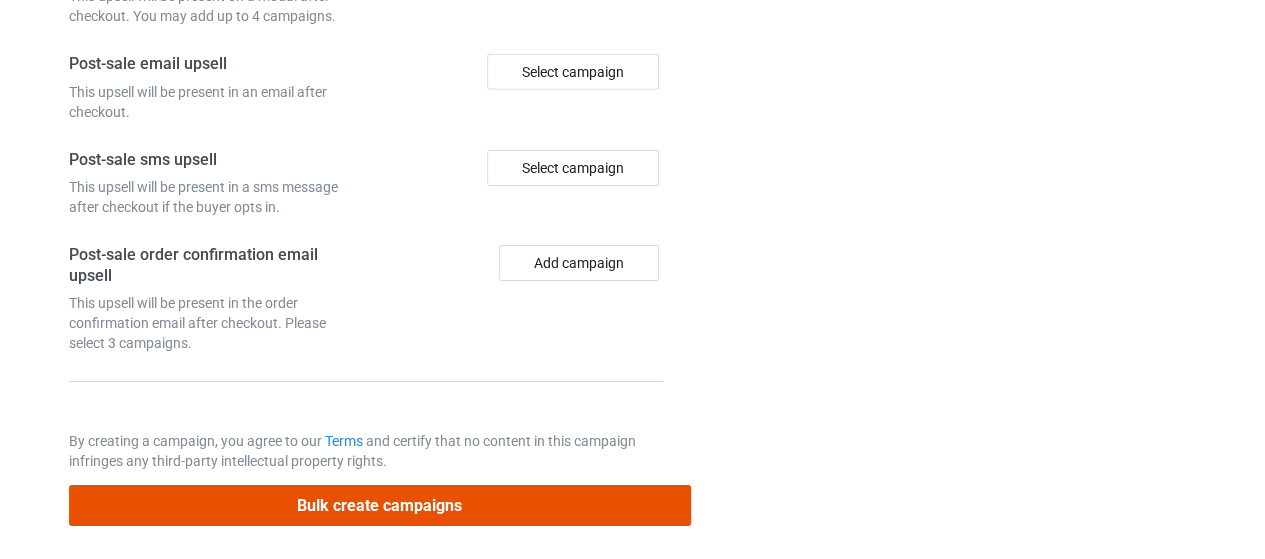 click on "Bulk create campaigns" at bounding box center [380, 505] 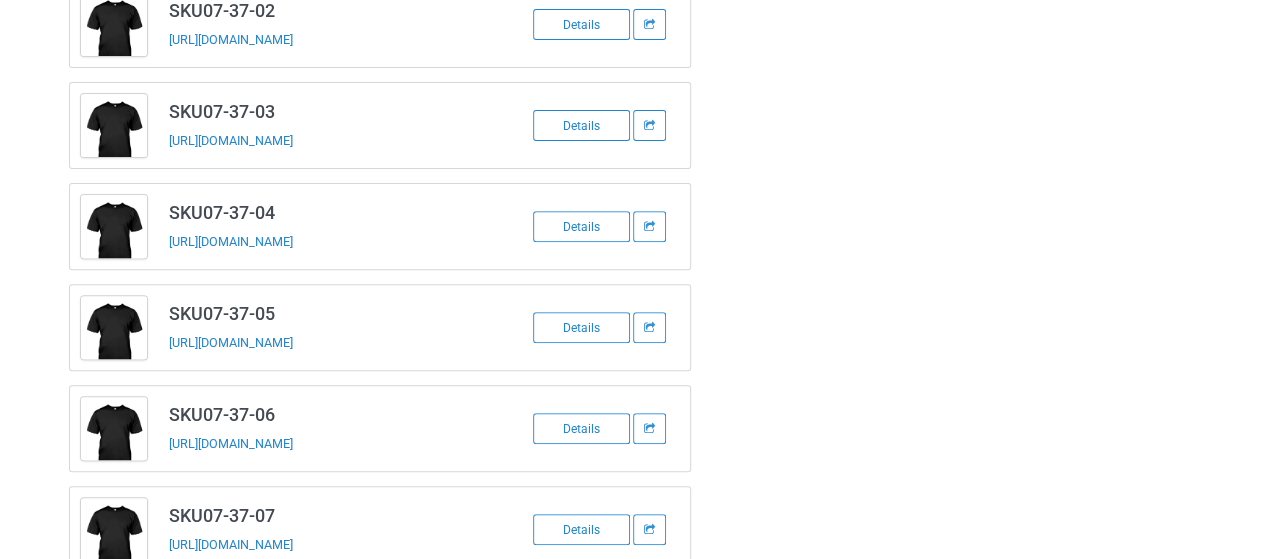 scroll, scrollTop: 126, scrollLeft: 0, axis: vertical 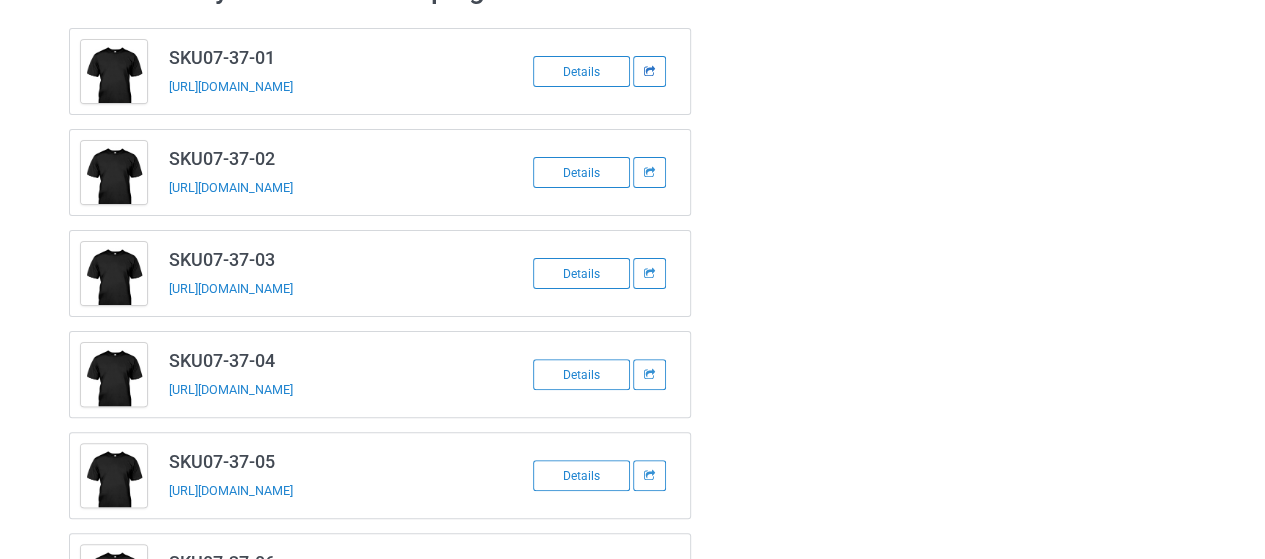click at bounding box center (649, 71) 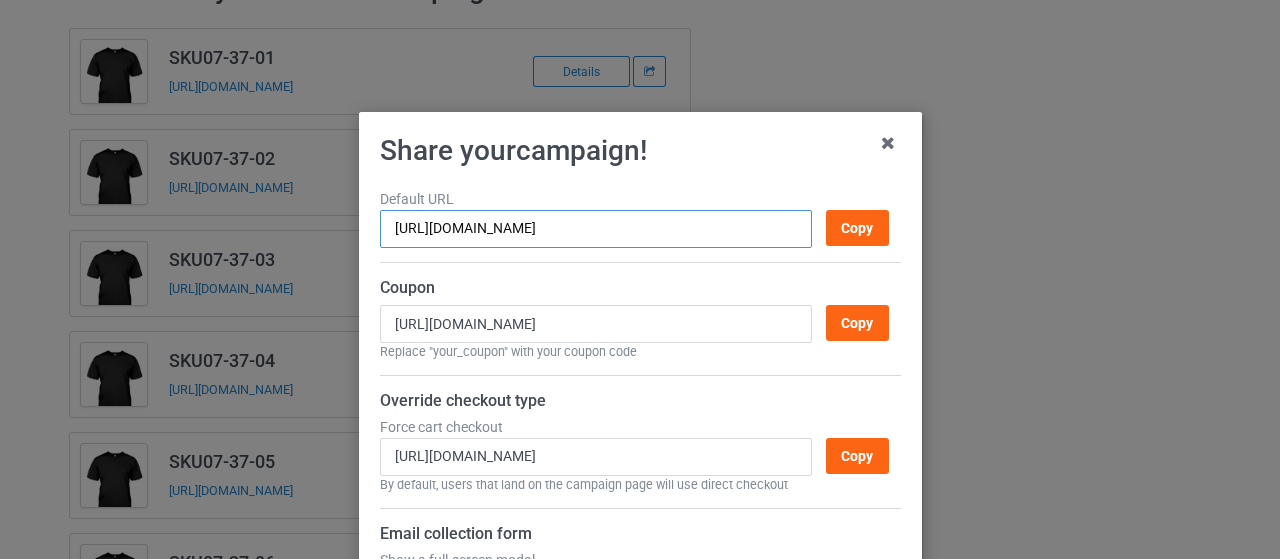 click on "https://www.teechip.com/sku07-37-01" at bounding box center (596, 229) 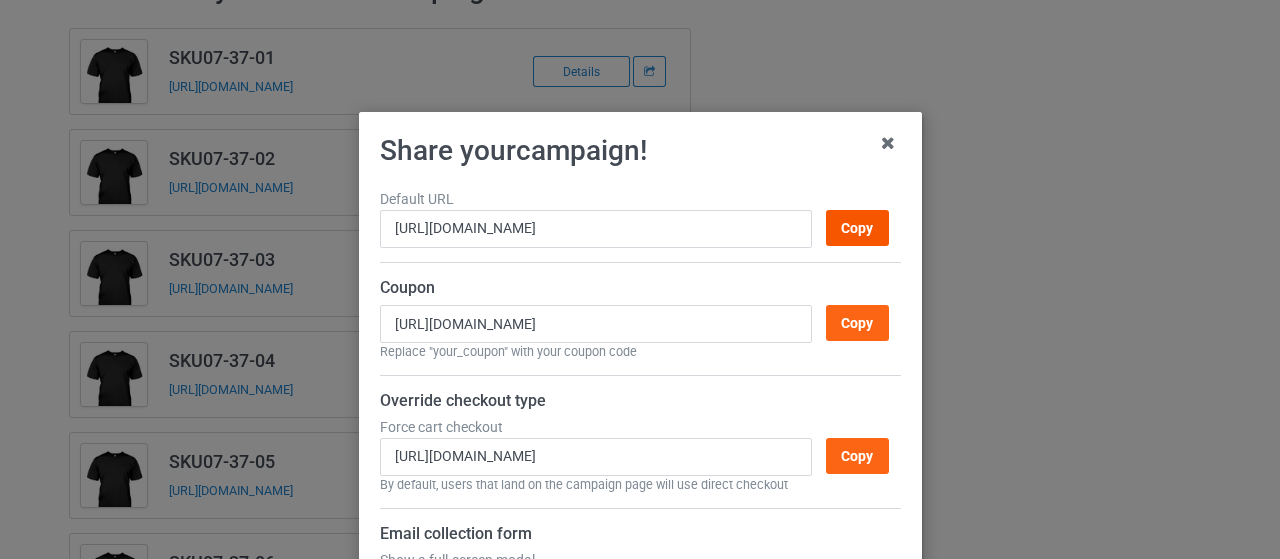 click on "Copy" at bounding box center (856, 228) 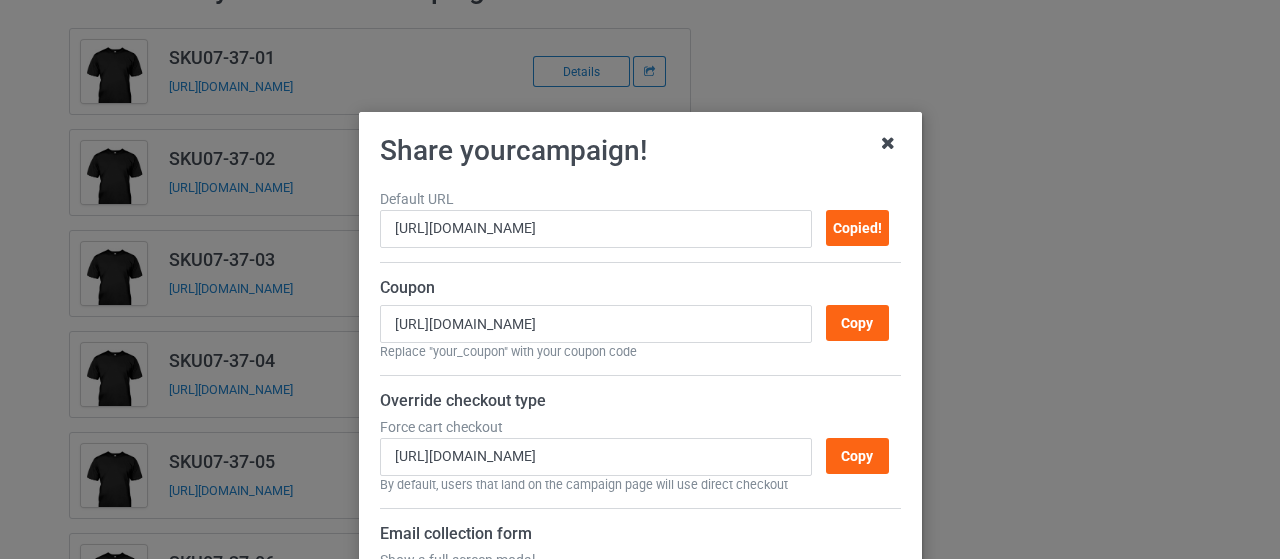 click at bounding box center [888, 143] 